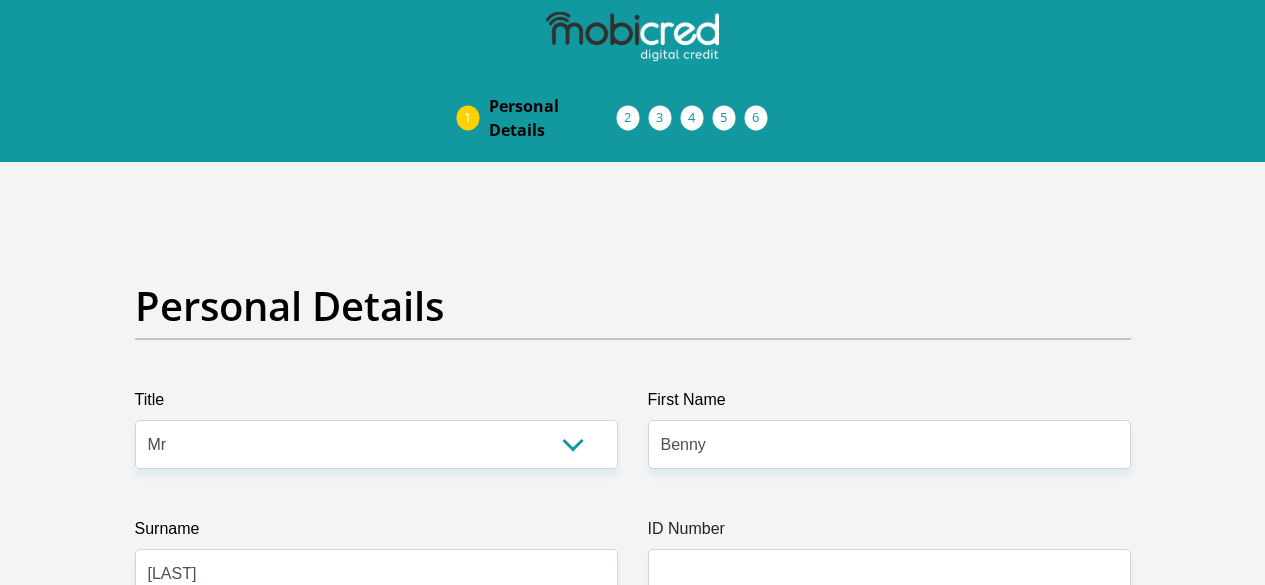 select on "Mr" 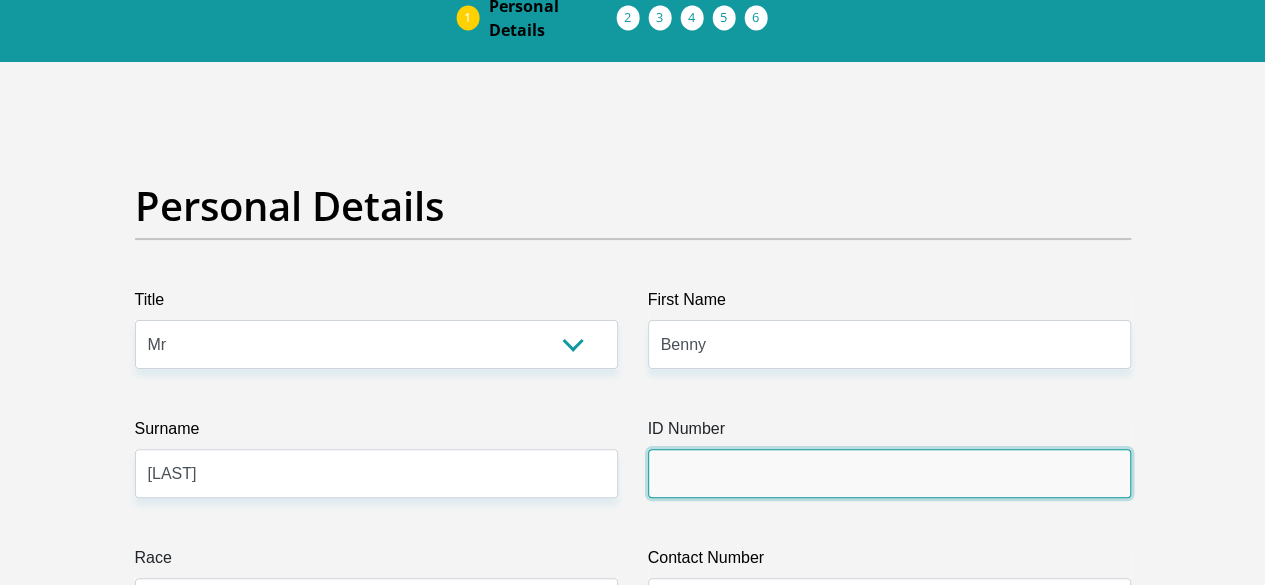 click on "ID Number" at bounding box center (889, 473) 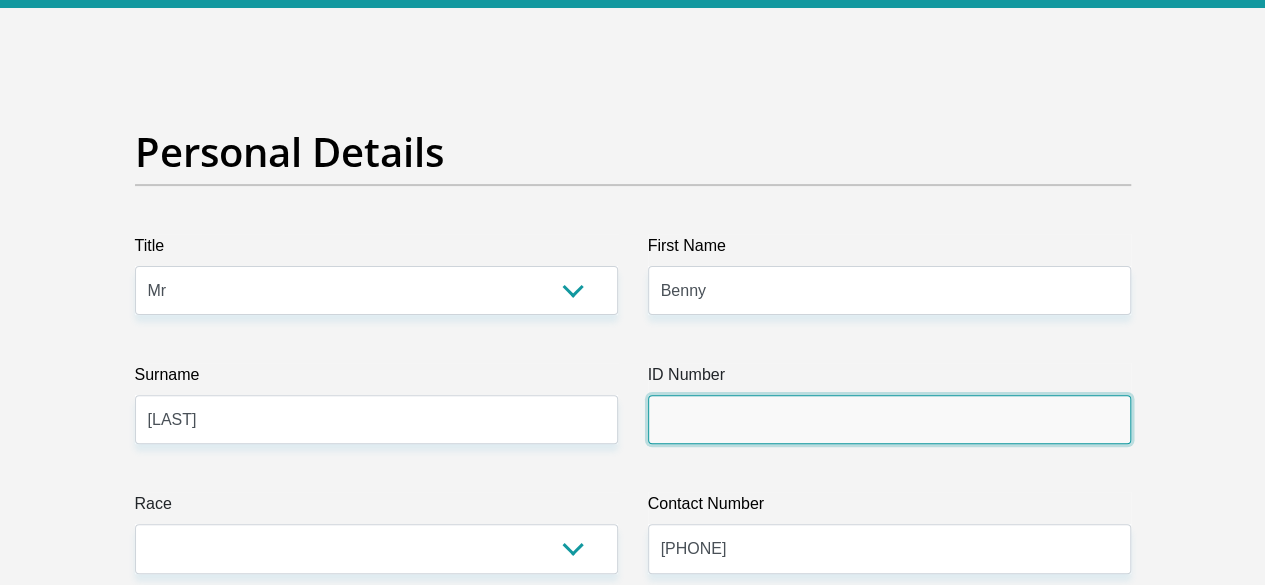 scroll, scrollTop: 200, scrollLeft: 0, axis: vertical 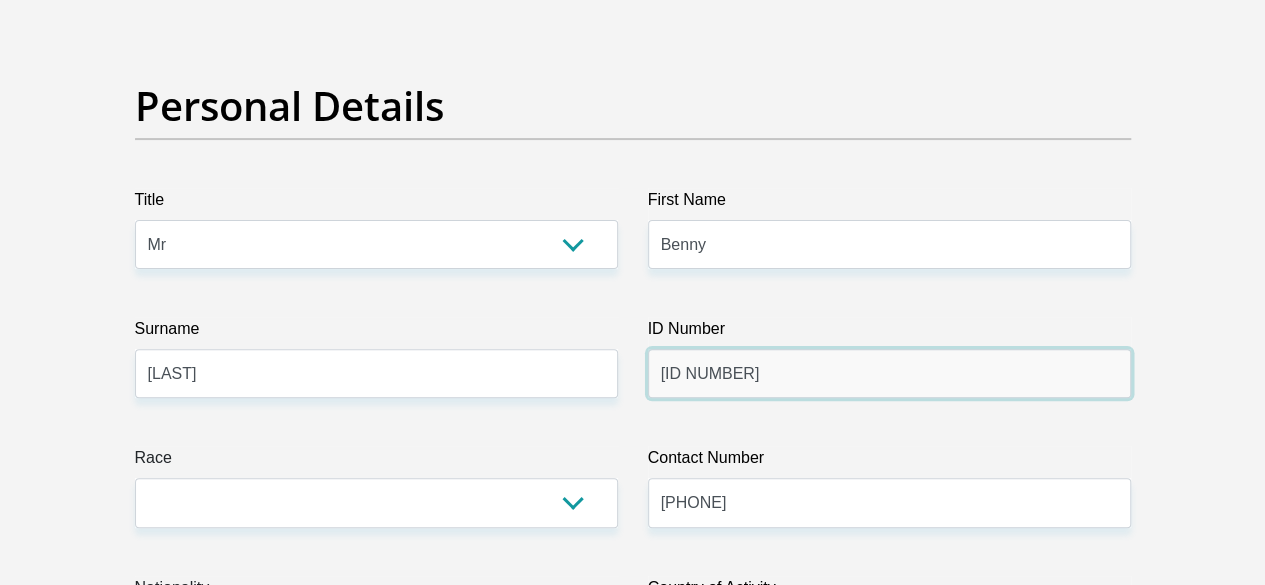 type on "7712095558089" 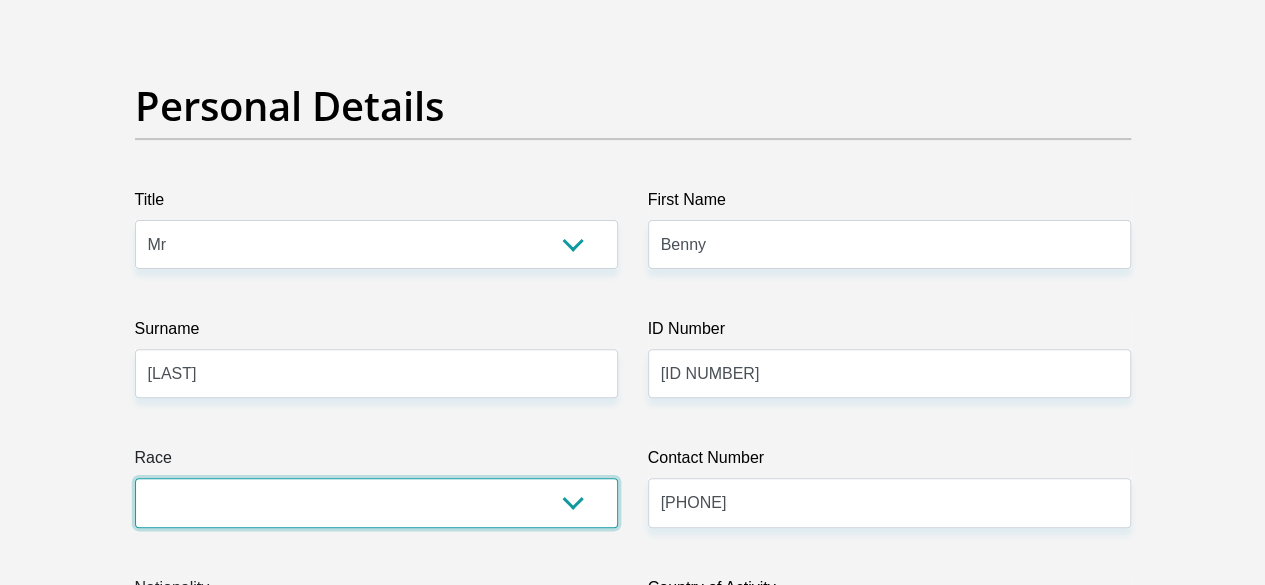click on "Black
Coloured
Indian
White
Other" at bounding box center (376, 502) 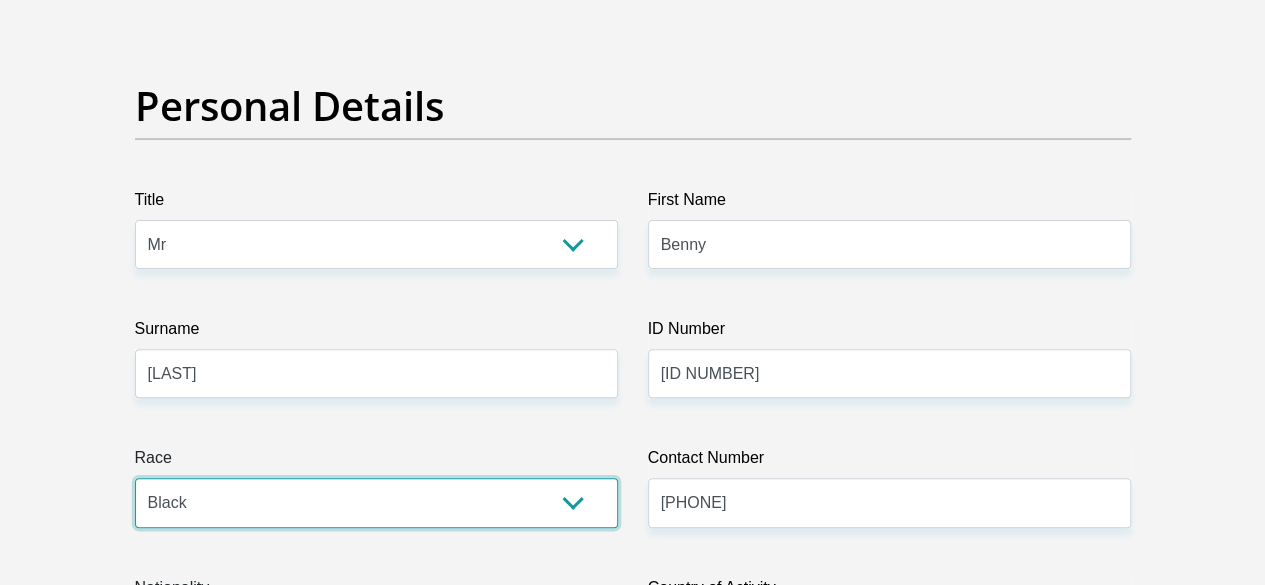 click on "Black
Coloured
Indian
White
Other" at bounding box center (376, 502) 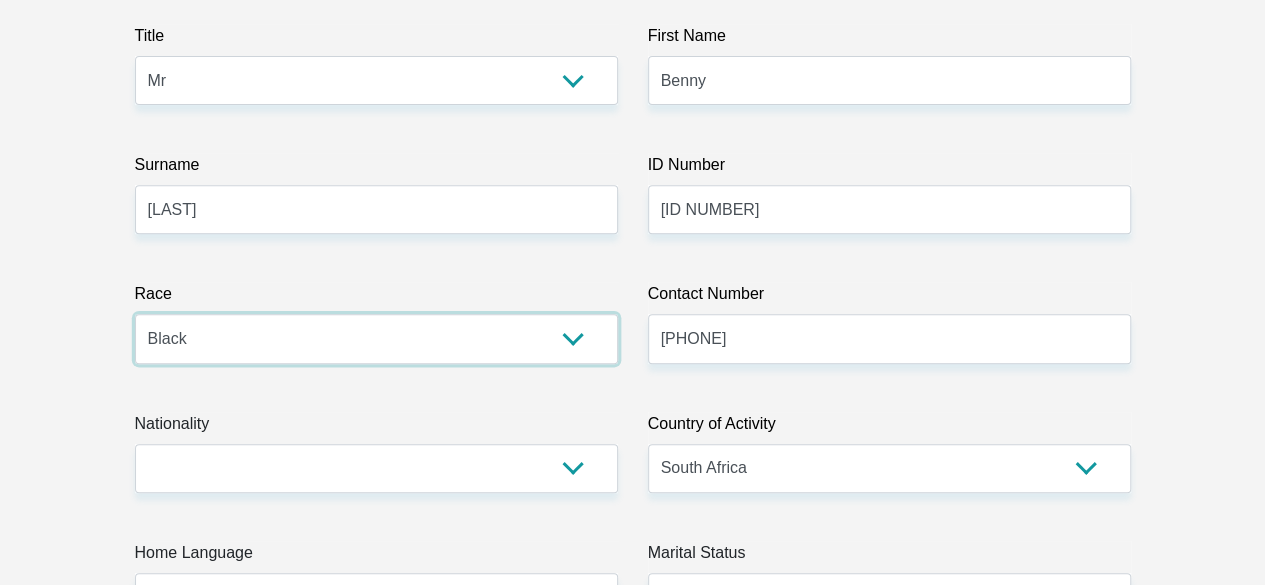 scroll, scrollTop: 400, scrollLeft: 0, axis: vertical 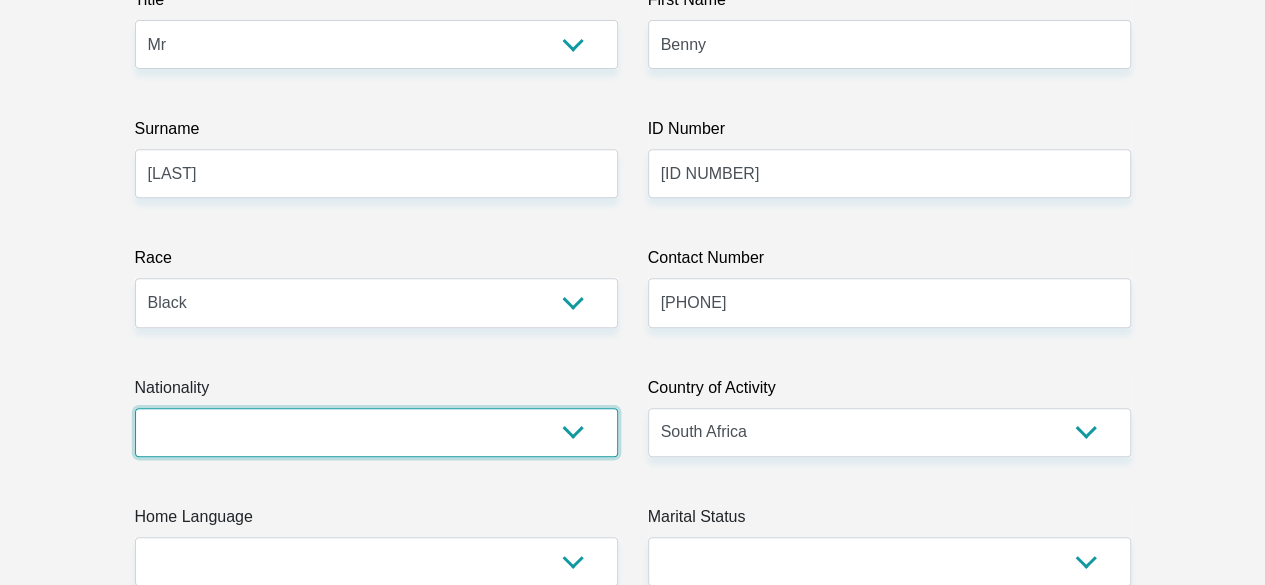 click on "South Africa
Afghanistan
Aland Islands
Albania
Algeria
America Samoa
American Virgin Islands
Andorra
Angola
Anguilla
Antarctica
Antigua and Barbuda
Argentina
Armenia
Aruba
Ascension Island
Australia
Austria
Azerbaijan
Bahamas
Bahrain
Bangladesh
Barbados
Chad" at bounding box center (376, 432) 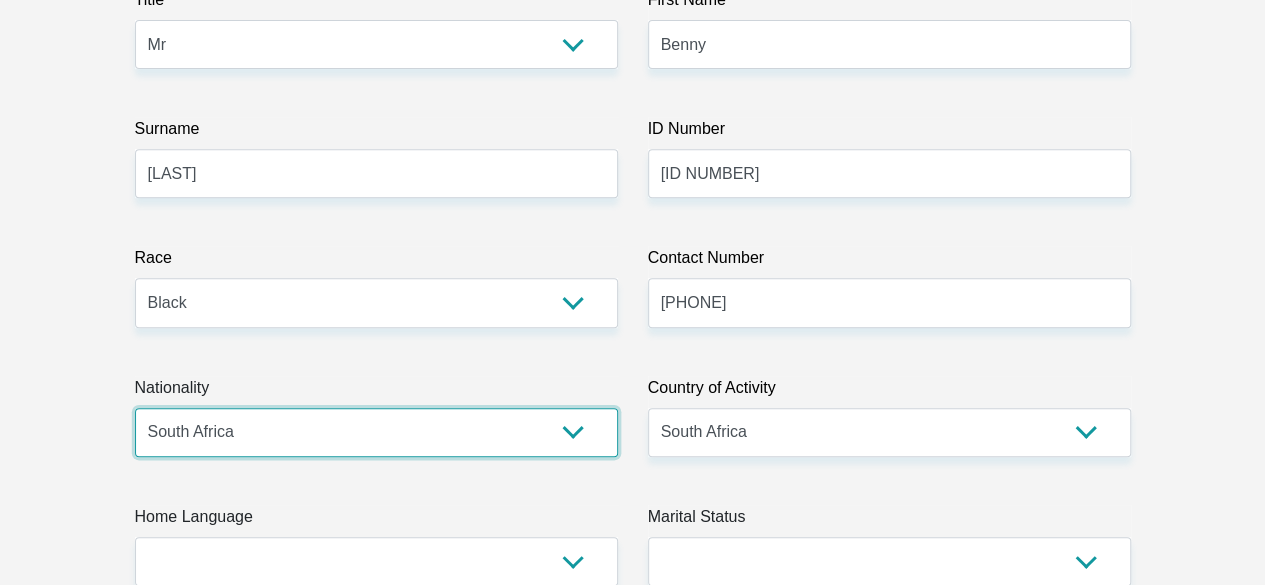 click on "South Africa
Afghanistan
Aland Islands
Albania
Algeria
America Samoa
American Virgin Islands
Andorra
Angola
Anguilla
Antarctica
Antigua and Barbuda
Argentina
Armenia
Aruba
Ascension Island
Australia
Austria
Azerbaijan
Bahamas
Bahrain
Bangladesh
Barbados
Chad" at bounding box center (376, 432) 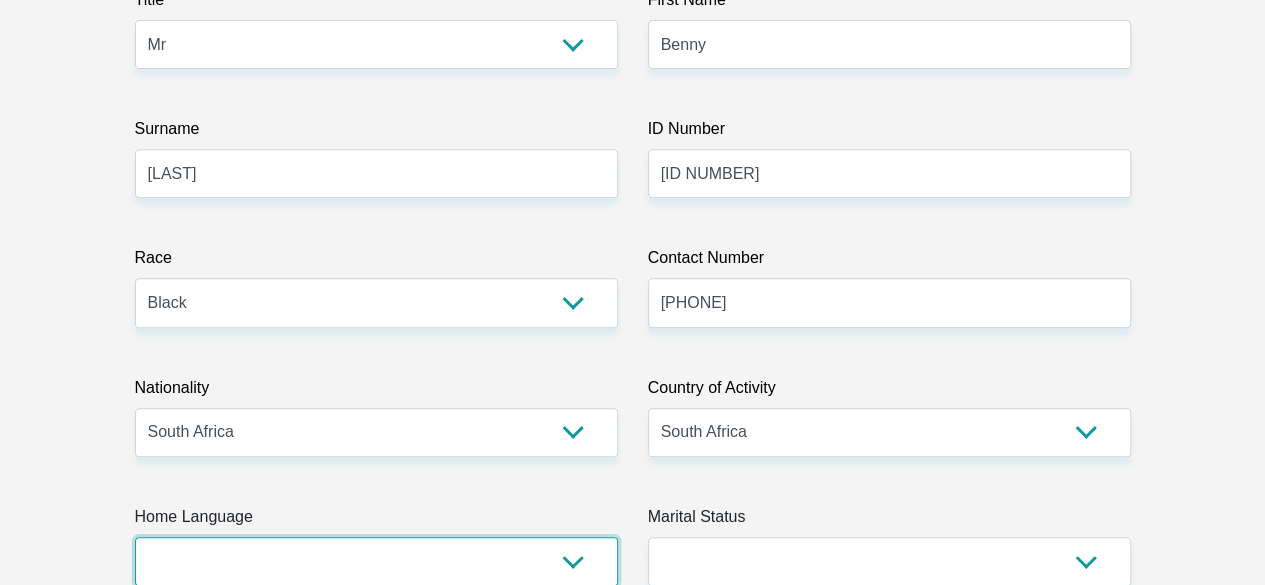 click on "Afrikaans
English
Sepedi
South Ndebele
Southern Sotho
Swati
Tsonga
Tswana
Venda
Xhosa
Zulu
Other" at bounding box center (376, 561) 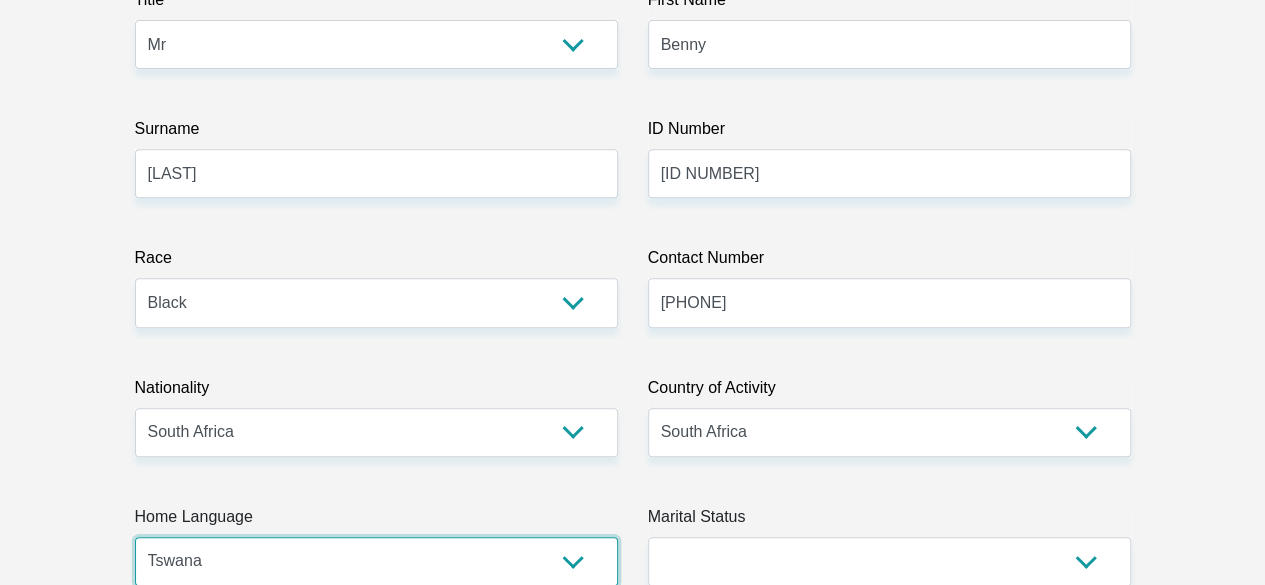 click on "Afrikaans
English
Sepedi
South Ndebele
Southern Sotho
Swati
Tsonga
Tswana
Venda
Xhosa
Zulu
Other" at bounding box center [376, 561] 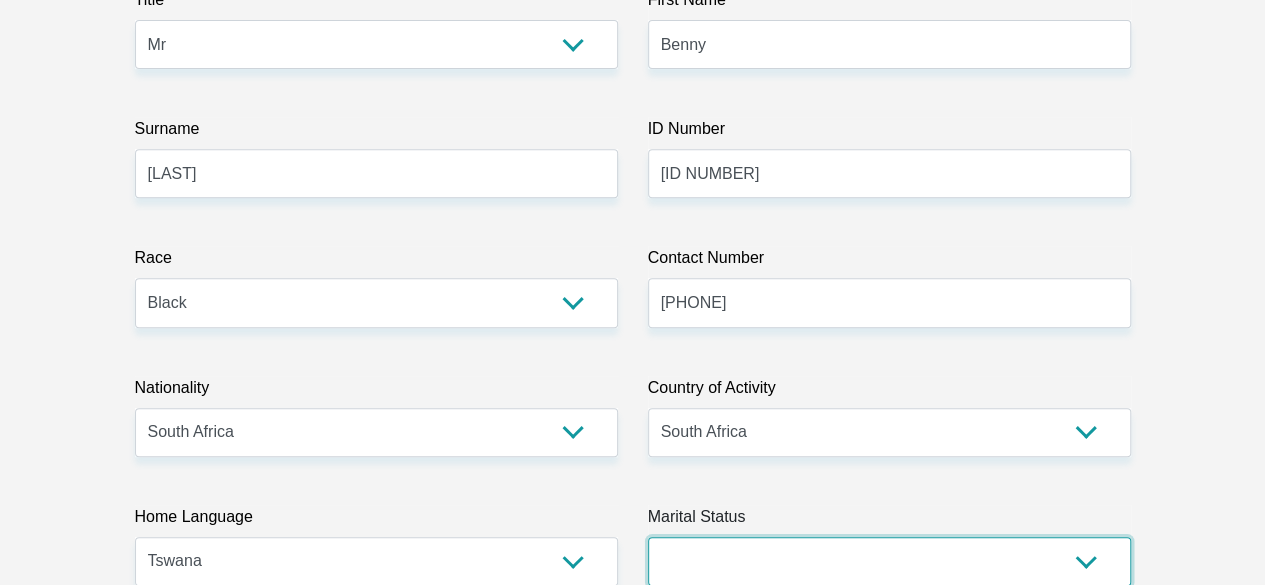 click on "Married ANC
Single
Divorced
Widowed
Married COP or Customary Law" at bounding box center (889, 561) 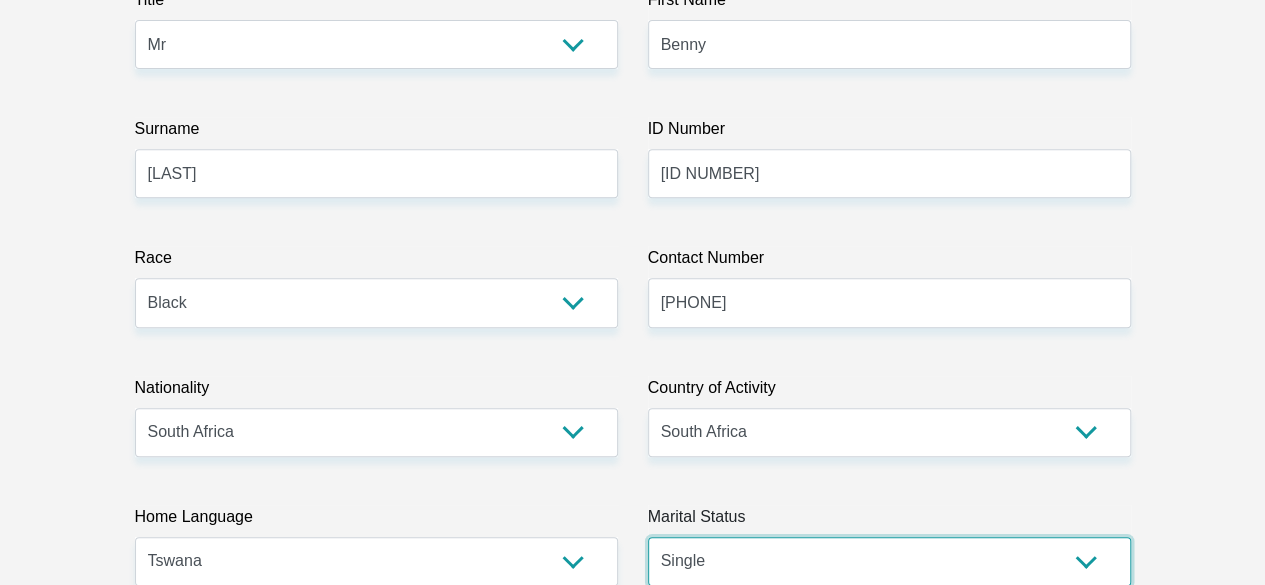 click on "Married ANC
Single
Divorced
Widowed
Married COP or Customary Law" at bounding box center [889, 561] 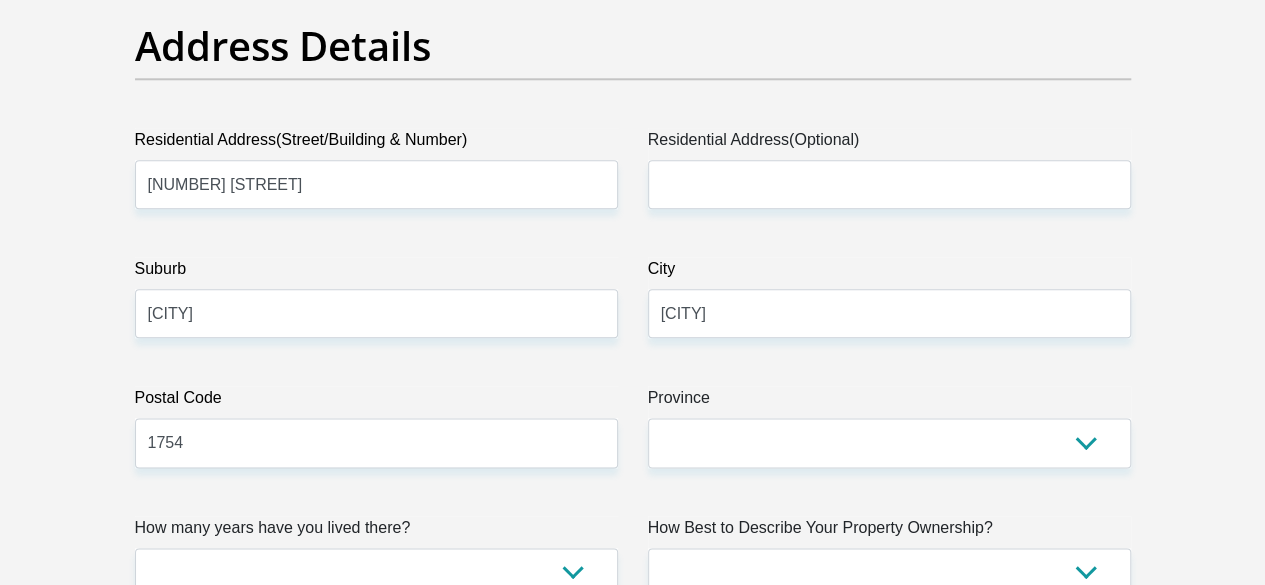 scroll, scrollTop: 1200, scrollLeft: 0, axis: vertical 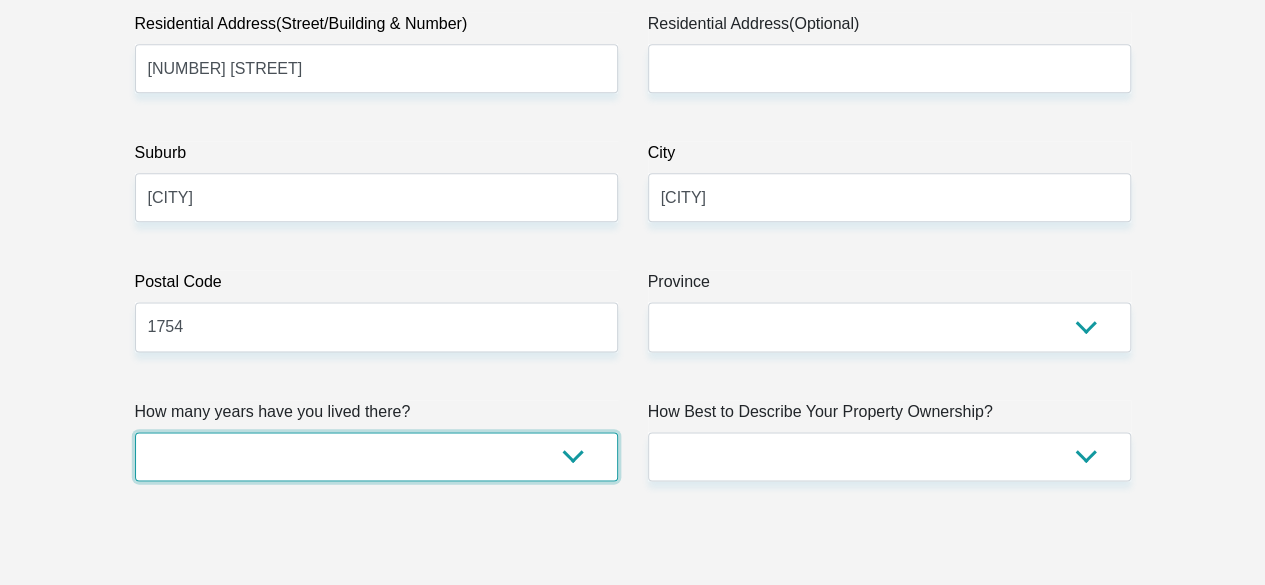 click on "less than 1 year
1-3 years
3-5 years
5+ years" at bounding box center (376, 456) 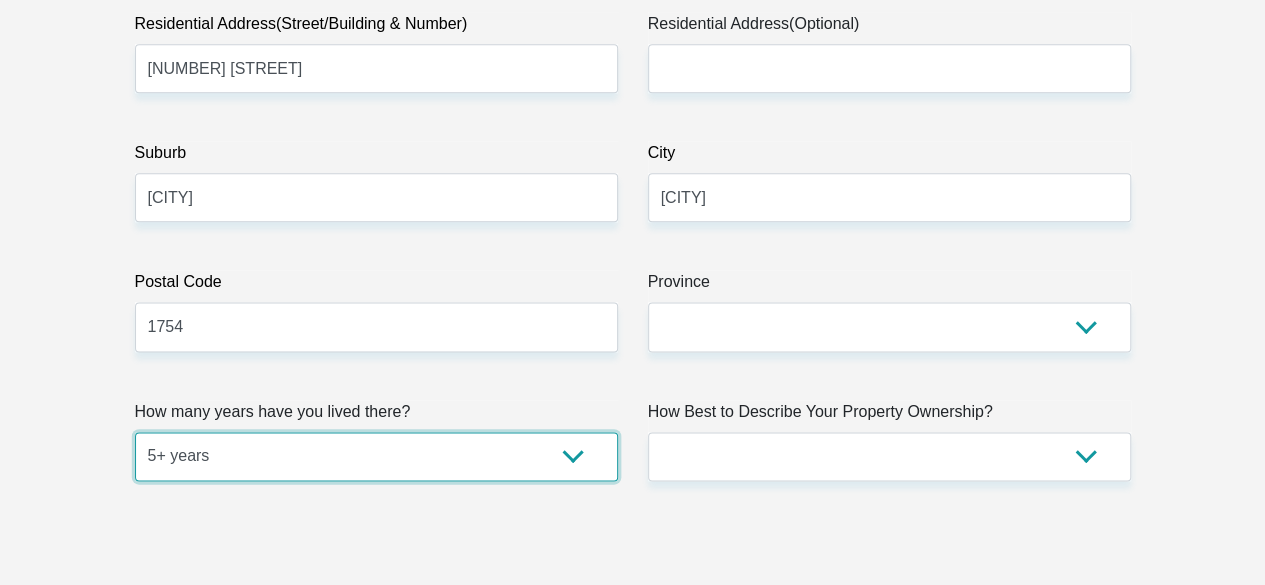 click on "less than 1 year
1-3 years
3-5 years
5+ years" at bounding box center [376, 456] 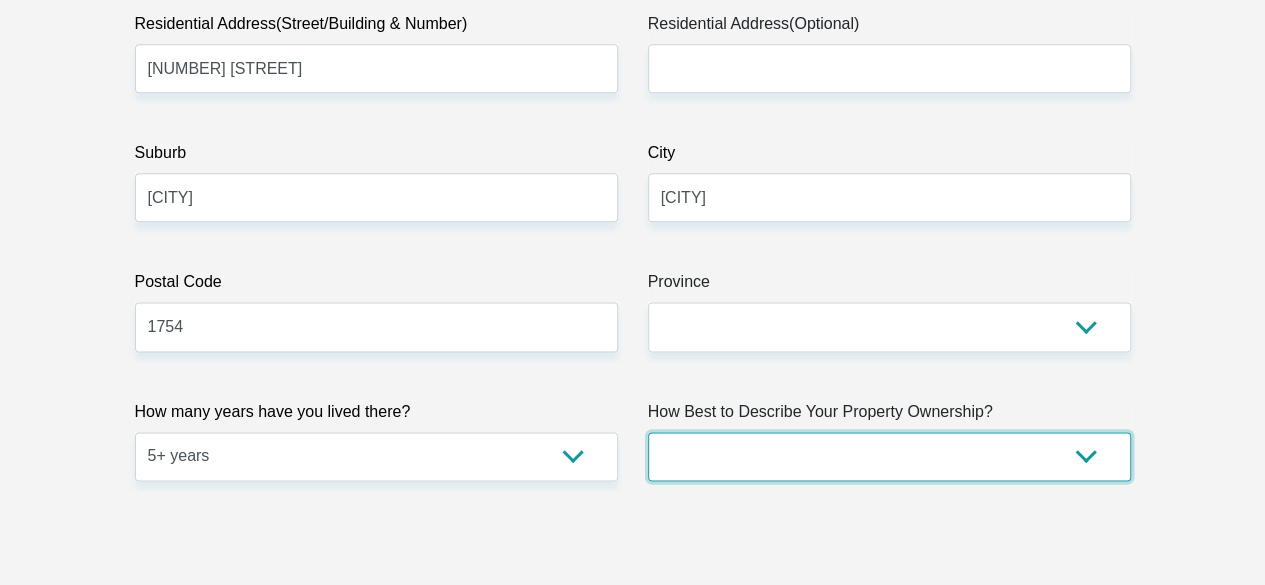 click on "Owned
Rented
Family Owned
Company Dwelling" at bounding box center [889, 456] 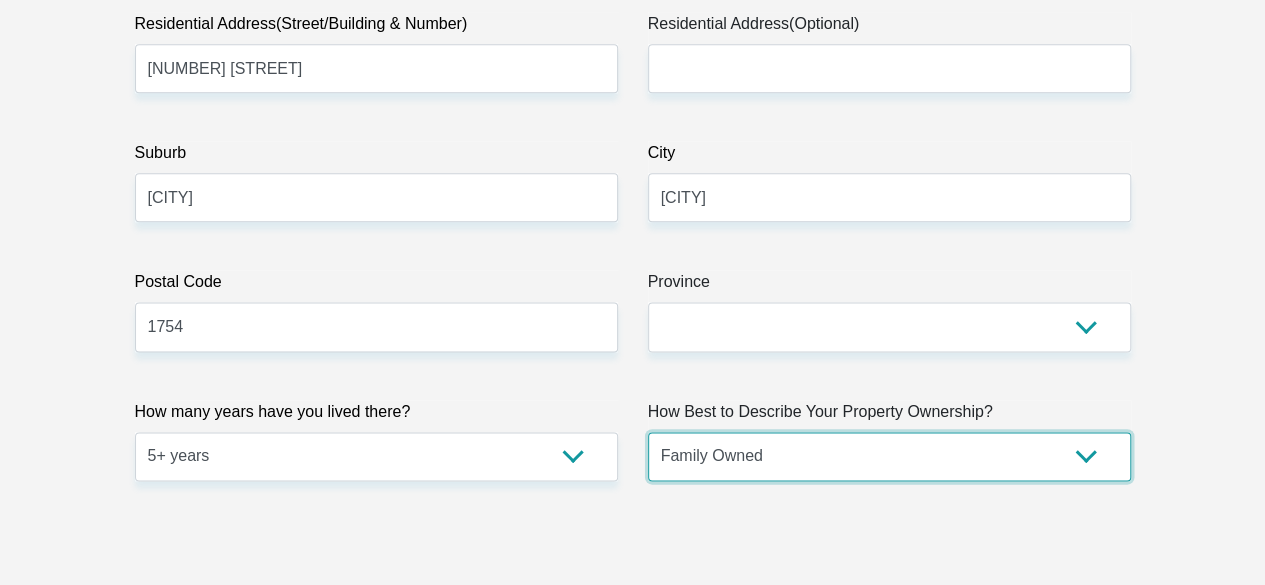click on "Owned
Rented
Family Owned
Company Dwelling" at bounding box center [889, 456] 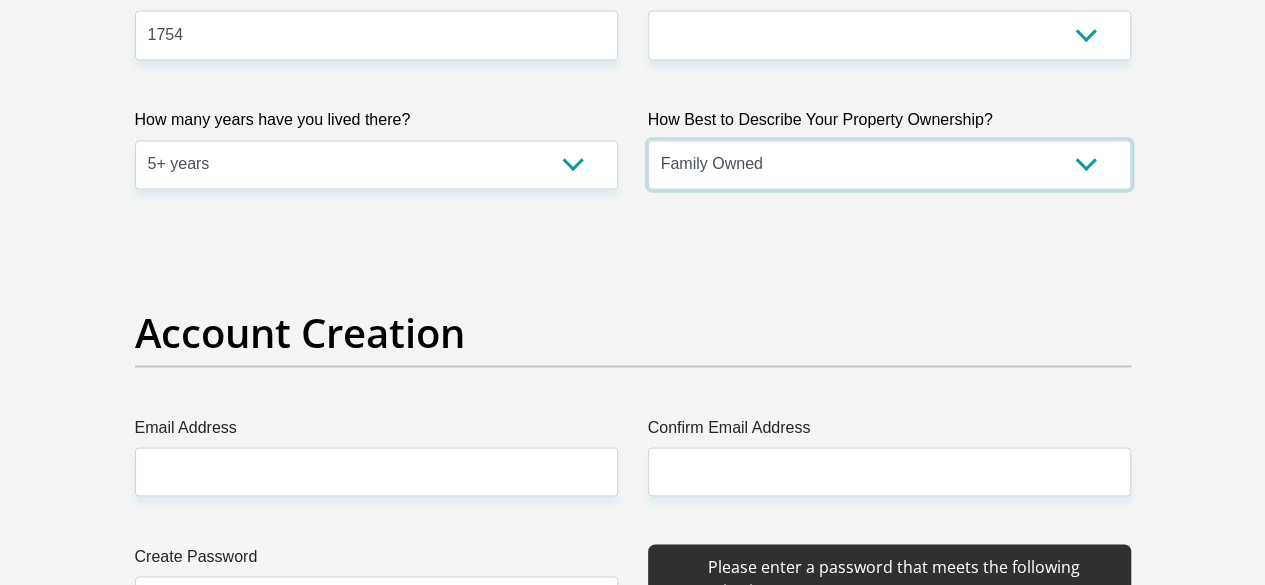 scroll, scrollTop: 1500, scrollLeft: 0, axis: vertical 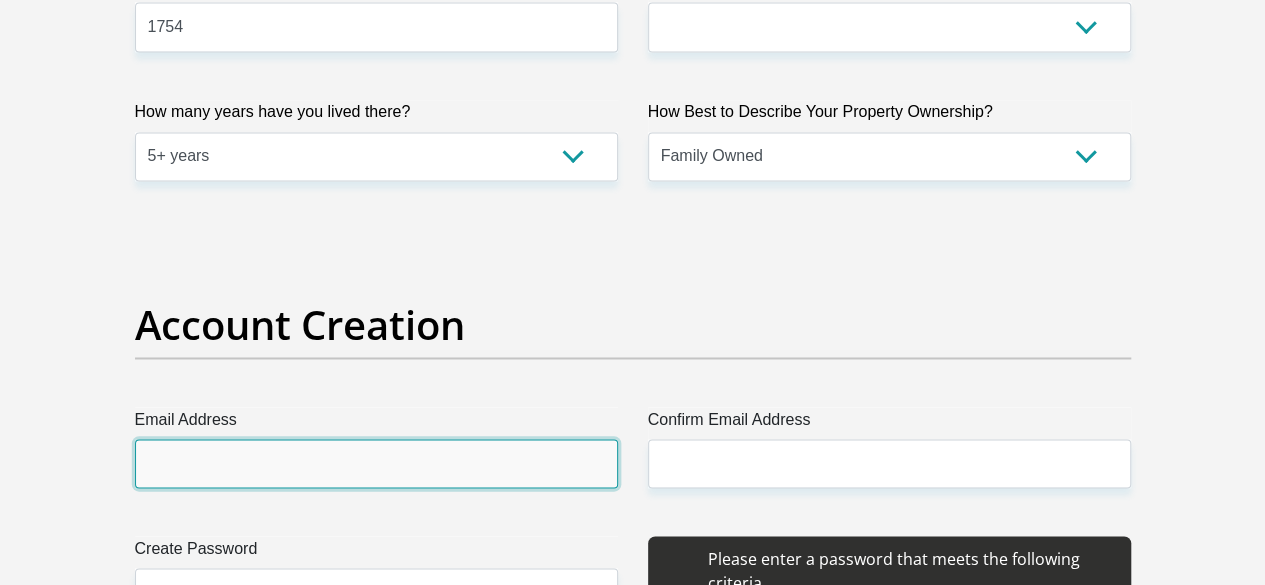 click on "Email Address" at bounding box center (376, 463) 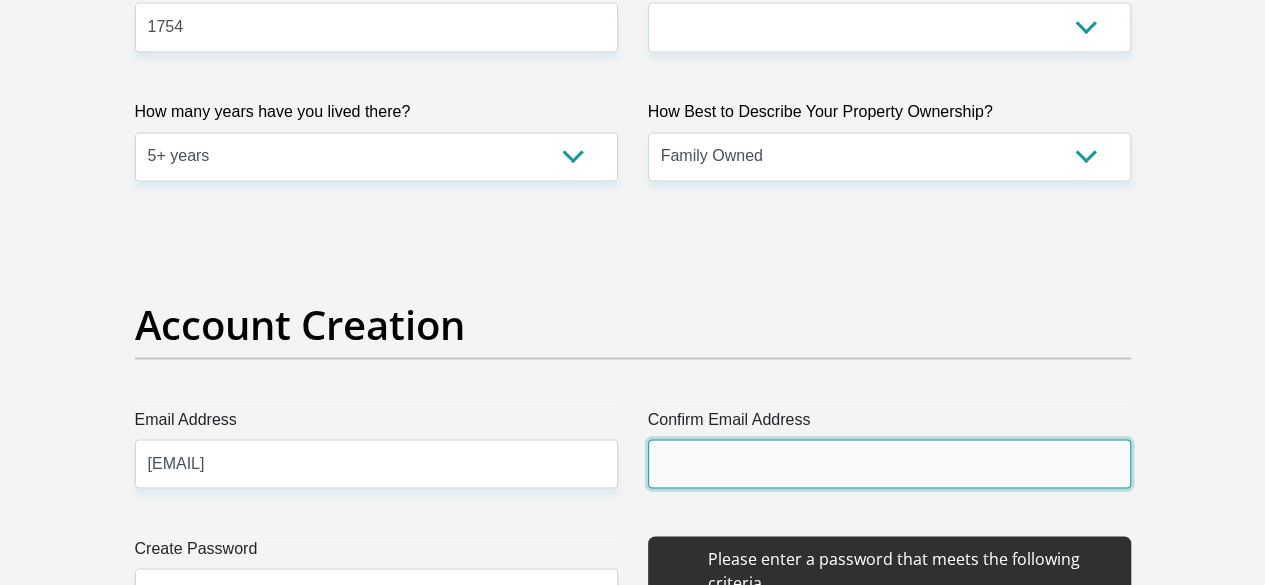 type on "benny.dikgale@gmail.com" 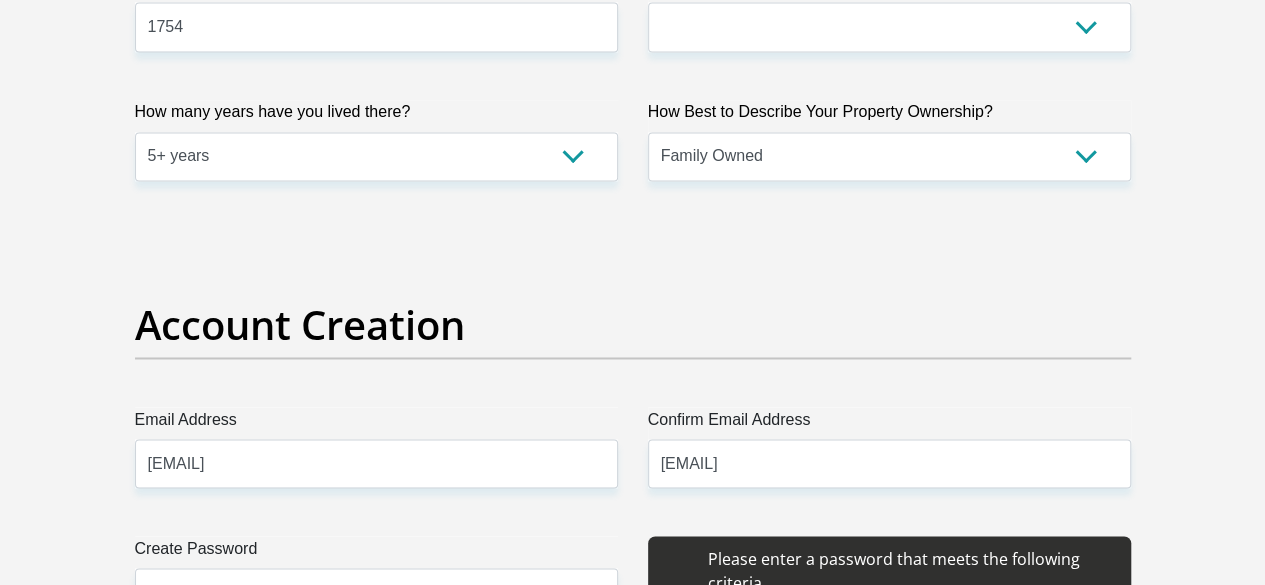 type 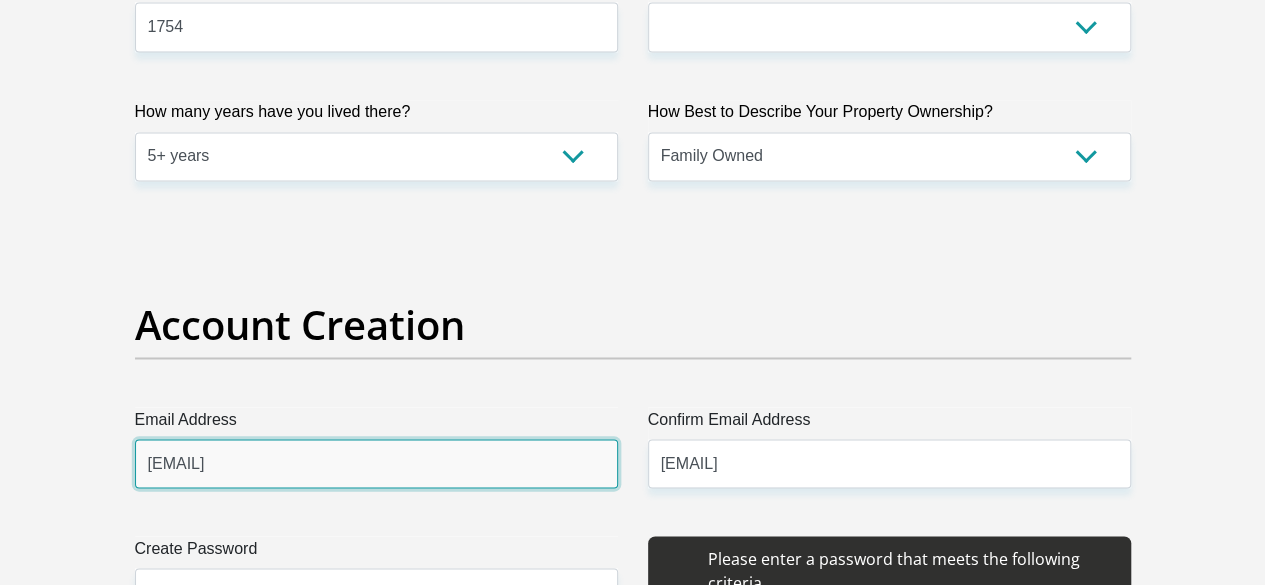 type 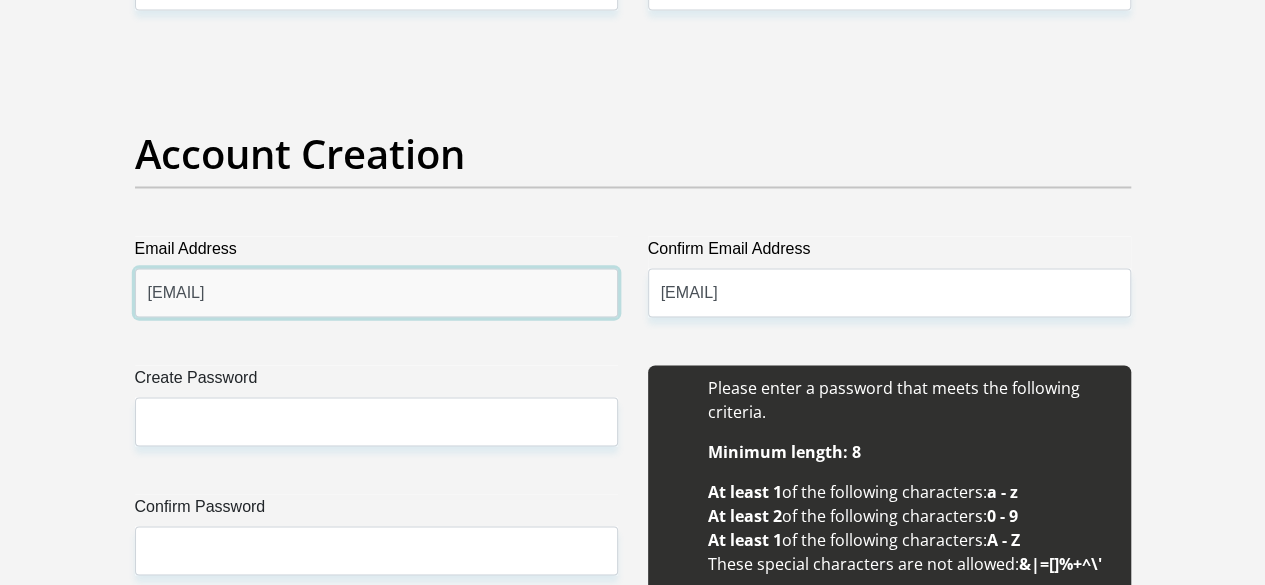 scroll, scrollTop: 1700, scrollLeft: 0, axis: vertical 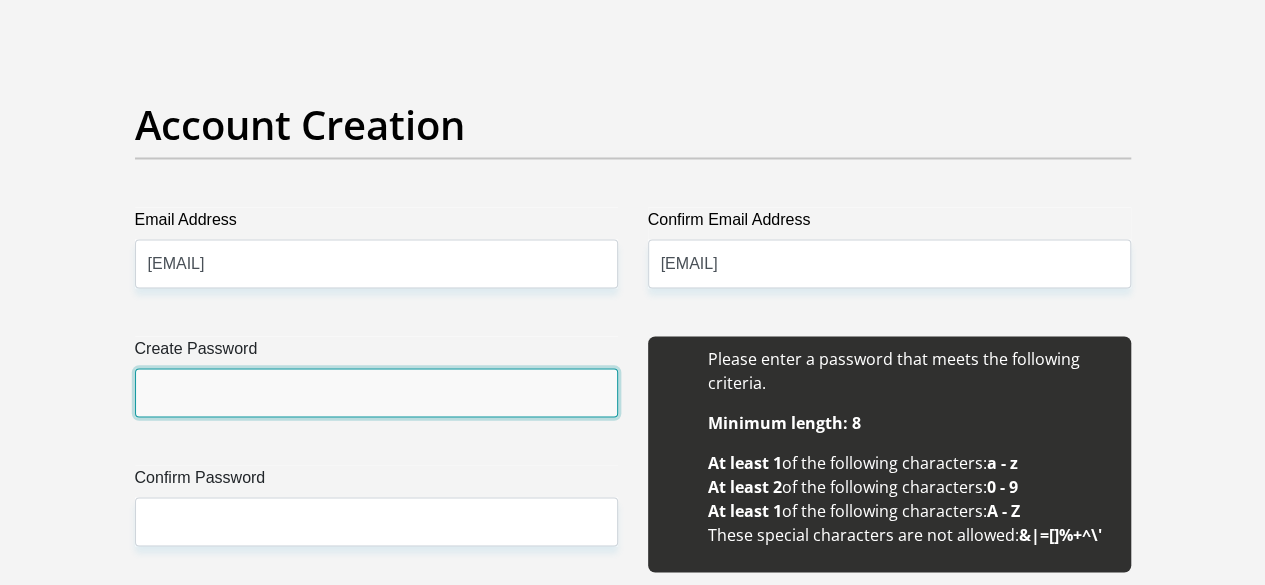 click on "Create Password" at bounding box center (376, 392) 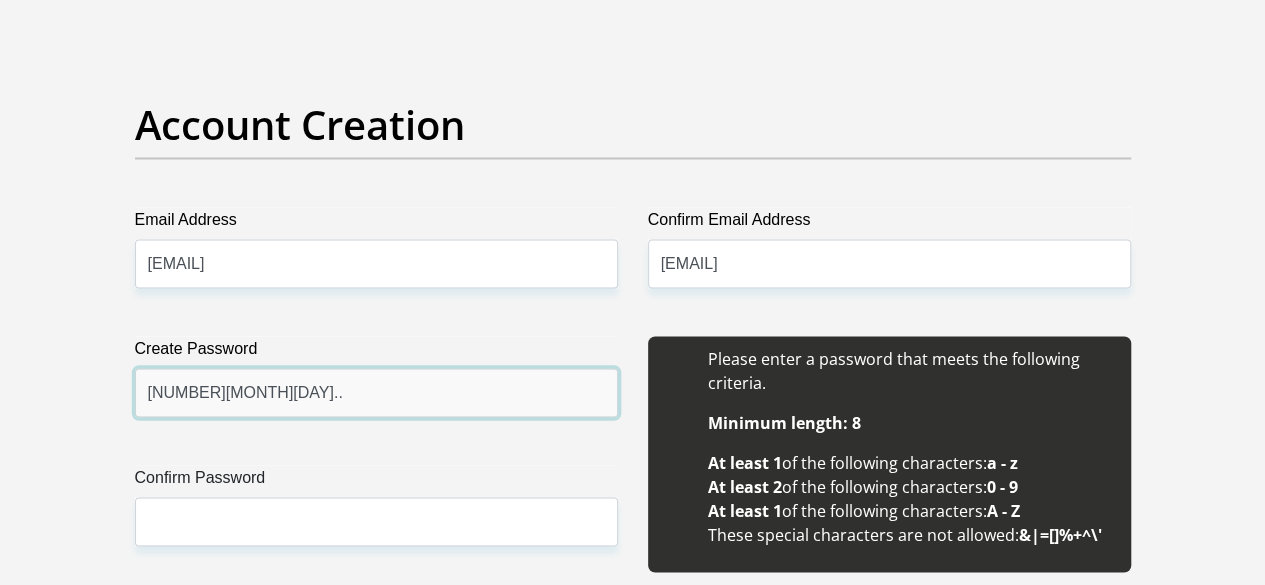 type on "1234567890Jun6.." 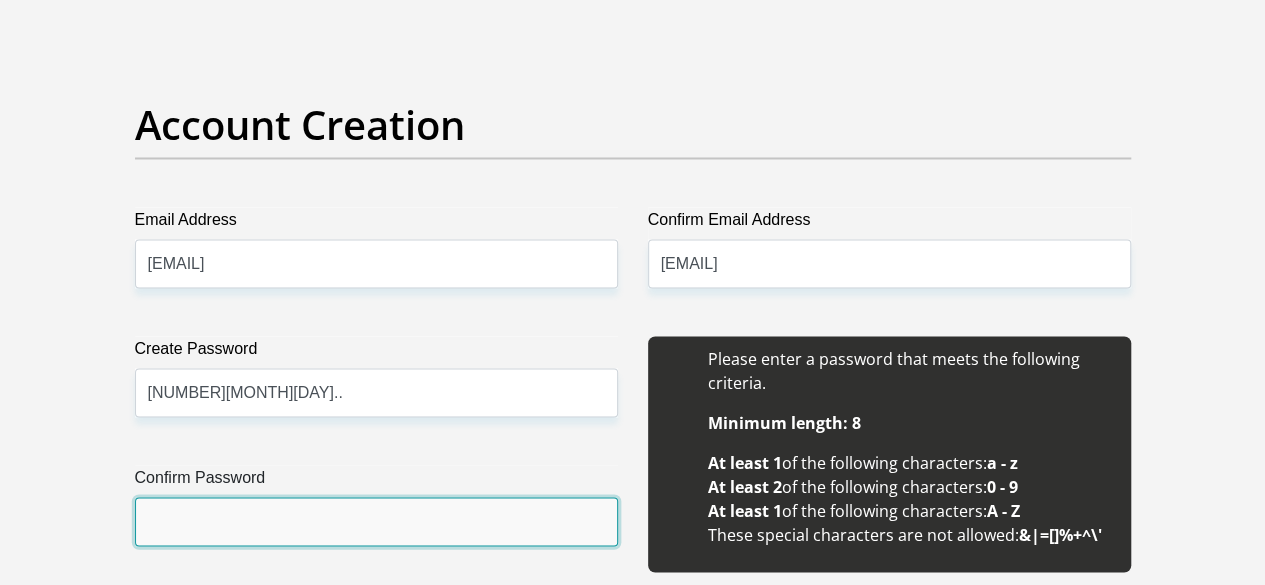 click on "Confirm Password" at bounding box center (376, 521) 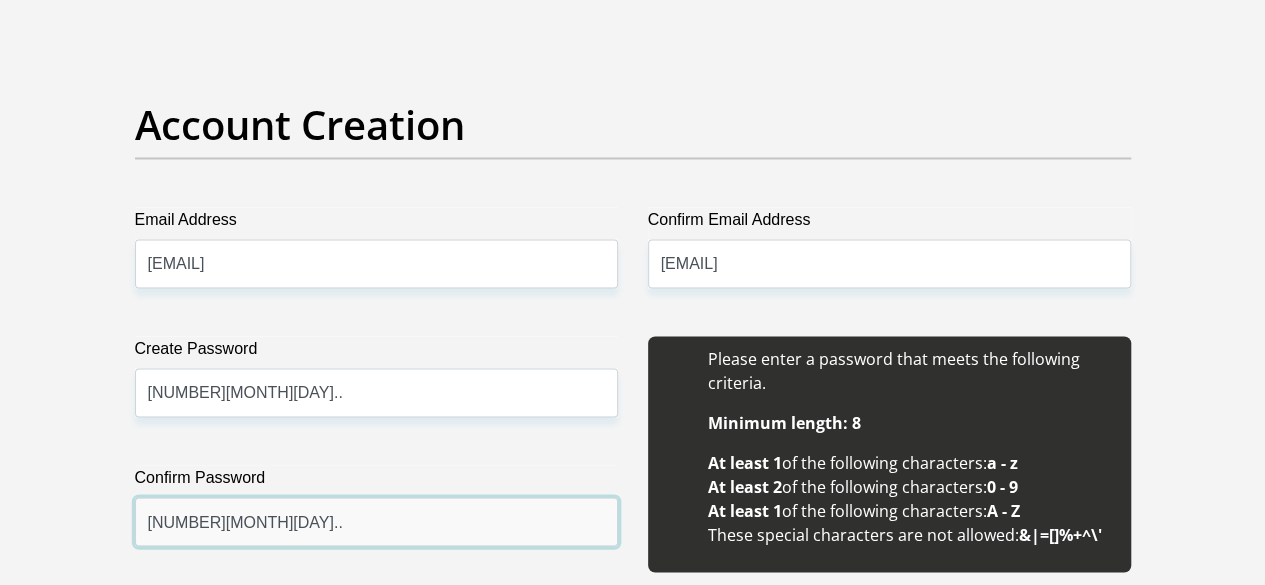 type on "1234567890Jun6.." 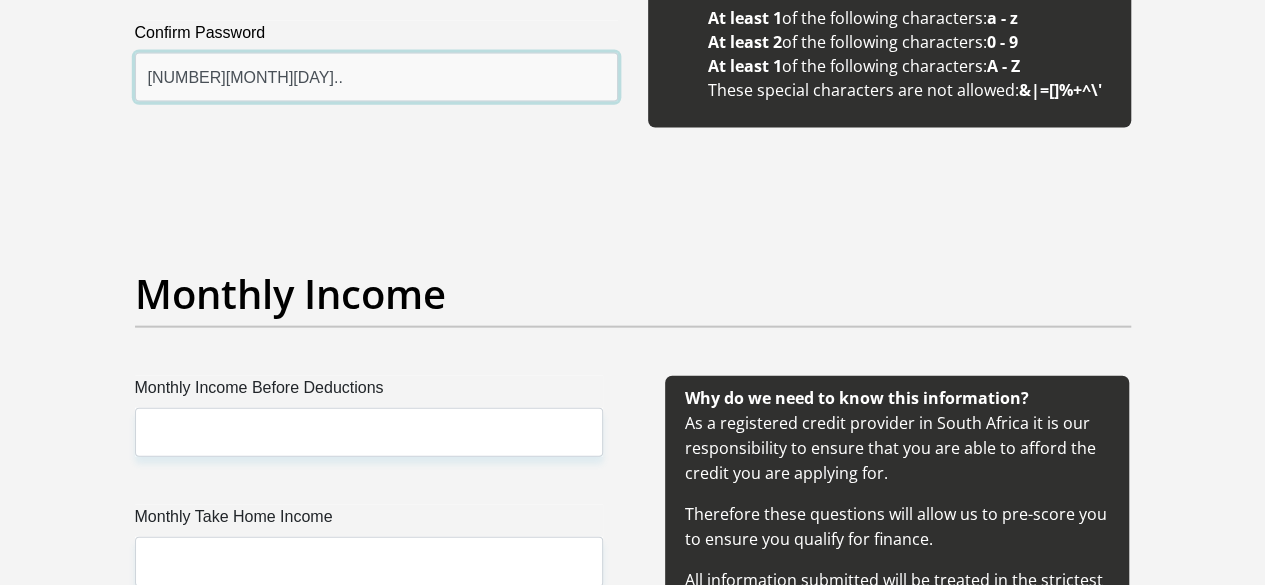 scroll, scrollTop: 2200, scrollLeft: 0, axis: vertical 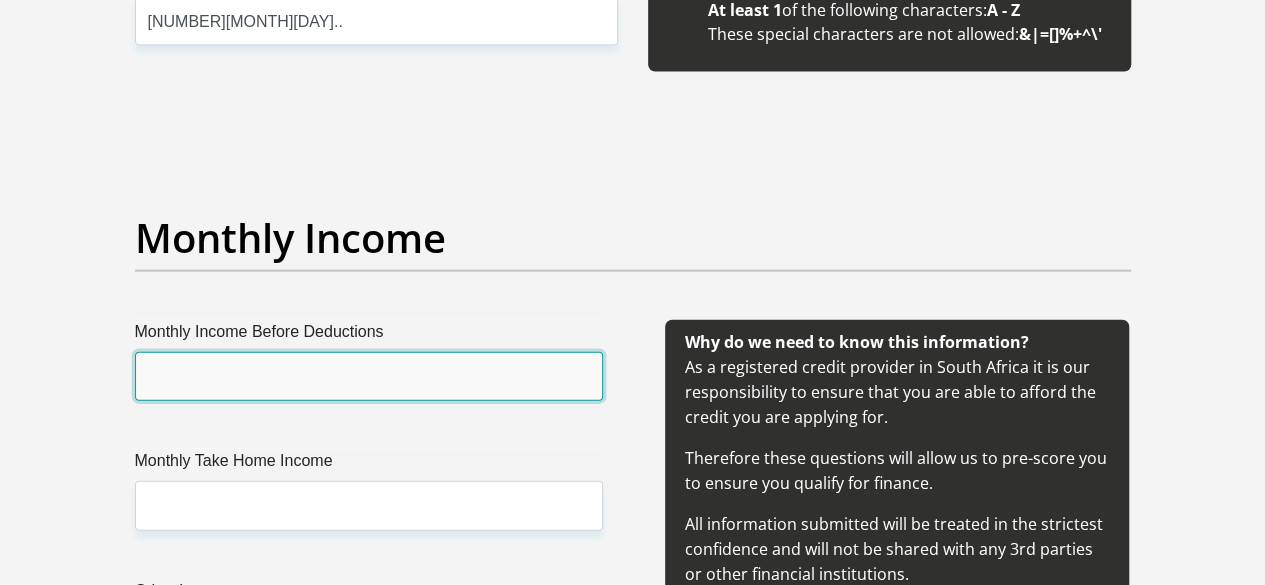 click on "Monthly Income Before Deductions" at bounding box center (369, 376) 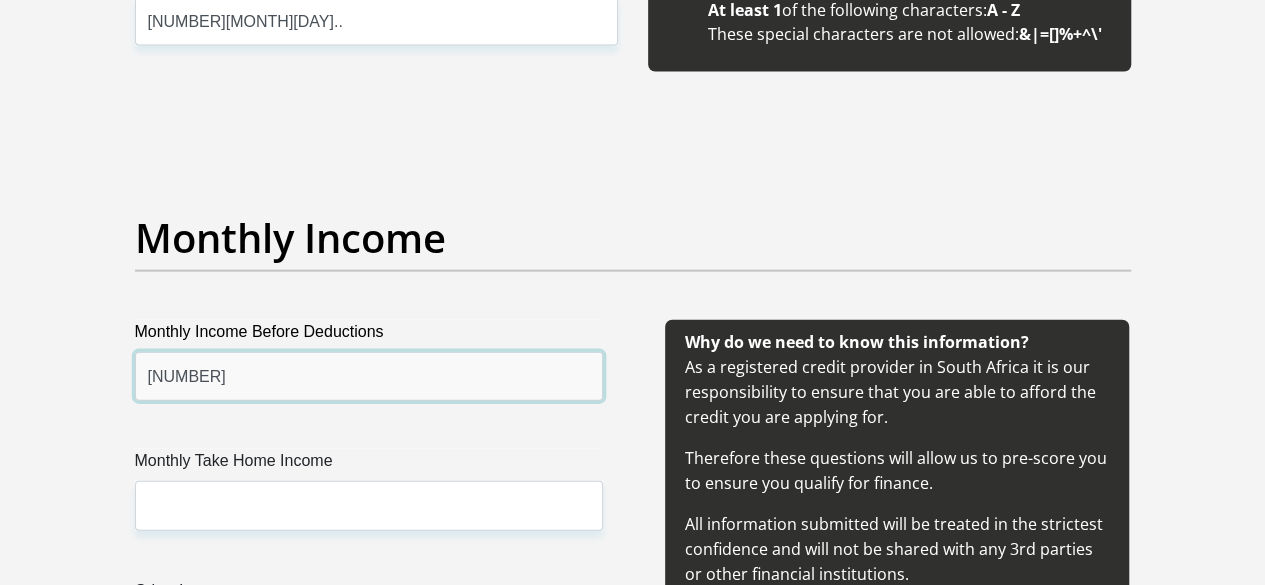 type on "42890" 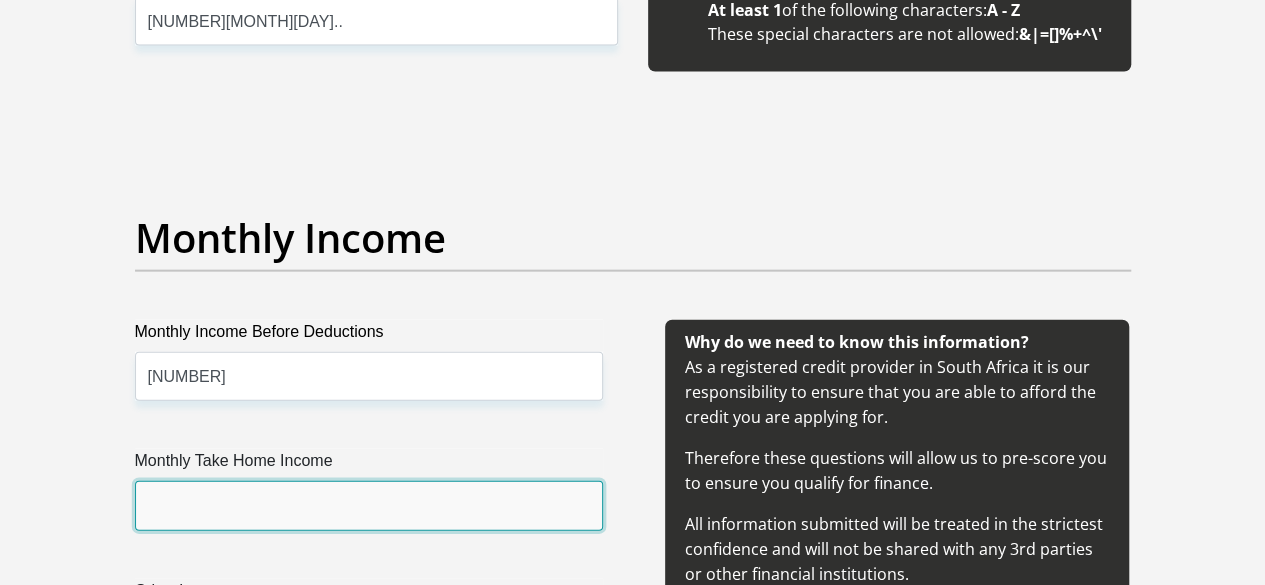 click on "Monthly Take Home Income" at bounding box center [369, 505] 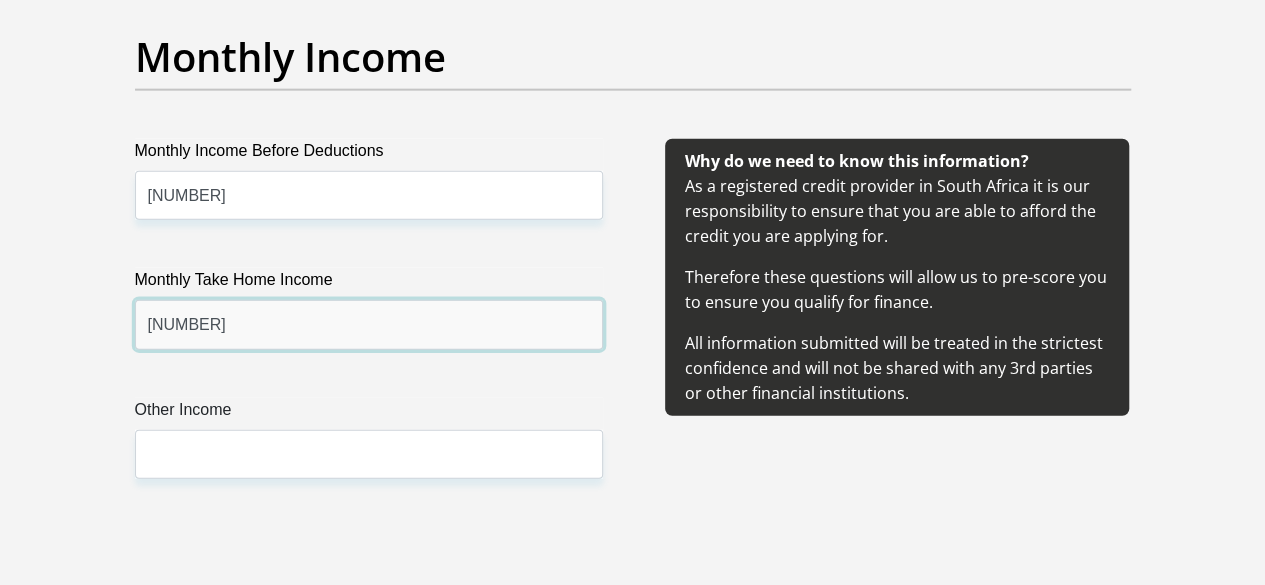 scroll, scrollTop: 2400, scrollLeft: 0, axis: vertical 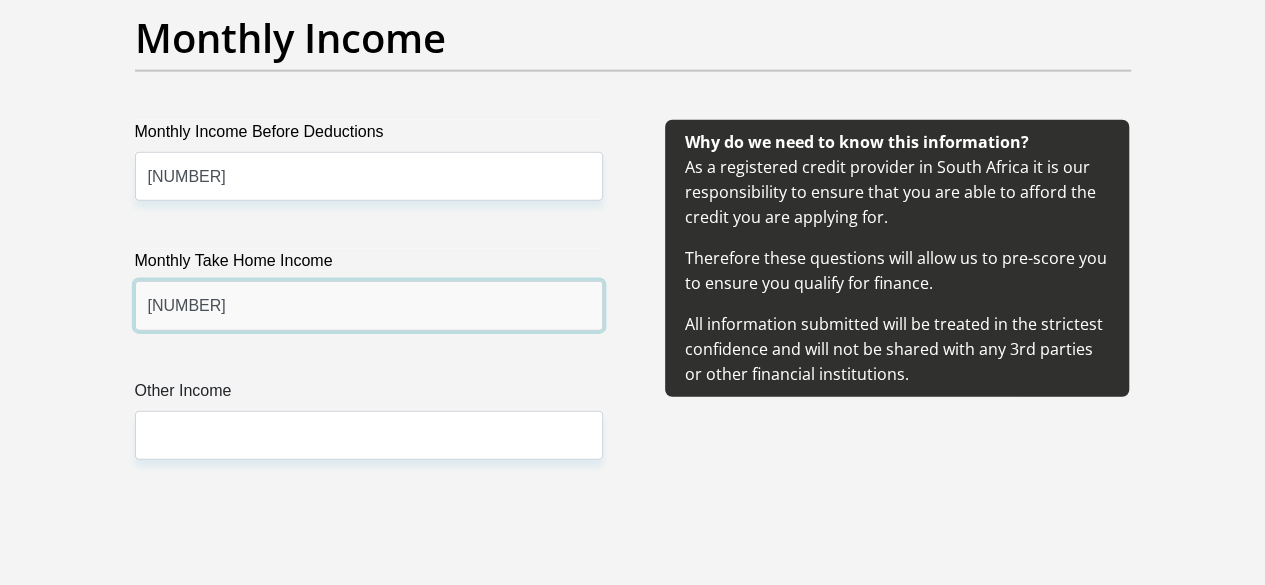type on "21415" 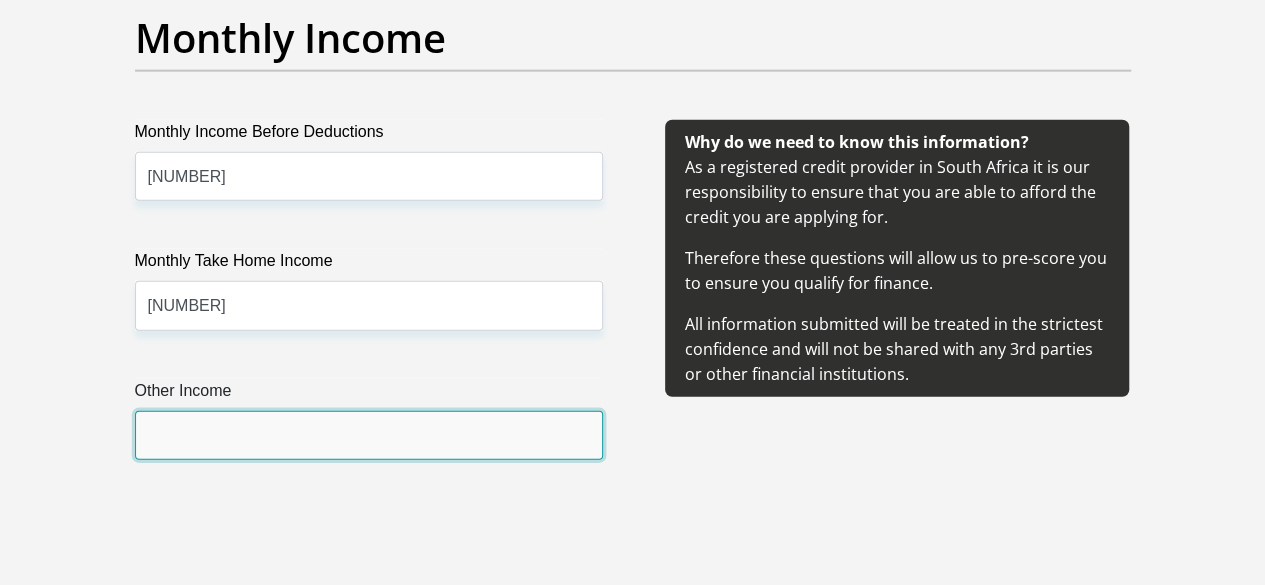 click on "Other Income" at bounding box center [369, 435] 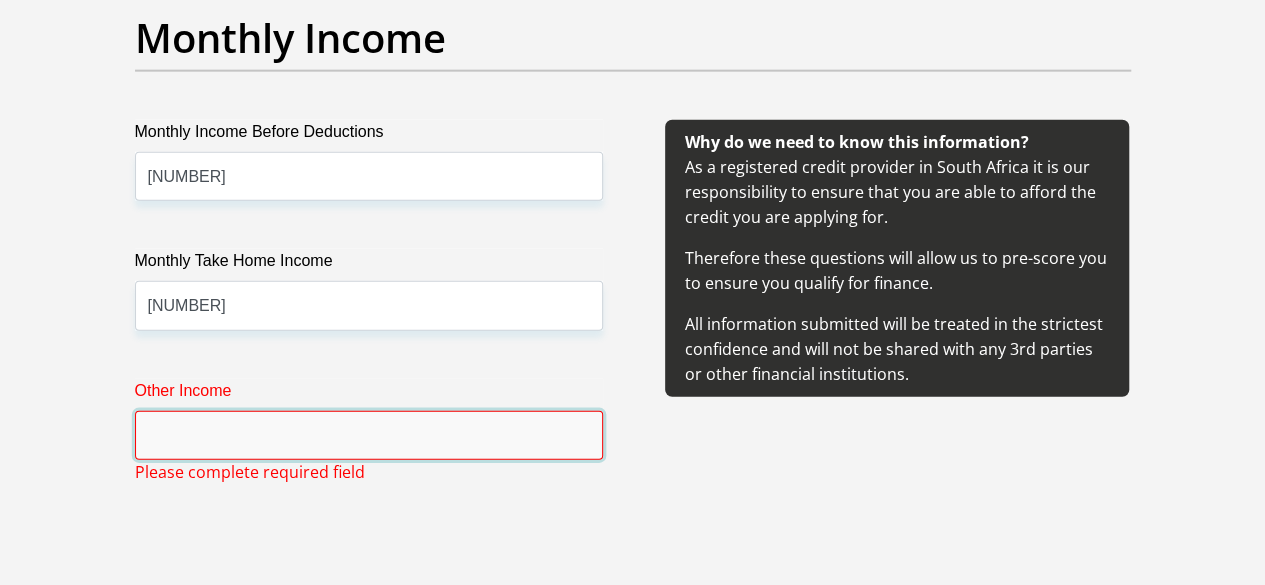 click on "Other Income" at bounding box center [369, 435] 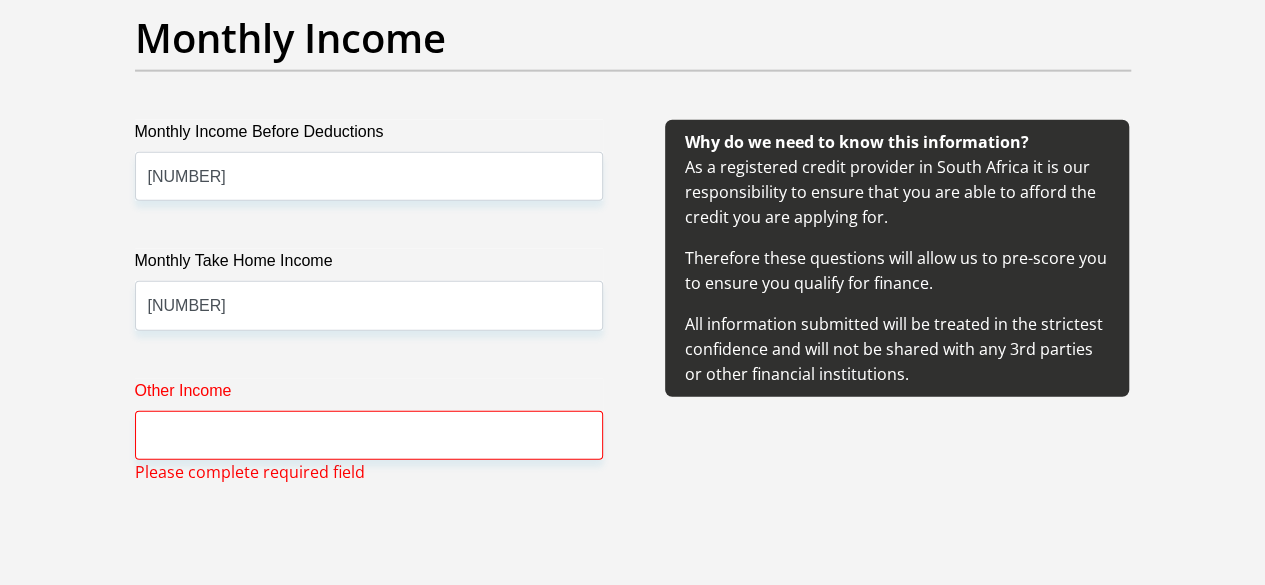 click on "Title
Mr
Ms
Mrs
Dr
Other
First Name
Benny
Surname
Dikgale
ID Number
7712095558089
Please input valid ID number
Race
Black
Coloured
Indian
White
Other
Contact Number
0813251201
Please input valid contact number
Nationality
South Africa
Afghanistan
Aland Islands  Albania  Algeria" at bounding box center [633, 1253] 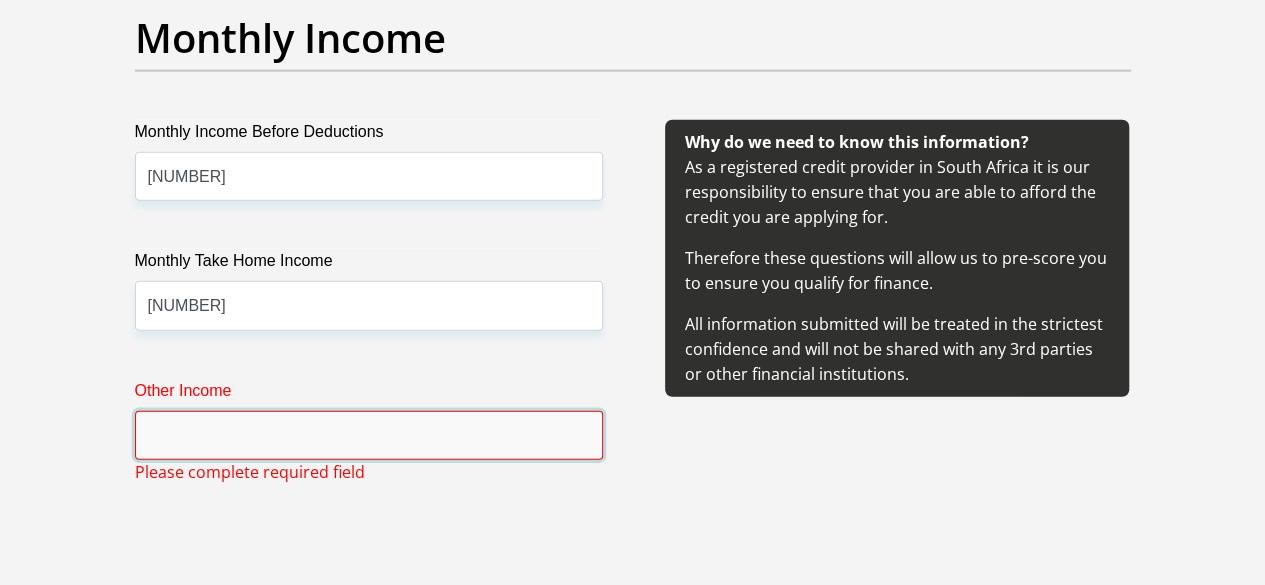 click on "Other Income" at bounding box center (369, 435) 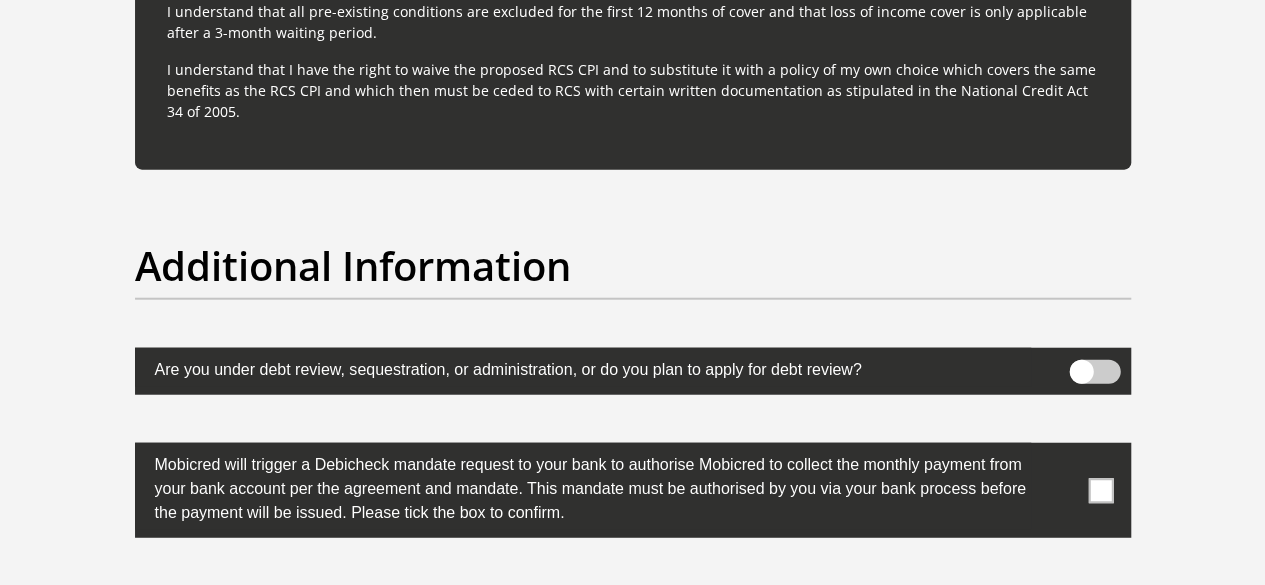 scroll, scrollTop: 6200, scrollLeft: 0, axis: vertical 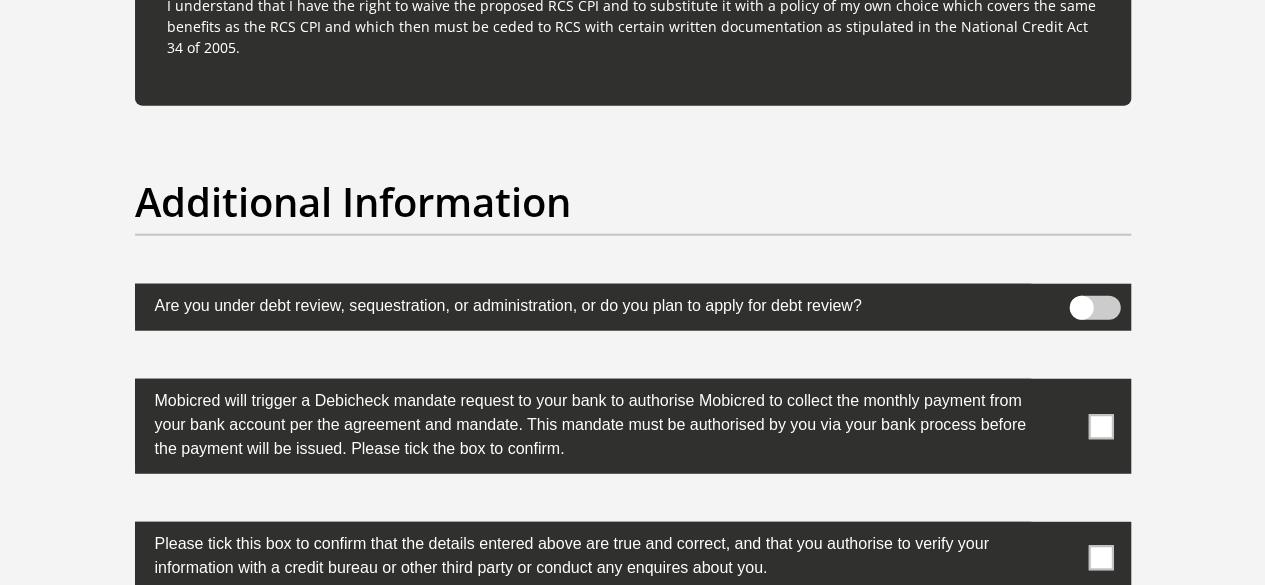 type on "0" 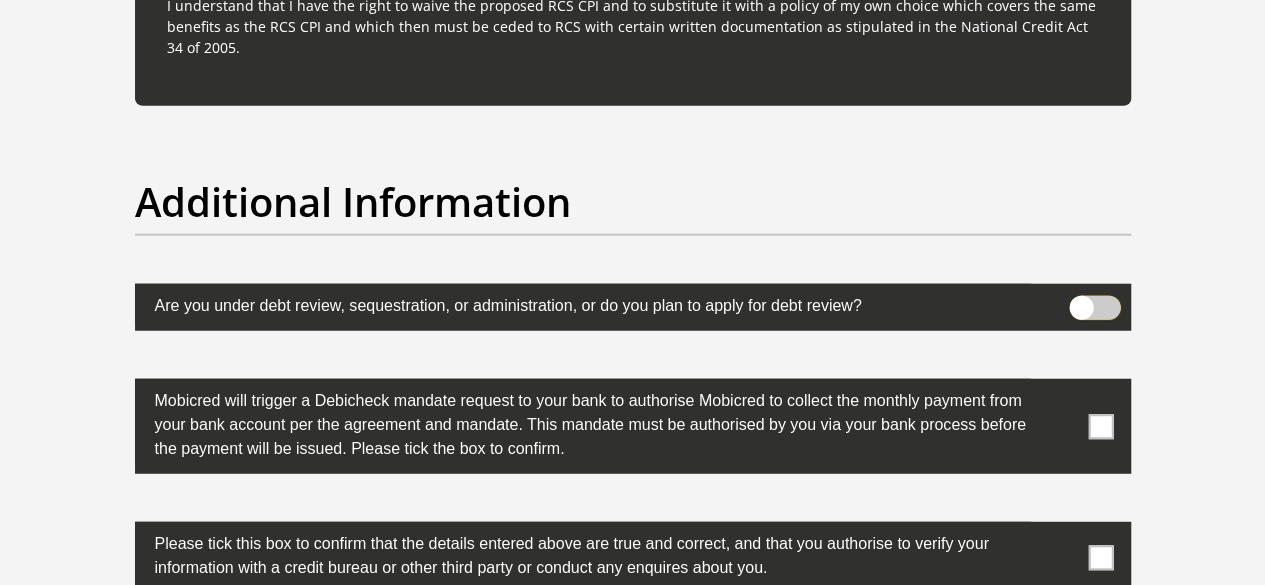 click at bounding box center [1081, 301] 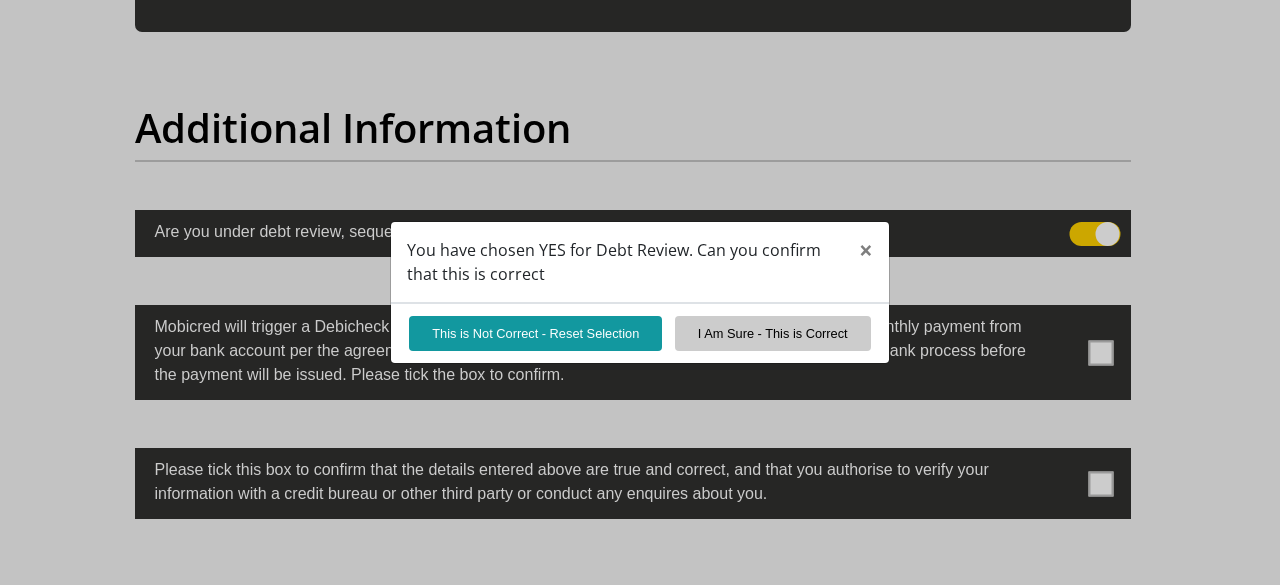 click on "You have chosen YES for Debt Review.
Can you confirm that this is correct
×
This is Not Correct - Reset Selection
I Am Sure - This is Correct" at bounding box center (640, 292) 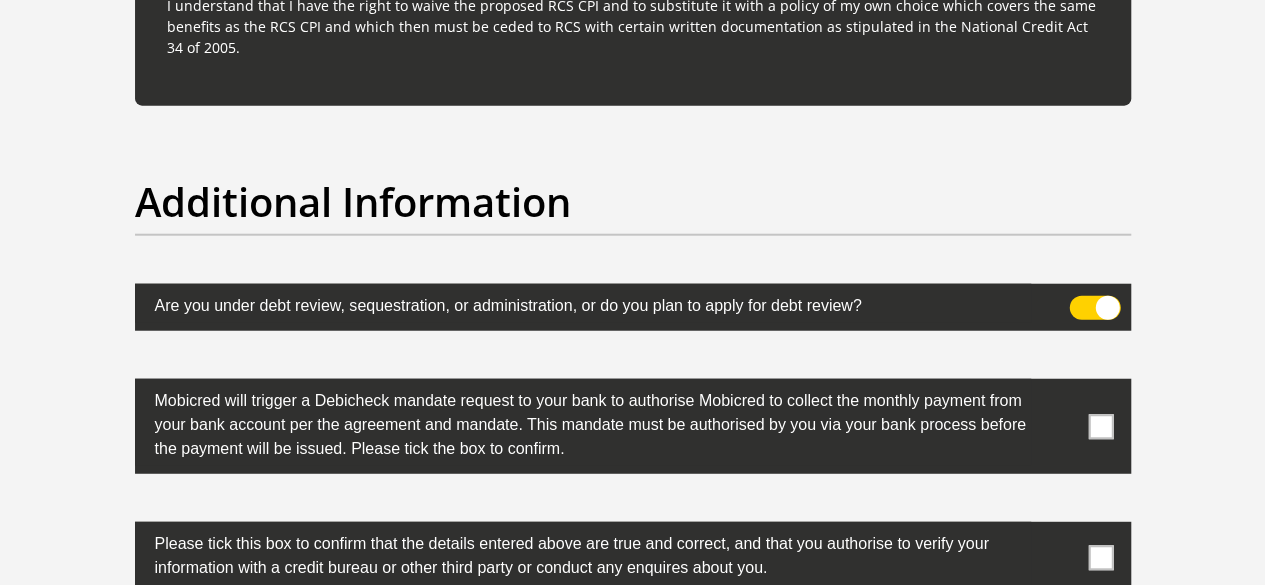 click at bounding box center [1094, 308] 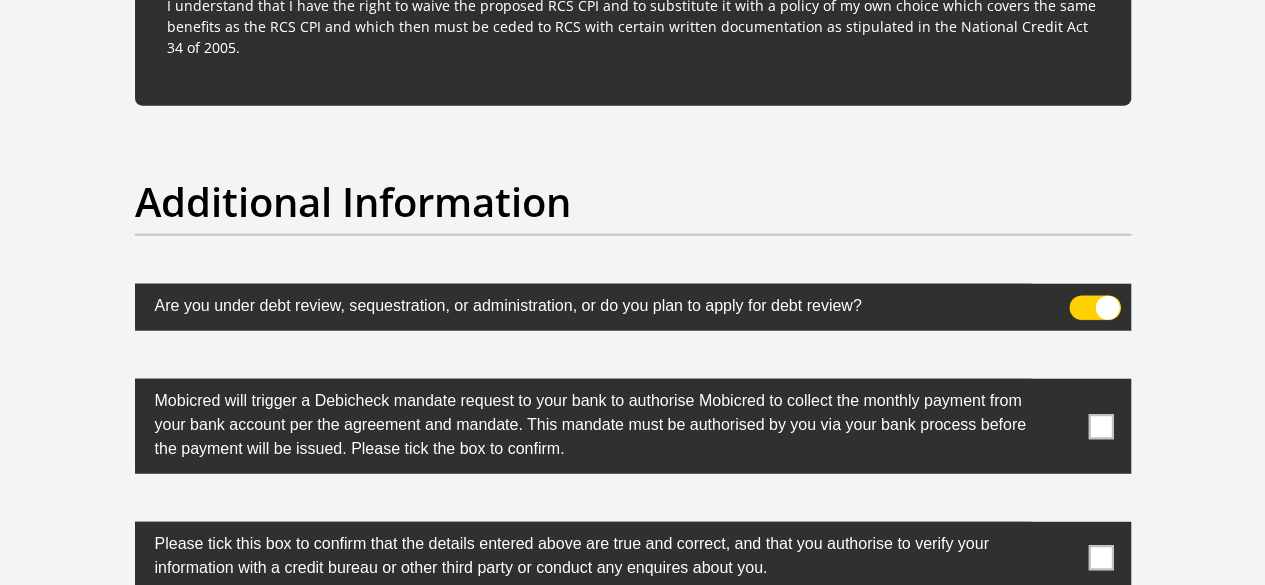 click at bounding box center (1081, 301) 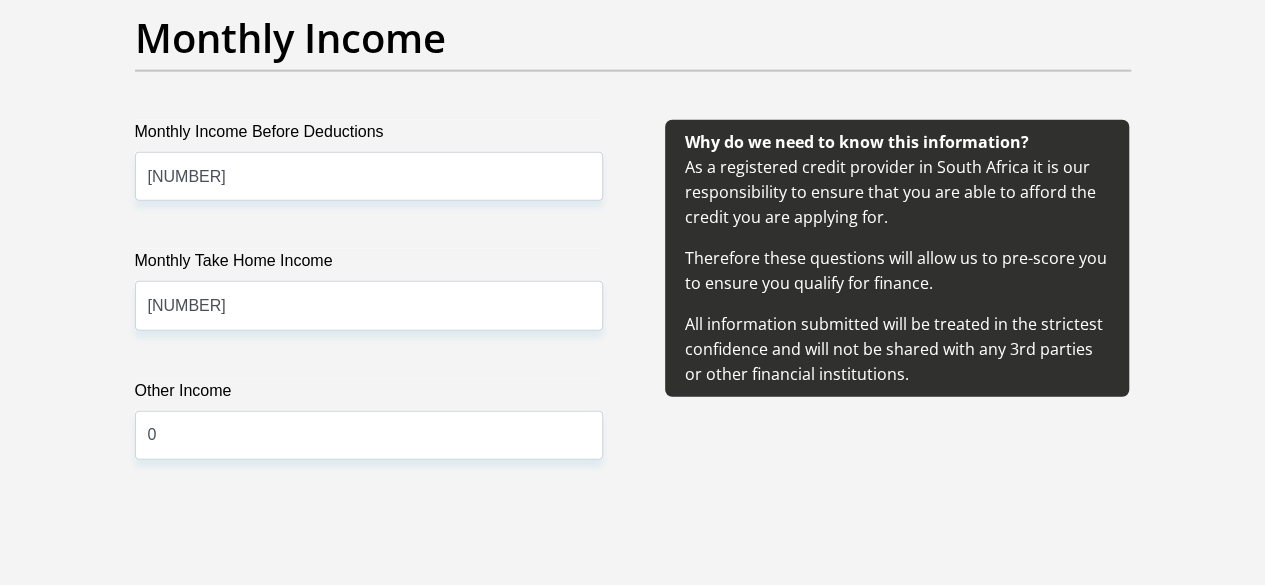 scroll, scrollTop: 2700, scrollLeft: 0, axis: vertical 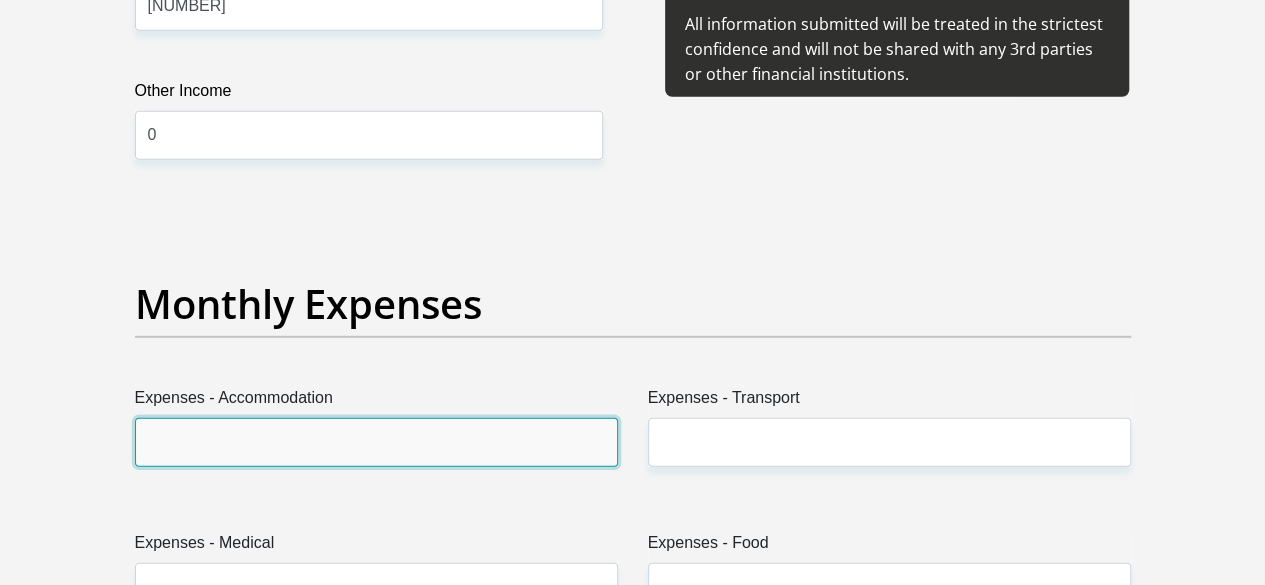 click on "Expenses - Accommodation" at bounding box center (376, 442) 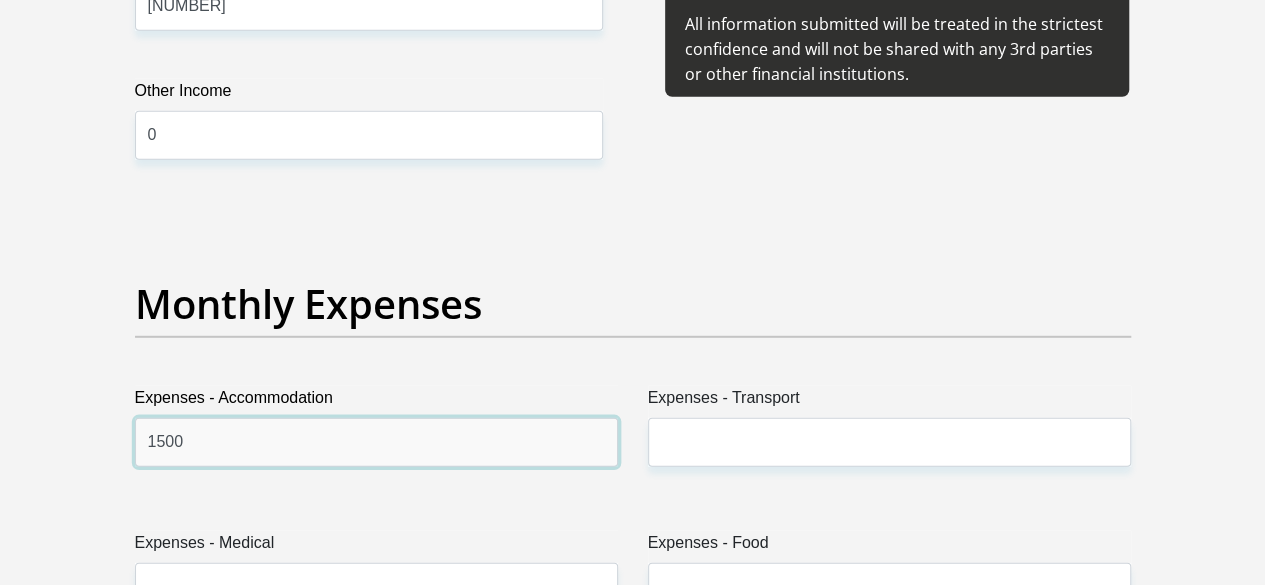 type on "1500" 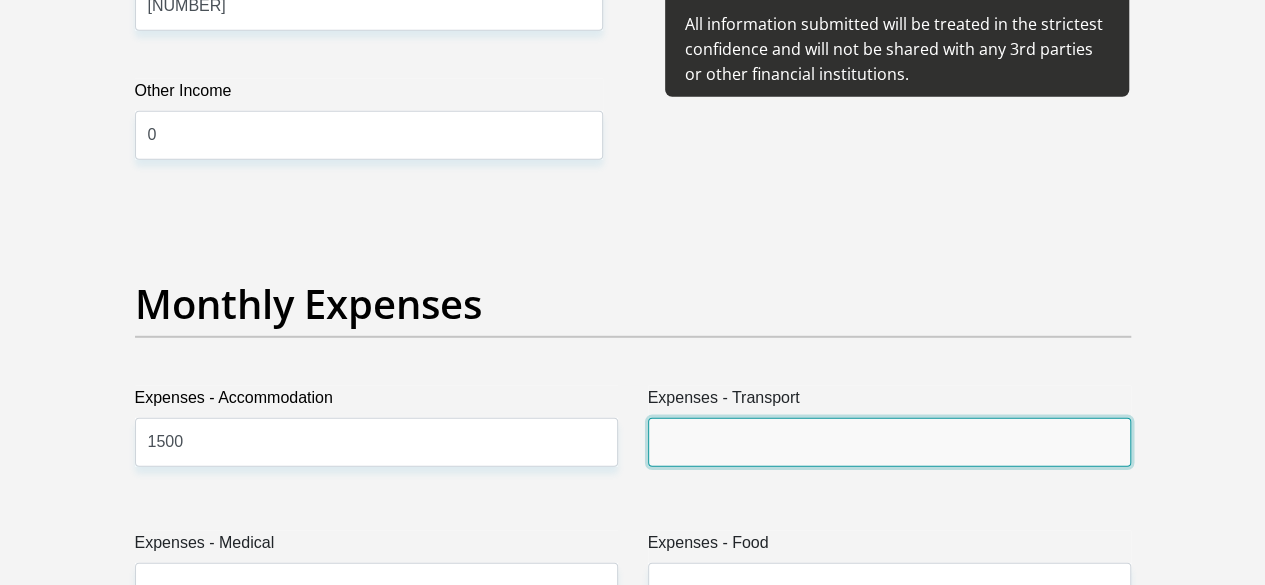 click on "Expenses - Transport" at bounding box center [889, 442] 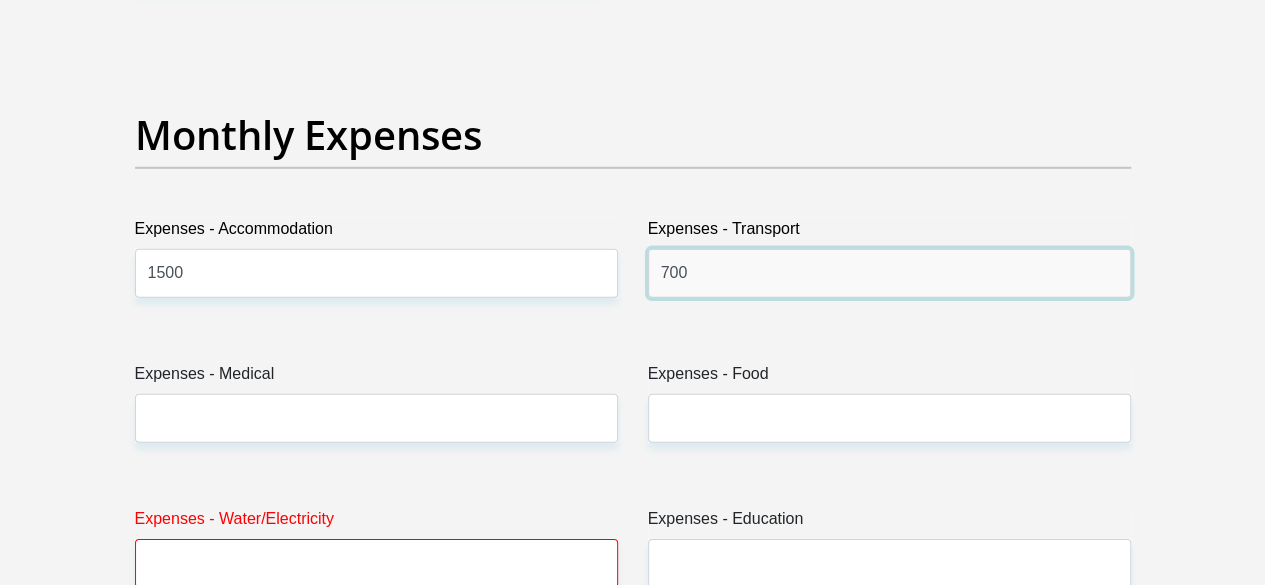 scroll, scrollTop: 2900, scrollLeft: 0, axis: vertical 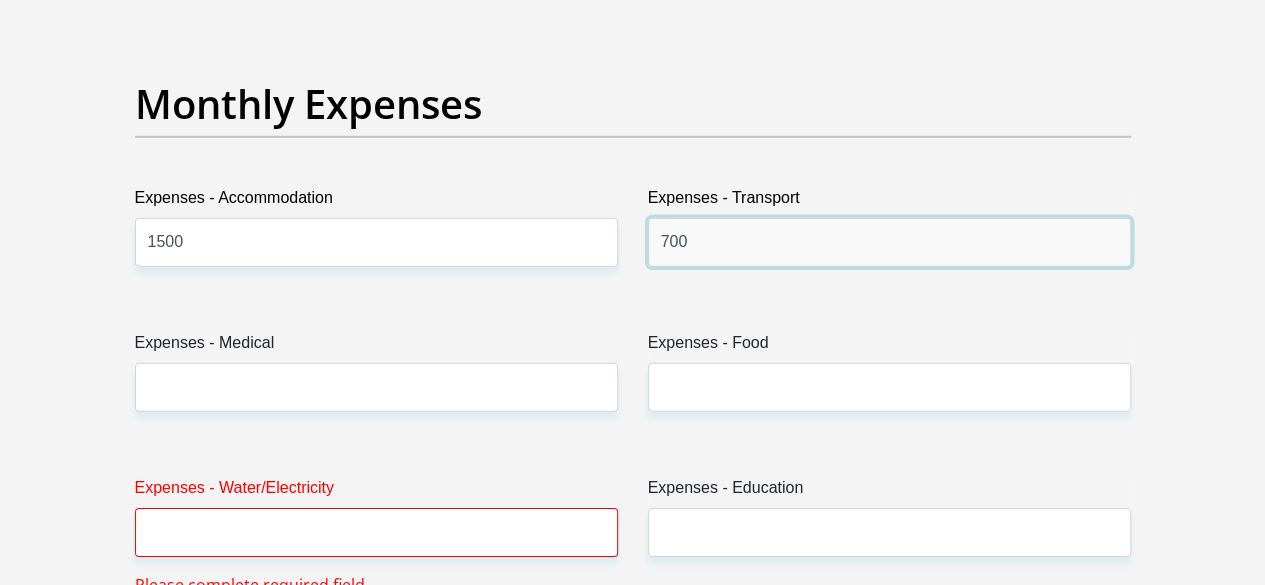 type on "700" 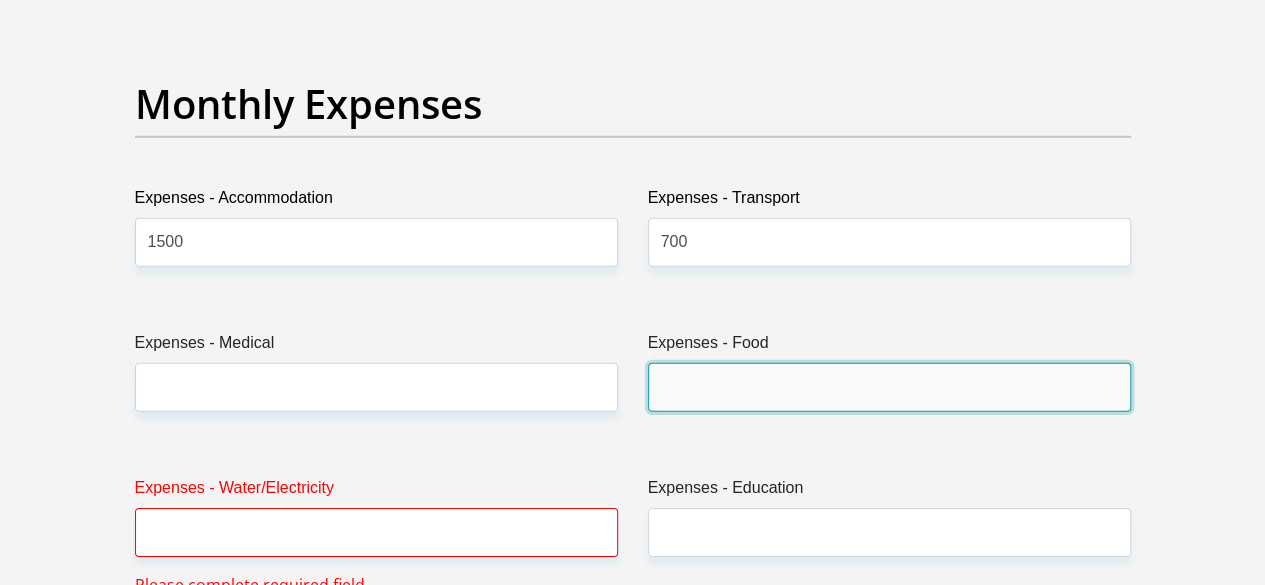 click on "Expenses - Food" at bounding box center (889, 387) 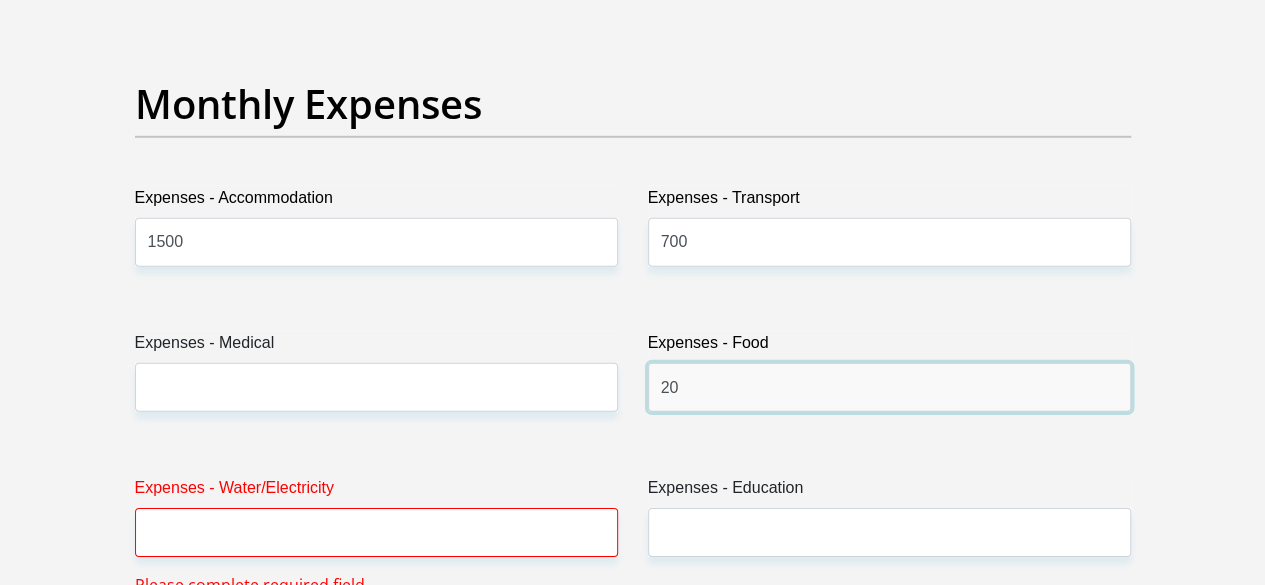 type on "2" 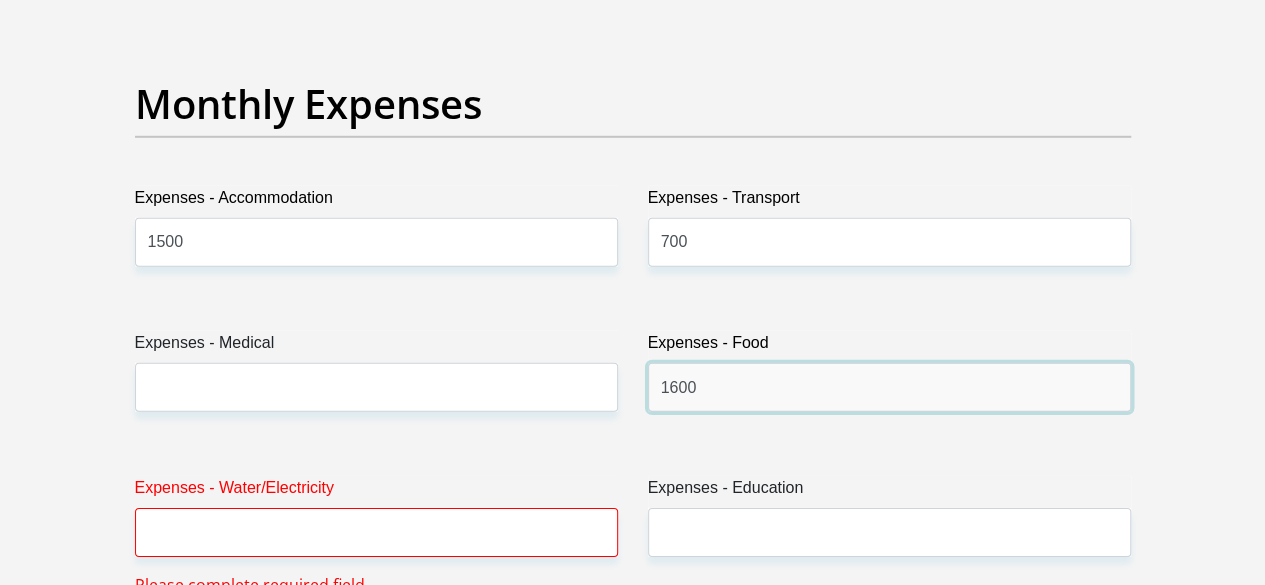type on "1600" 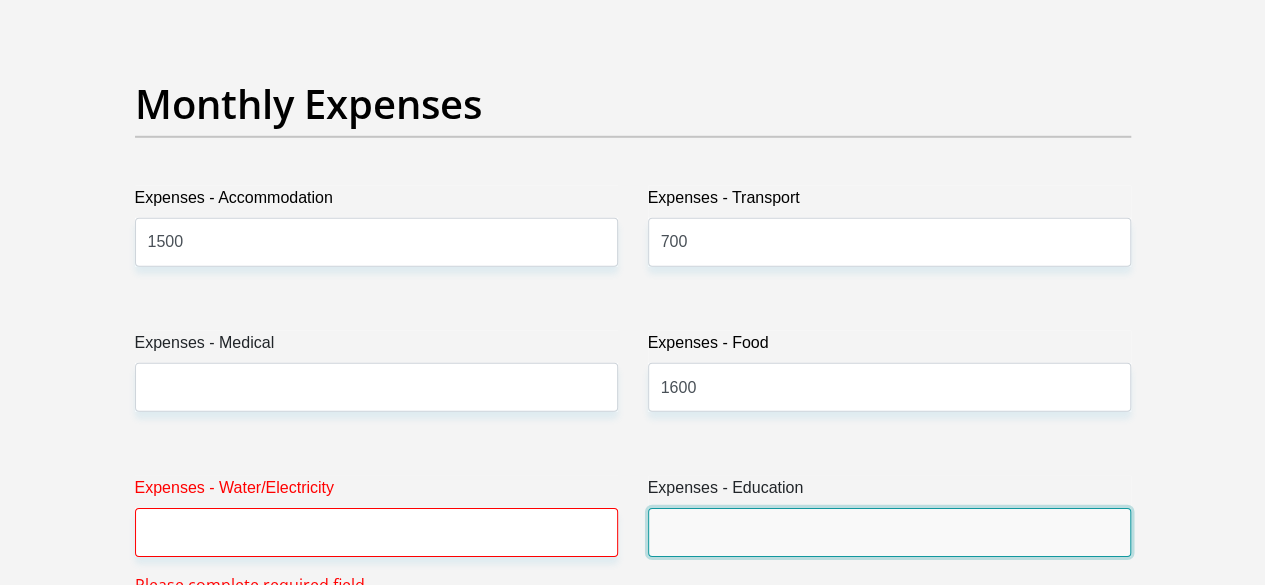 click on "Expenses - Education" at bounding box center [889, 532] 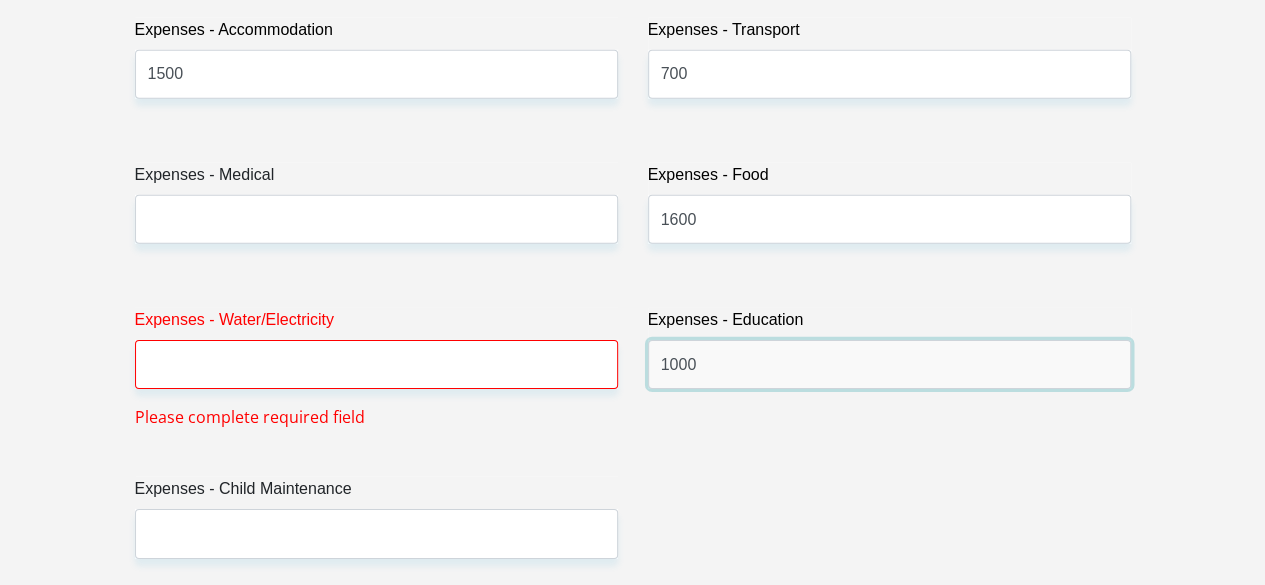 scroll, scrollTop: 3100, scrollLeft: 0, axis: vertical 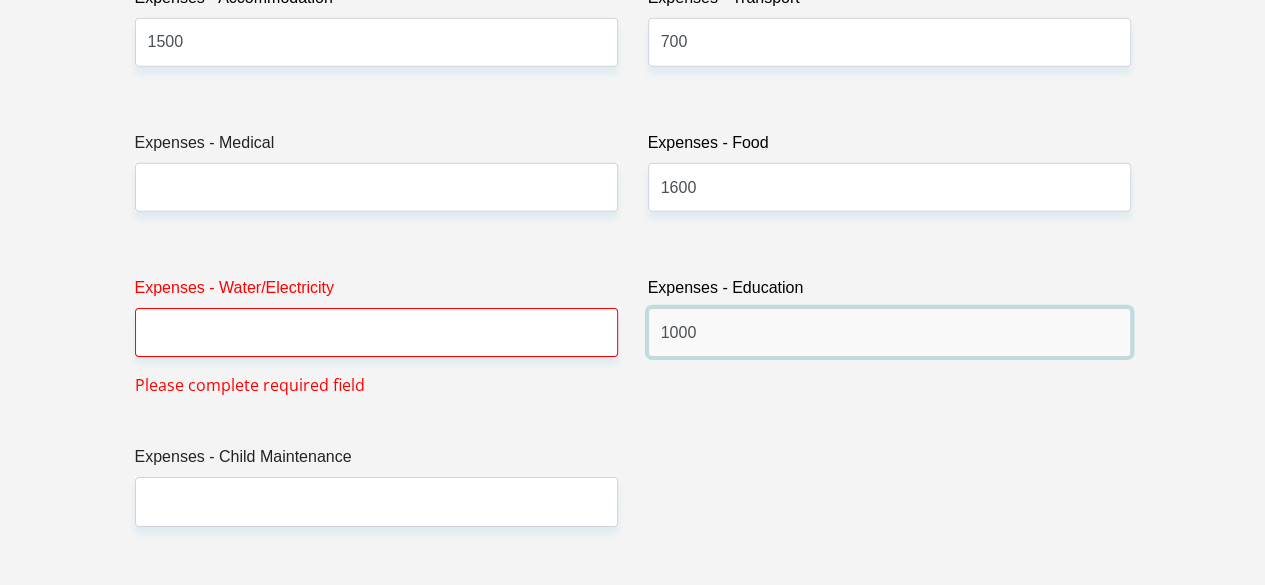 type on "1000" 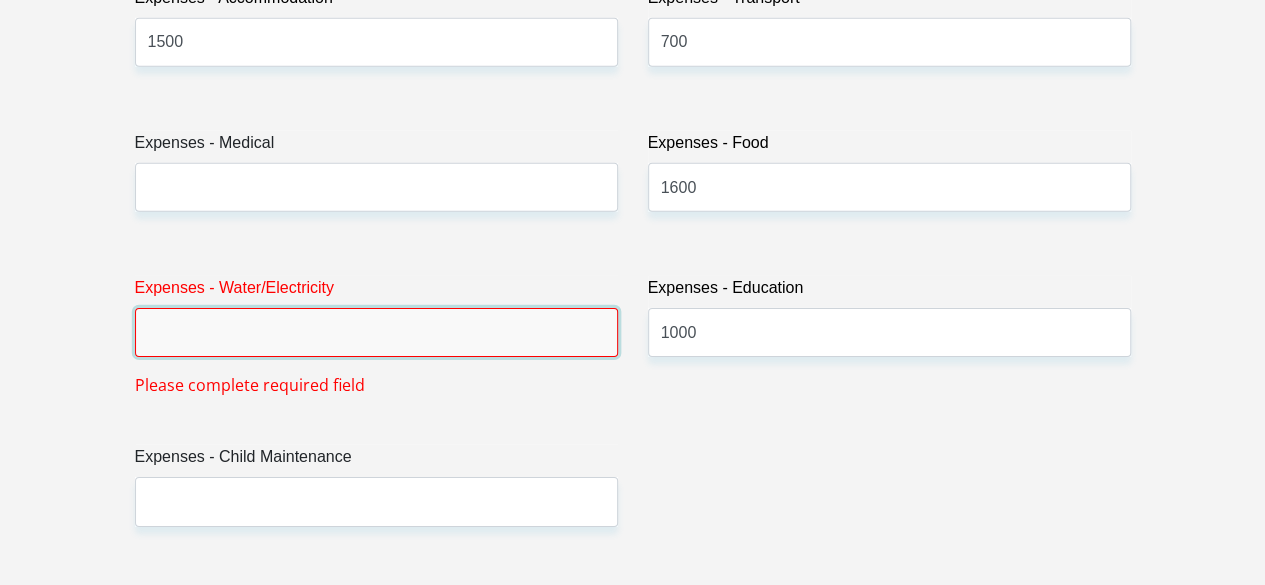 click on "Expenses - Water/Electricity" at bounding box center [376, 332] 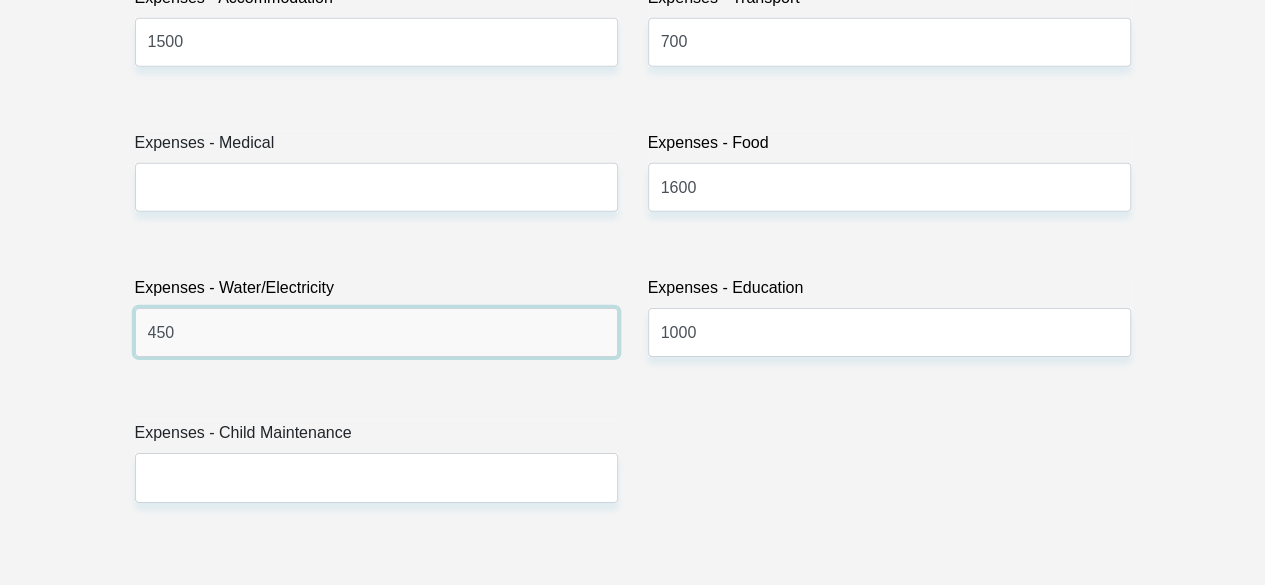 type on "450" 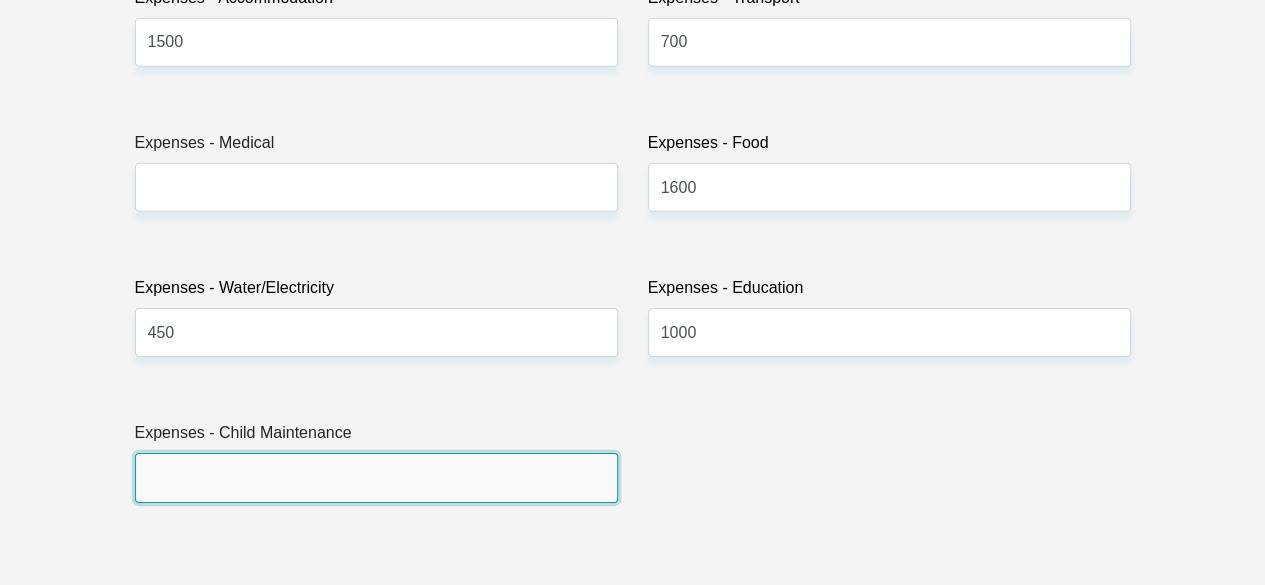 click on "Expenses - Child Maintenance" at bounding box center (376, 477) 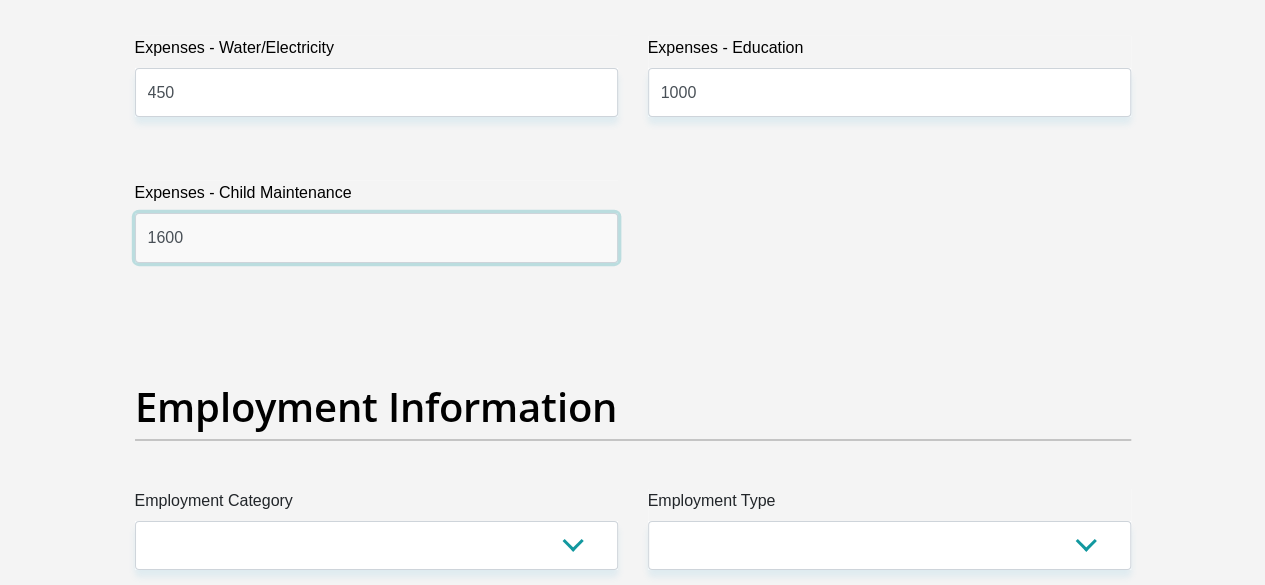 scroll, scrollTop: 3400, scrollLeft: 0, axis: vertical 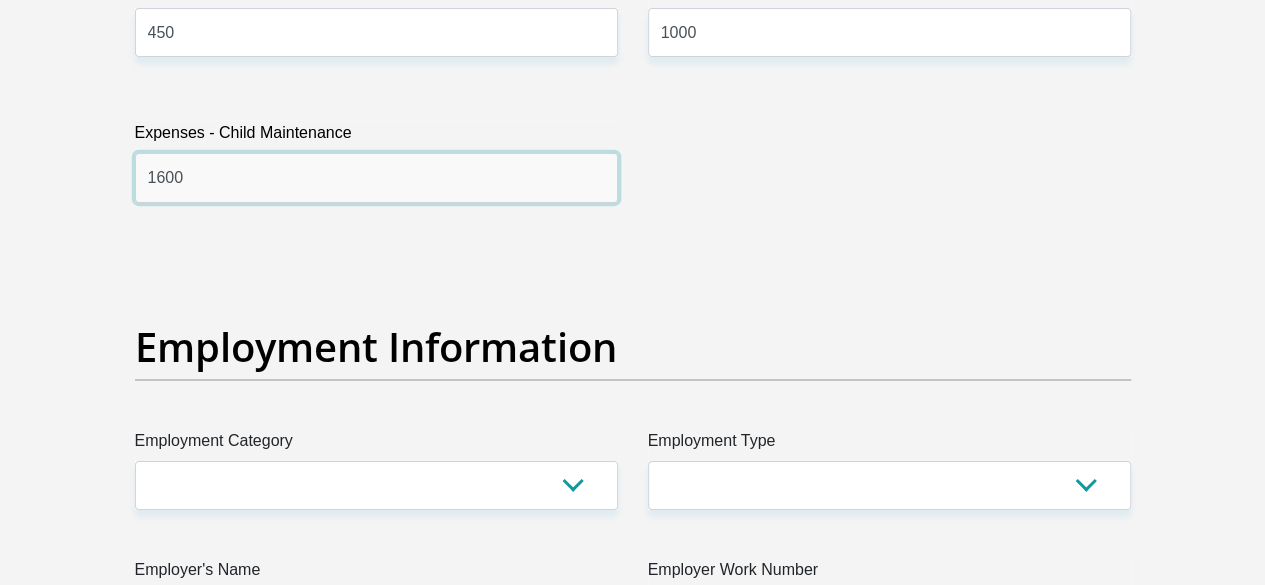 type on "1600" 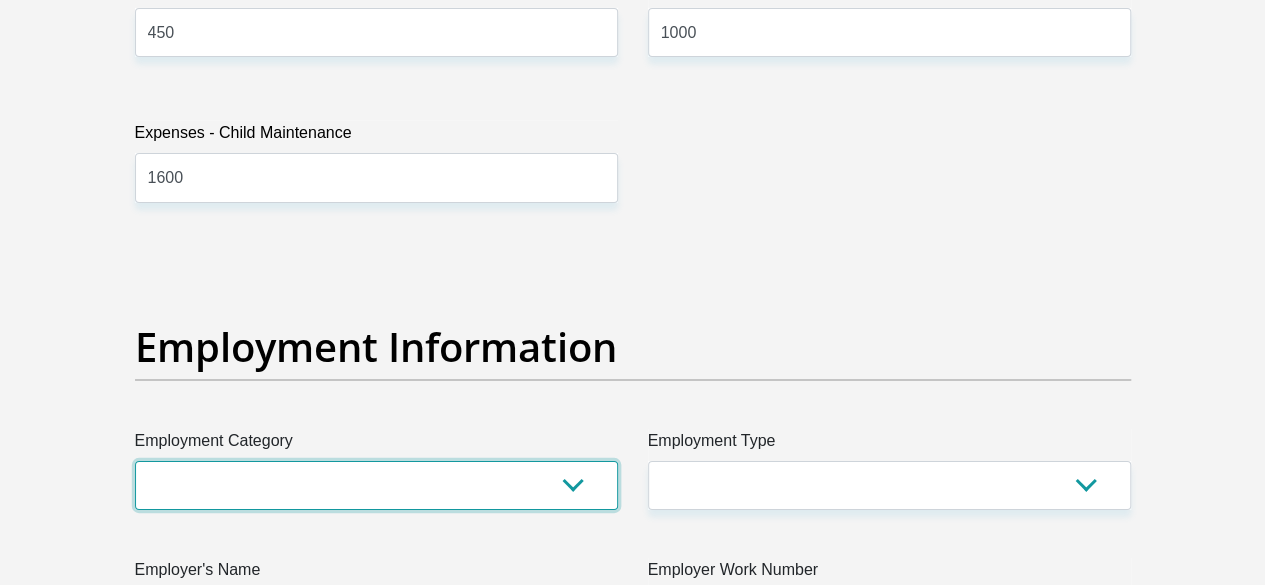 click on "AGRICULTURE
ALCOHOL & TOBACCO
CONSTRUCTION MATERIALS
METALLURGY
EQUIPMENT FOR RENEWABLE ENERGY
SPECIALIZED CONTRACTORS
CAR
GAMING (INCL. INTERNET
OTHER WHOLESALE
UNLICENSED PHARMACEUTICALS
CURRENCY EXCHANGE HOUSES
OTHER FINANCIAL INSTITUTIONS & INSURANCE
REAL ESTATE AGENTS
OIL & GAS
OTHER MATERIALS (E.G. IRON ORE)
PRECIOUS STONES & PRECIOUS METALS
POLITICAL ORGANIZATIONS
RELIGIOUS ORGANIZATIONS(NOT SECTS)
ACTI. HAVING BUSINESS DEAL WITH PUBLIC ADMINISTRATION
LAUNDROMATS" at bounding box center [376, 485] 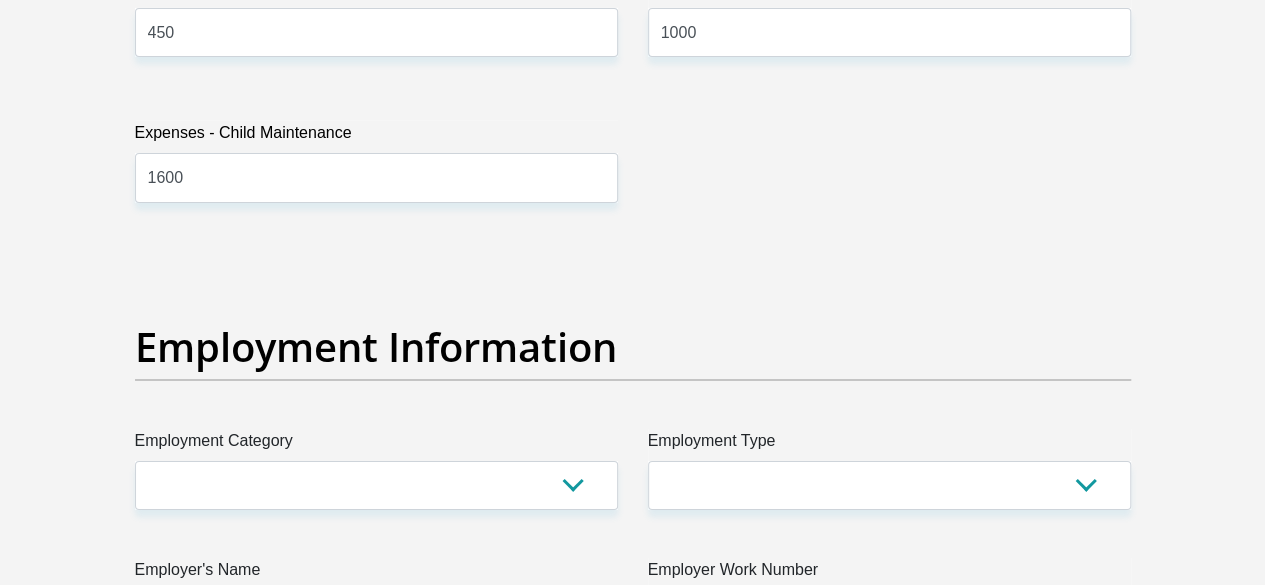 click on "Title
Mr
Ms
Mrs
Dr
Other
First Name
Benny
Surname
Dikgale
ID Number
7712095558089
Please input valid ID number
Race
Black
Coloured
Indian
White
Other
Contact Number
0813251201
Please input valid contact number
Nationality
South Africa
Afghanistan
Aland Islands  Albania  Algeria" at bounding box center (633, 241) 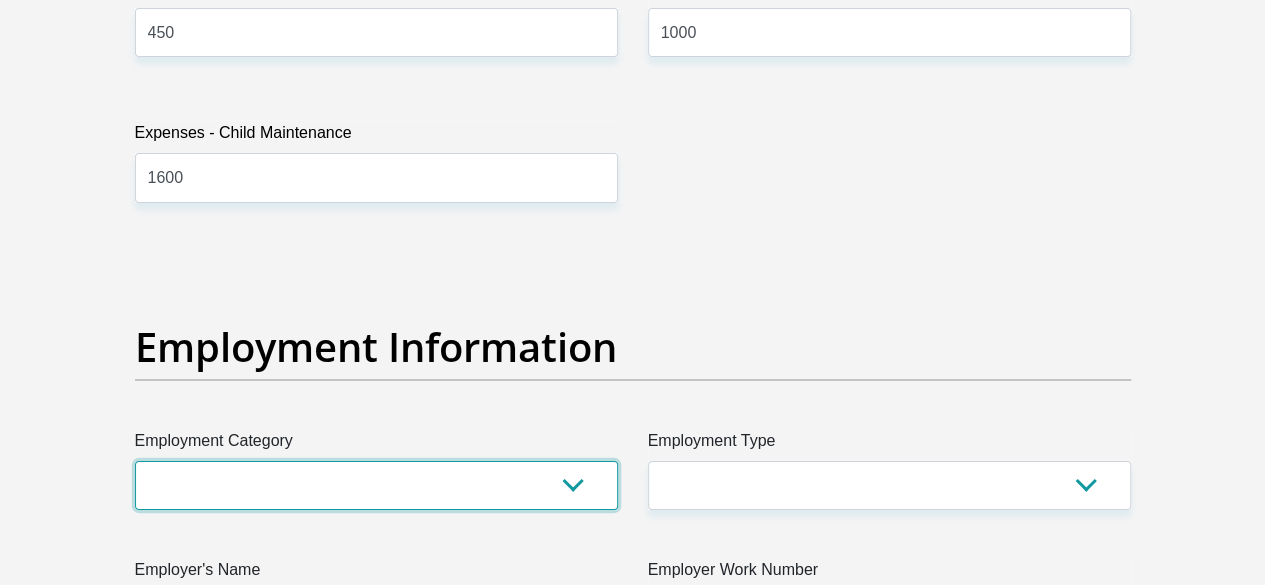 click on "AGRICULTURE
ALCOHOL & TOBACCO
CONSTRUCTION MATERIALS
METALLURGY
EQUIPMENT FOR RENEWABLE ENERGY
SPECIALIZED CONTRACTORS
CAR
GAMING (INCL. INTERNET
OTHER WHOLESALE
UNLICENSED PHARMACEUTICALS
CURRENCY EXCHANGE HOUSES
OTHER FINANCIAL INSTITUTIONS & INSURANCE
REAL ESTATE AGENTS
OIL & GAS
OTHER MATERIALS (E.G. IRON ORE)
PRECIOUS STONES & PRECIOUS METALS
POLITICAL ORGANIZATIONS
RELIGIOUS ORGANIZATIONS(NOT SECTS)
ACTI. HAVING BUSINESS DEAL WITH PUBLIC ADMINISTRATION
LAUNDROMATS" at bounding box center [376, 485] 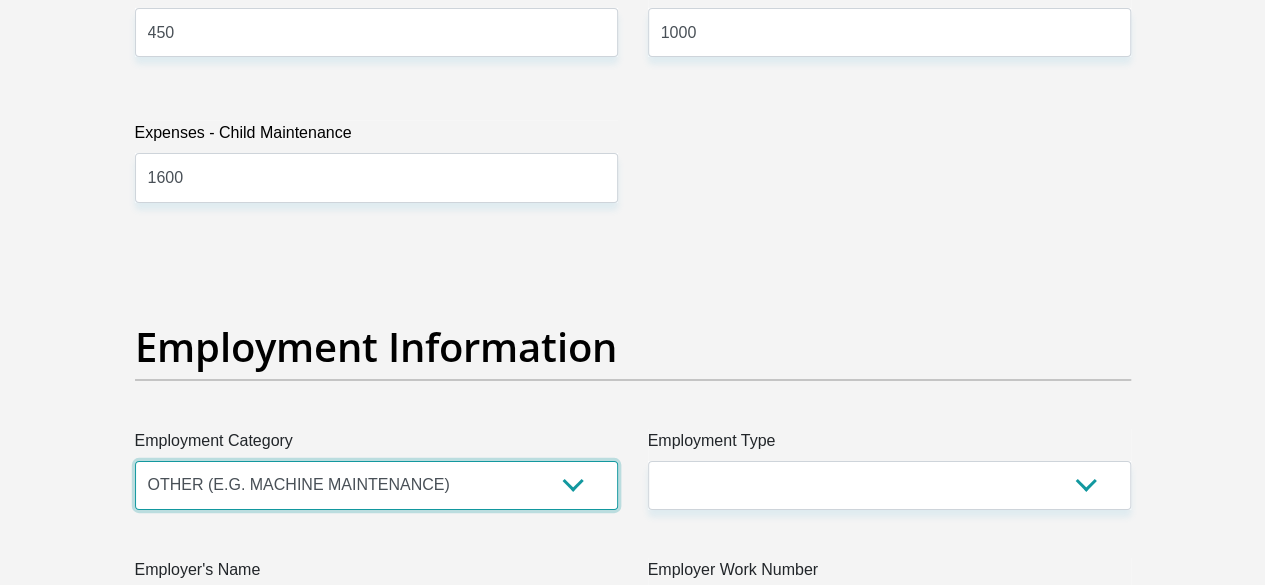 click on "AGRICULTURE
ALCOHOL & TOBACCO
CONSTRUCTION MATERIALS
METALLURGY
EQUIPMENT FOR RENEWABLE ENERGY
SPECIALIZED CONTRACTORS
CAR
GAMING (INCL. INTERNET
OTHER WHOLESALE
UNLICENSED PHARMACEUTICALS
CURRENCY EXCHANGE HOUSES
OTHER FINANCIAL INSTITUTIONS & INSURANCE
REAL ESTATE AGENTS
OIL & GAS
OTHER MATERIALS (E.G. IRON ORE)
PRECIOUS STONES & PRECIOUS METALS
POLITICAL ORGANIZATIONS
RELIGIOUS ORGANIZATIONS(NOT SECTS)
ACTI. HAVING BUSINESS DEAL WITH PUBLIC ADMINISTRATION
LAUNDROMATS" at bounding box center (376, 485) 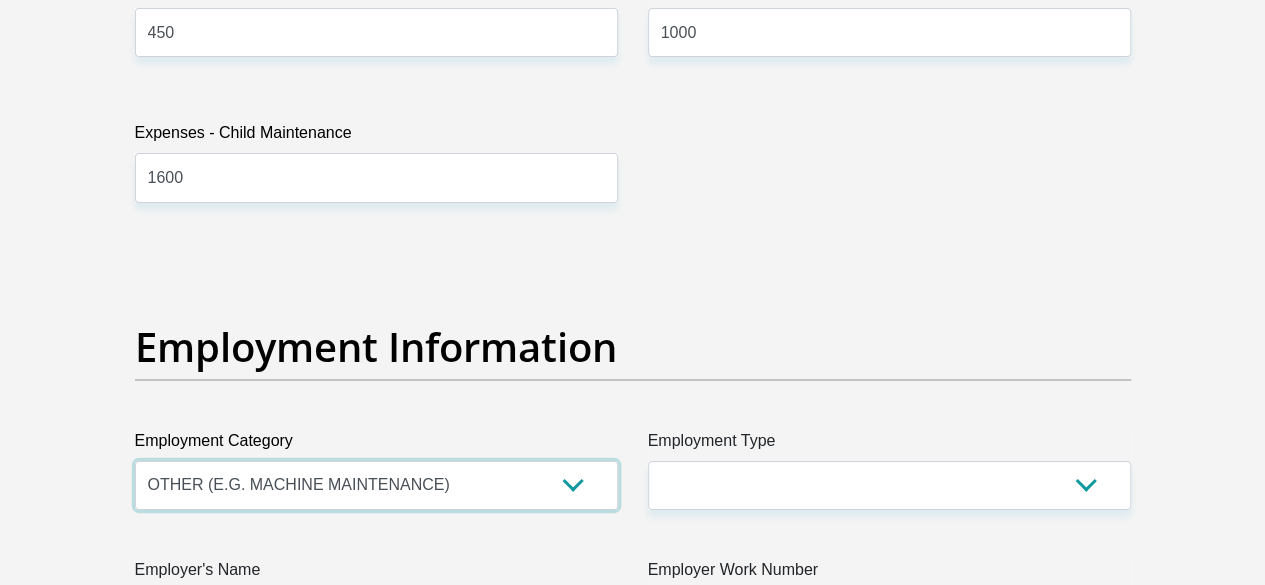 drag, startPoint x: 424, startPoint y: 404, endPoint x: 394, endPoint y: 403, distance: 30.016663 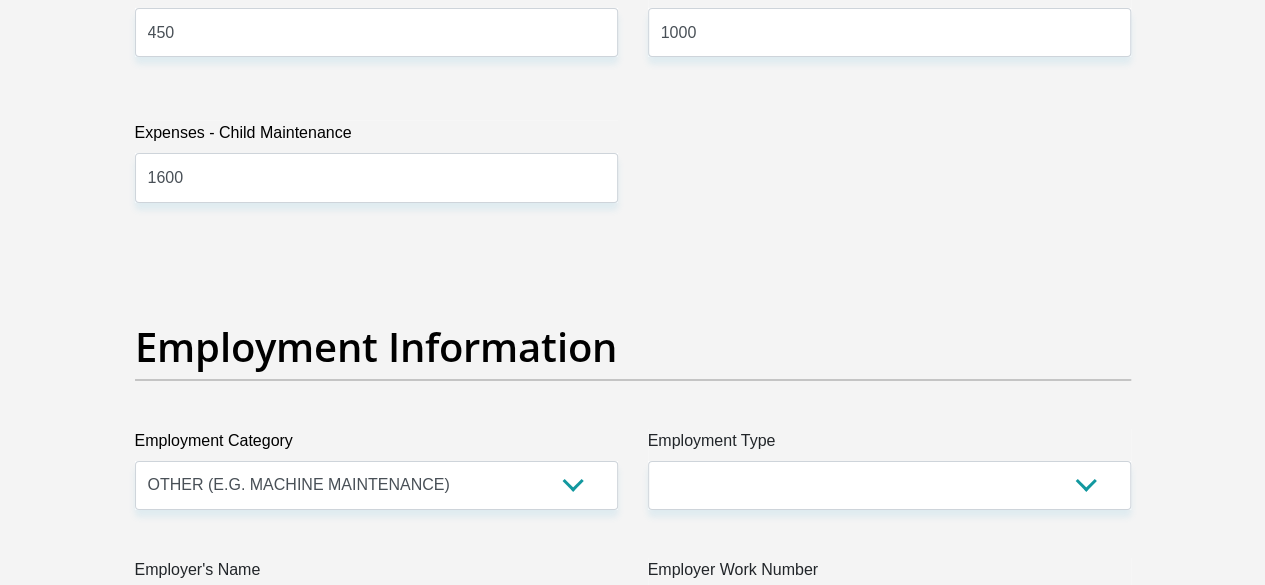 click on "Title
Mr
Ms
Mrs
Dr
Other
First Name
Benny
Surname
Dikgale
ID Number
7712095558089
Please input valid ID number
Race
Black
Coloured
Indian
White
Other
Contact Number
0813251201
Please input valid contact number
Nationality
South Africa
Afghanistan
Aland Islands  Albania  Algeria" at bounding box center [633, 241] 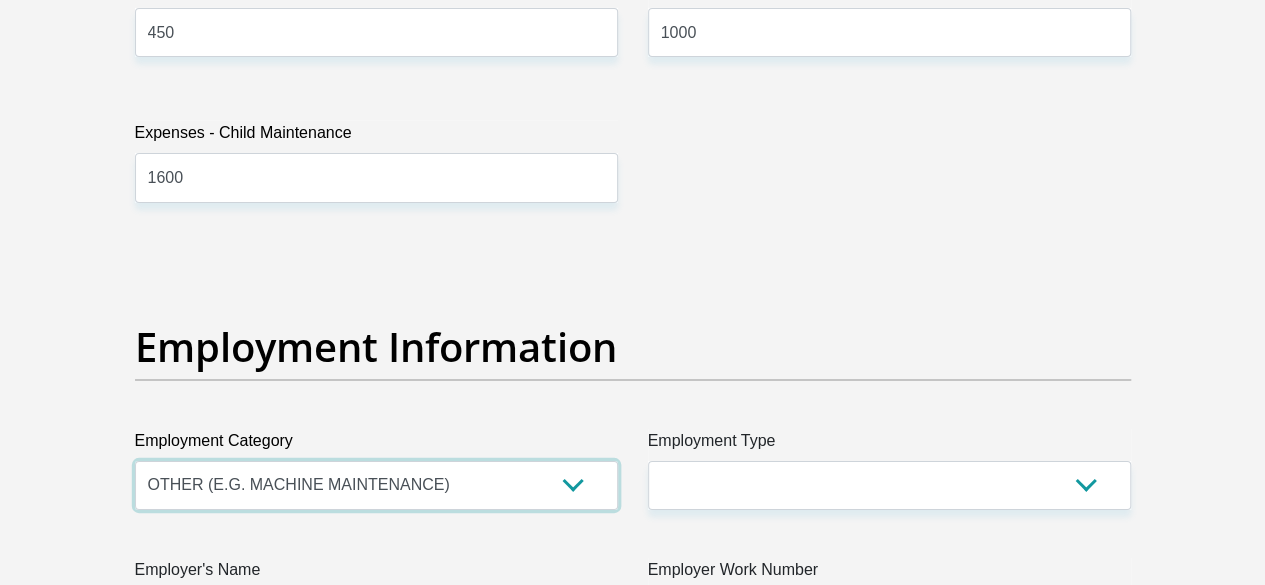 click on "AGRICULTURE
ALCOHOL & TOBACCO
CONSTRUCTION MATERIALS
METALLURGY
EQUIPMENT FOR RENEWABLE ENERGY
SPECIALIZED CONTRACTORS
CAR
GAMING (INCL. INTERNET
OTHER WHOLESALE
UNLICENSED PHARMACEUTICALS
CURRENCY EXCHANGE HOUSES
OTHER FINANCIAL INSTITUTIONS & INSURANCE
REAL ESTATE AGENTS
OIL & GAS
OTHER MATERIALS (E.G. IRON ORE)
PRECIOUS STONES & PRECIOUS METALS
POLITICAL ORGANIZATIONS
RELIGIOUS ORGANIZATIONS(NOT SECTS)
ACTI. HAVING BUSINESS DEAL WITH PUBLIC ADMINISTRATION
LAUNDROMATS" at bounding box center (376, 485) 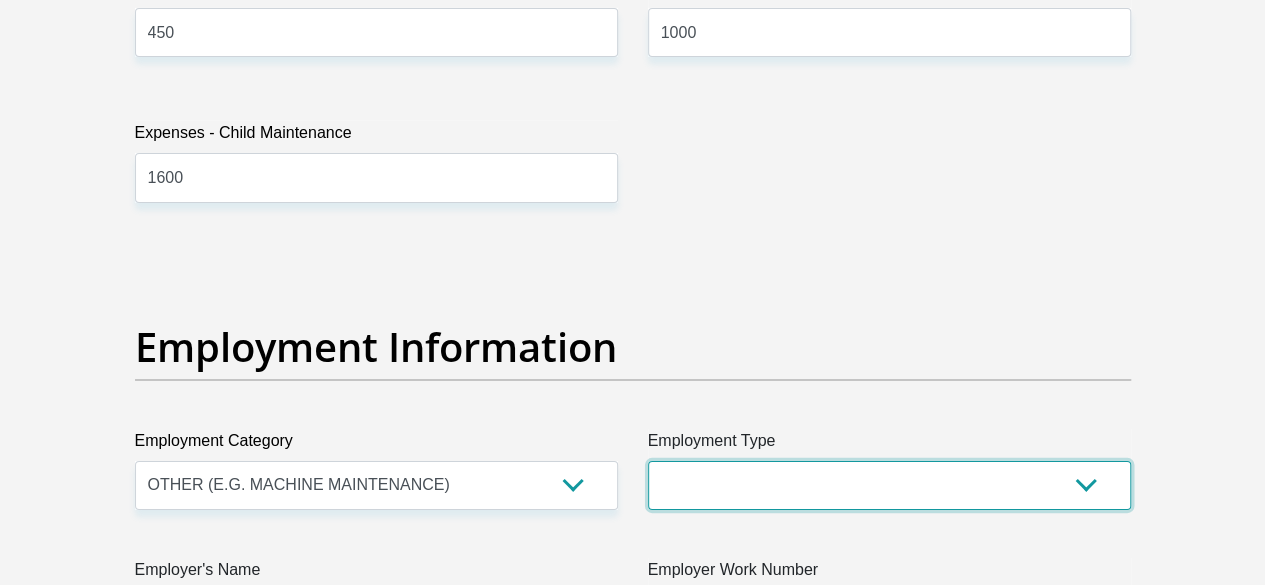 click on "College/Lecturer
Craft Seller
Creative
Driver
Executive
Farmer
Forces - Non Commissioned
Forces - Officer
Hawker
Housewife
Labourer
Licenced Professional
Manager
Miner
Non Licenced Professional
Office Staff/Clerk
Outside Worker
Pensioner
Permanent Teacher
Production/Manufacturing
Sales
Self-Employed
Semi-Professional Worker
Service Industry  Social Worker  Student" at bounding box center (889, 485) 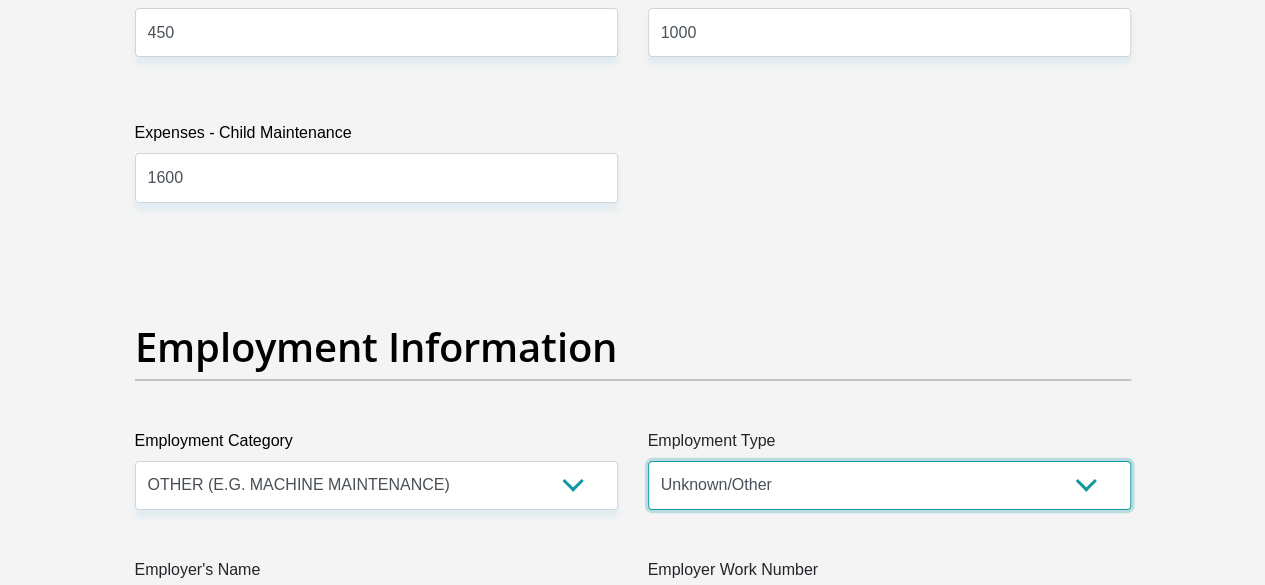 click on "College/Lecturer
Craft Seller
Creative
Driver
Executive
Farmer
Forces - Non Commissioned
Forces - Officer
Hawker
Housewife
Labourer
Licenced Professional
Manager
Miner
Non Licenced Professional
Office Staff/Clerk
Outside Worker
Pensioner
Permanent Teacher
Production/Manufacturing
Sales
Self-Employed
Semi-Professional Worker
Service Industry  Social Worker  Student" at bounding box center (889, 485) 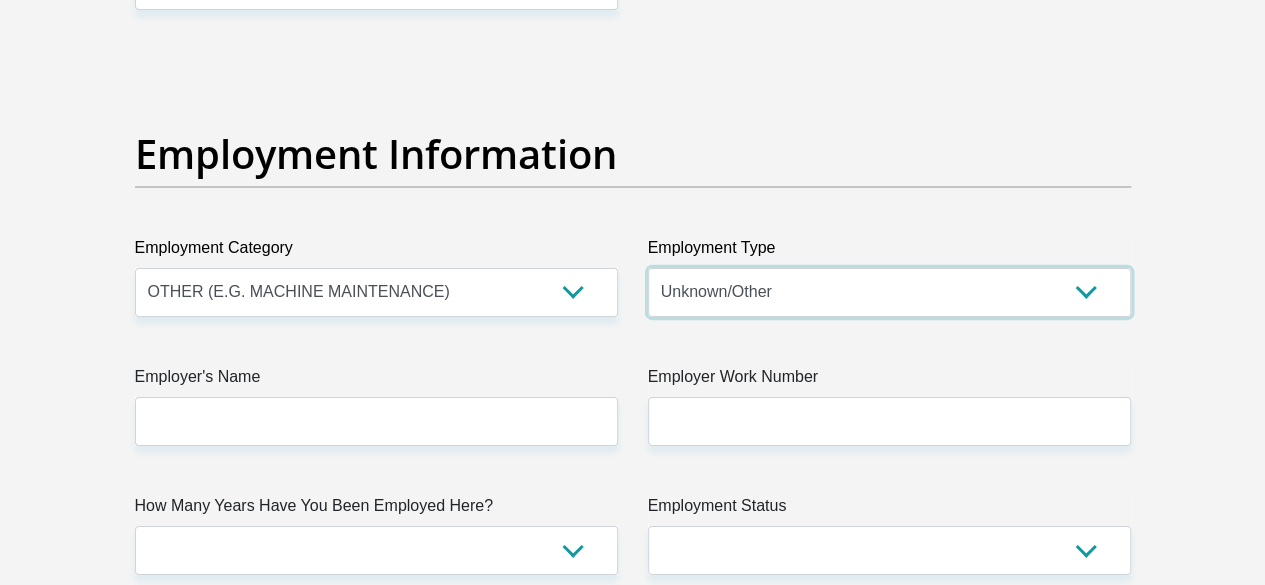 scroll, scrollTop: 3600, scrollLeft: 0, axis: vertical 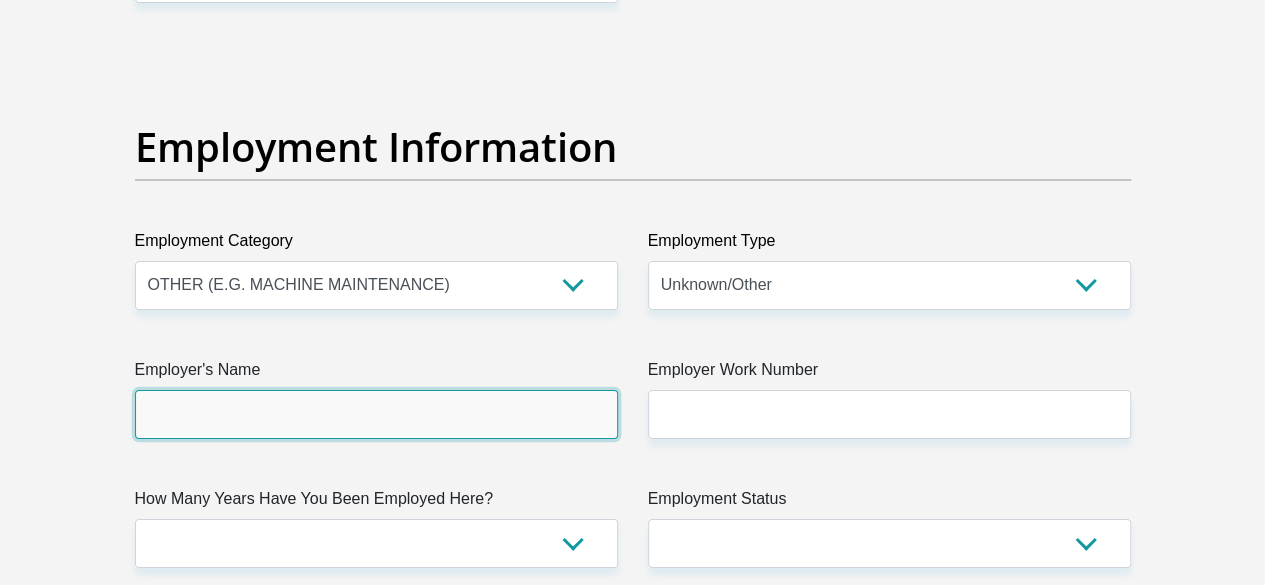 click on "Employer's Name" at bounding box center (376, 414) 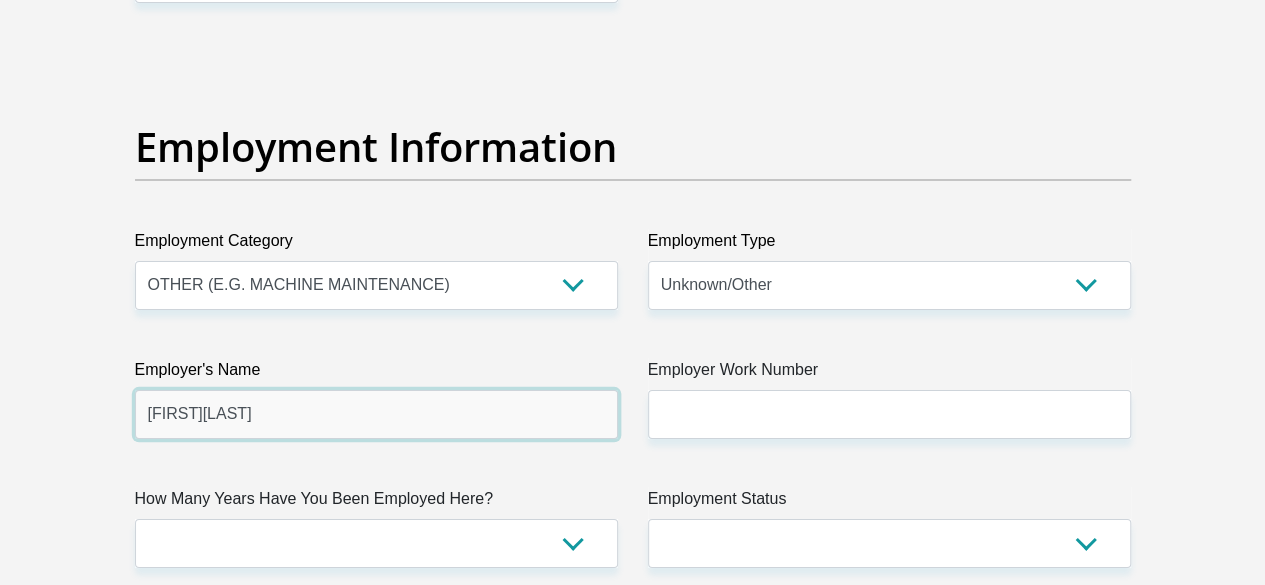 type on "BennyDikgale" 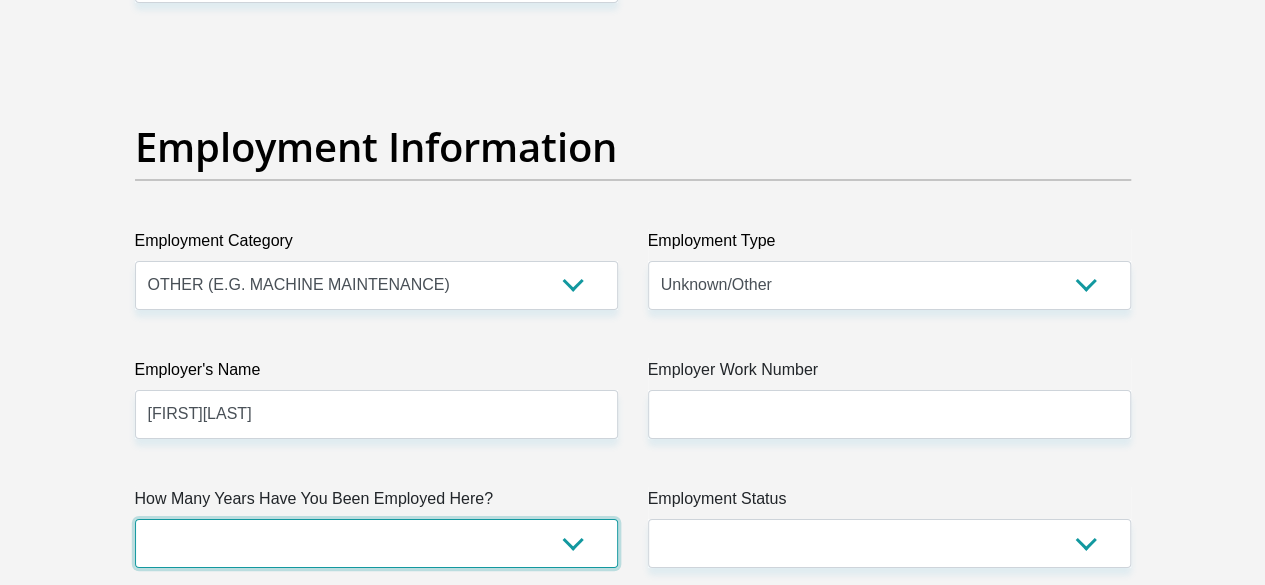 click on "less than 1 year
1-3 years
3-5 years
5+ years" at bounding box center [376, 543] 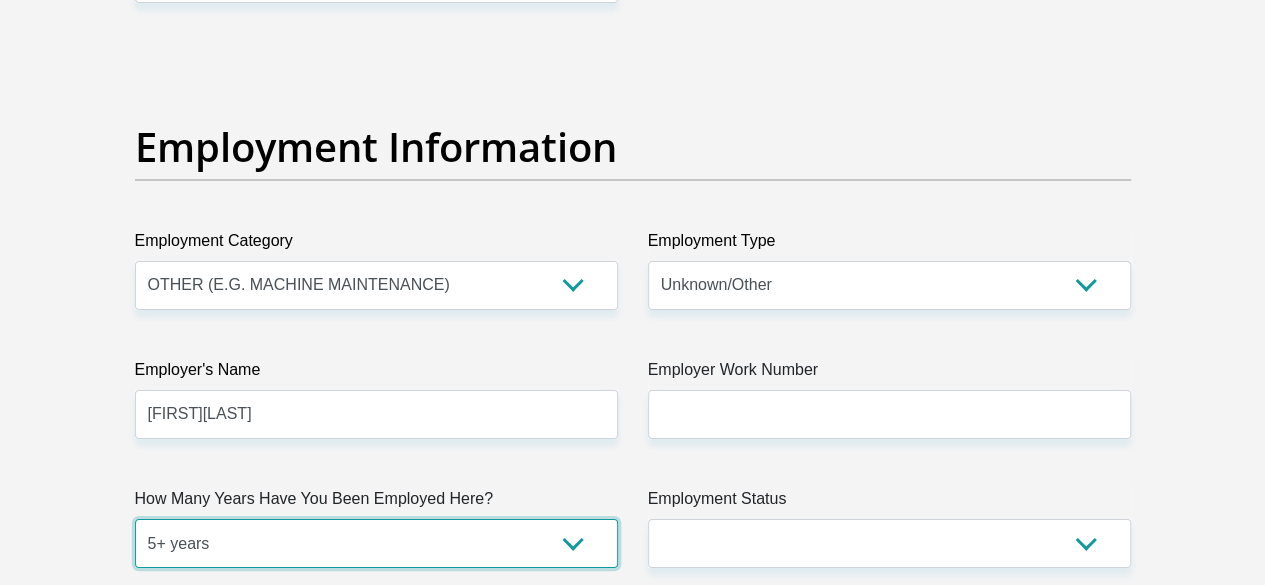 click on "less than 1 year
1-3 years
3-5 years
5+ years" at bounding box center [376, 543] 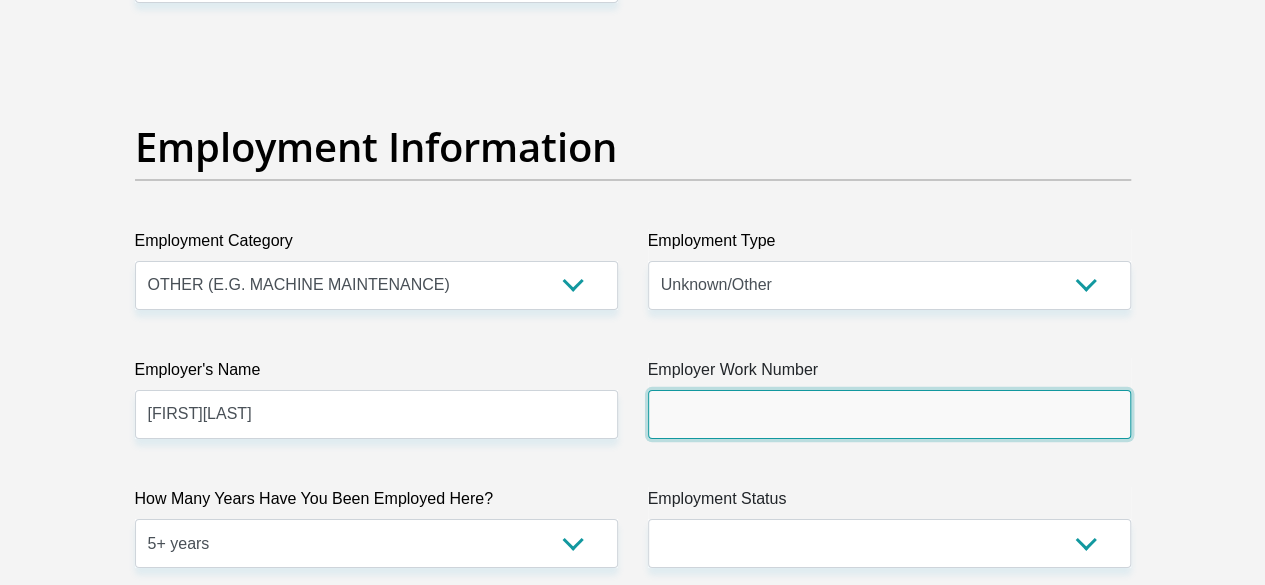 click on "Employer Work Number" at bounding box center [889, 414] 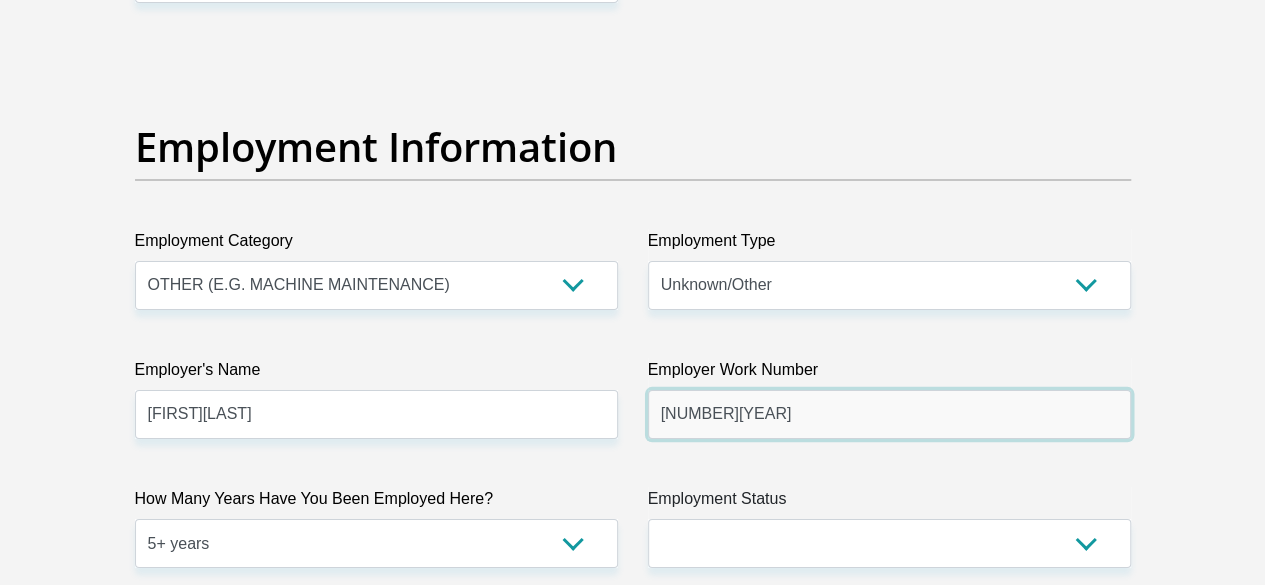 type on "0119512000" 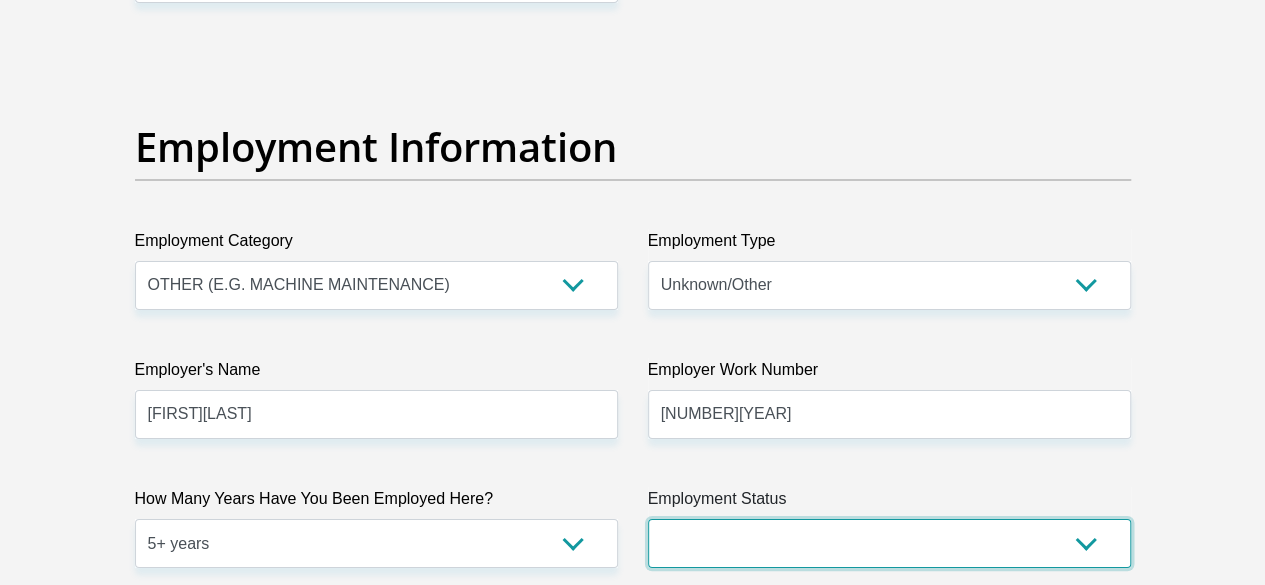 click on "Permanent/Full-time
Part-time/Casual
Contract Worker
Self-Employed
Housewife
Retired
Student
Medically Boarded
Disability
Unemployed" at bounding box center (889, 543) 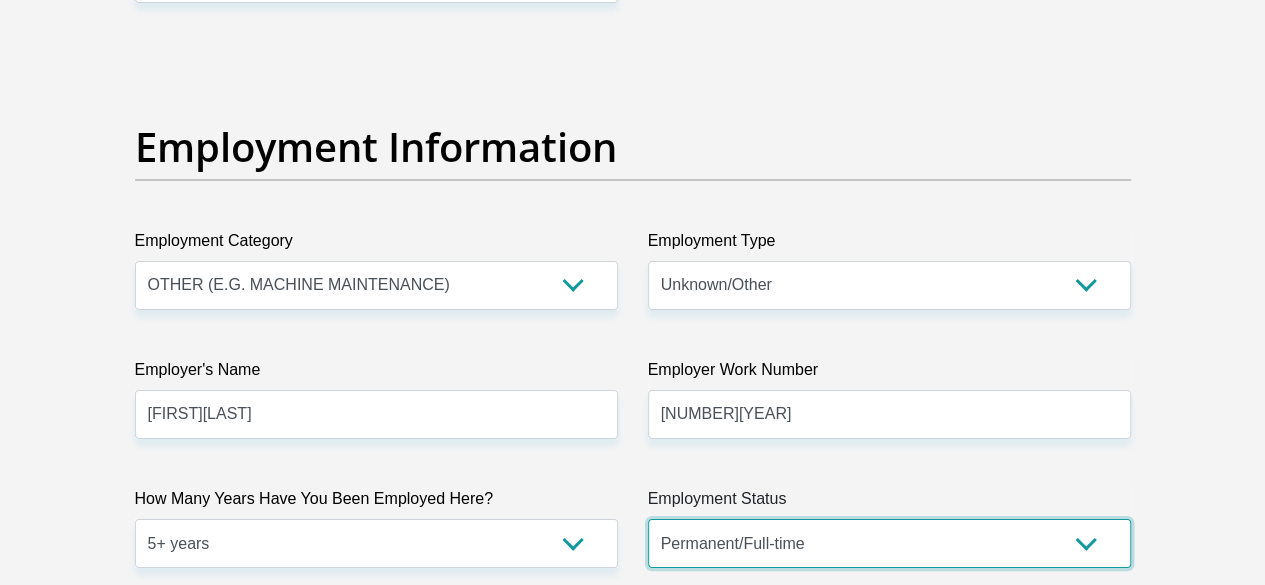 click on "Permanent/Full-time
Part-time/Casual
Contract Worker
Self-Employed
Housewife
Retired
Student
Medically Boarded
Disability
Unemployed" at bounding box center [889, 543] 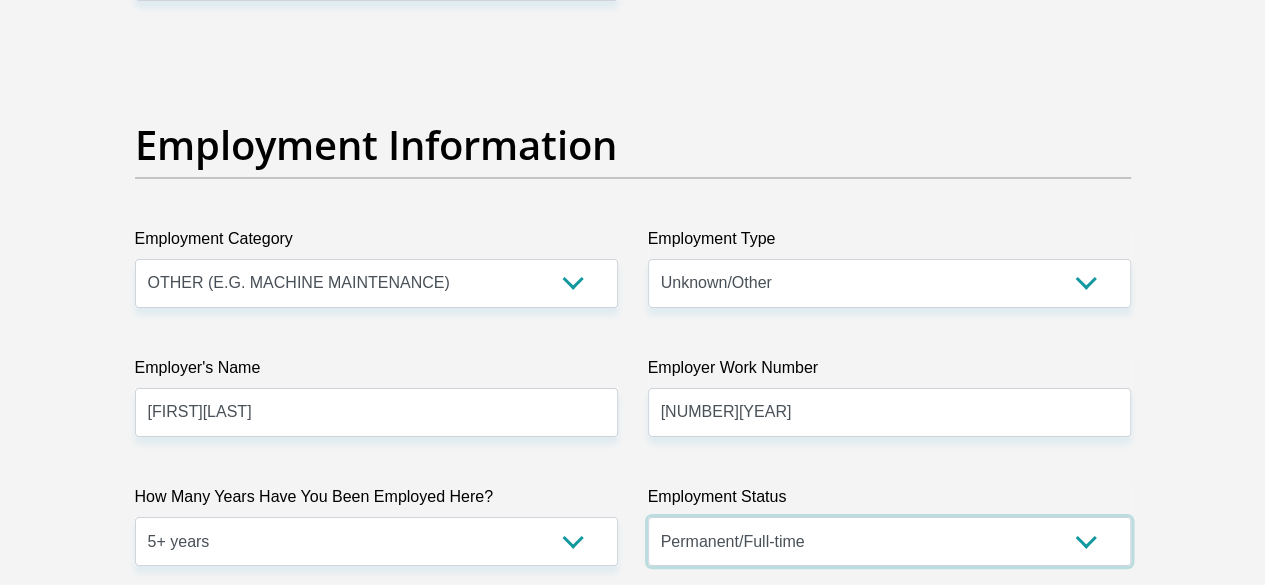 scroll, scrollTop: 3600, scrollLeft: 0, axis: vertical 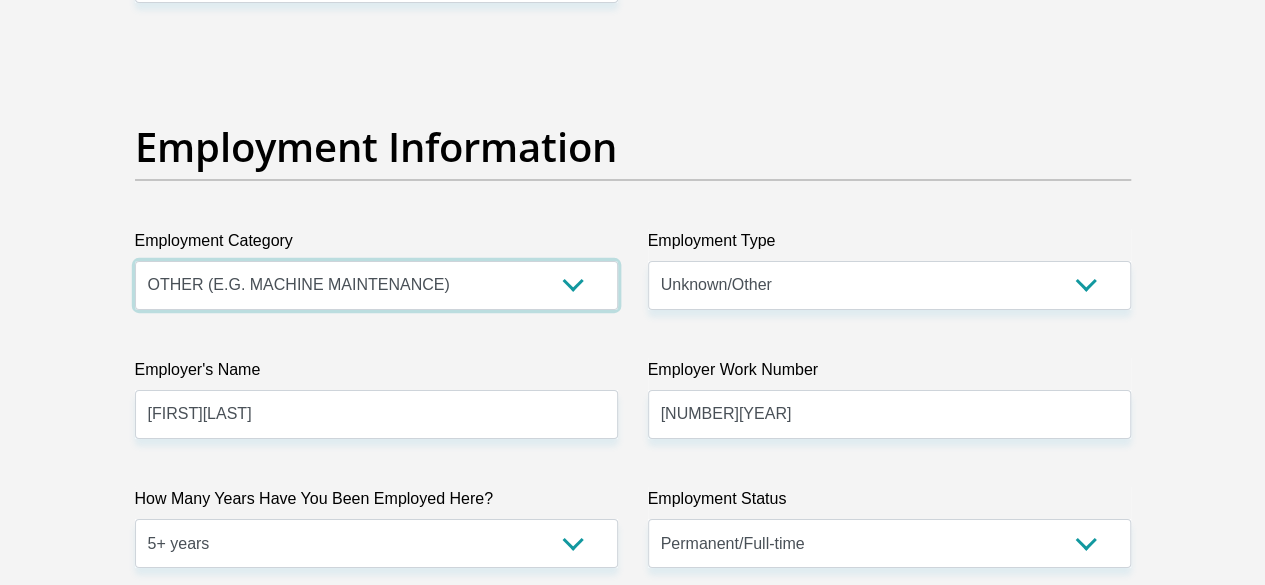 click on "AGRICULTURE
ALCOHOL & TOBACCO
CONSTRUCTION MATERIALS
METALLURGY
EQUIPMENT FOR RENEWABLE ENERGY
SPECIALIZED CONTRACTORS
CAR
GAMING (INCL. INTERNET
OTHER WHOLESALE
UNLICENSED PHARMACEUTICALS
CURRENCY EXCHANGE HOUSES
OTHER FINANCIAL INSTITUTIONS & INSURANCE
REAL ESTATE AGENTS
OIL & GAS
OTHER MATERIALS (E.G. IRON ORE)
PRECIOUS STONES & PRECIOUS METALS
POLITICAL ORGANIZATIONS
RELIGIOUS ORGANIZATIONS(NOT SECTS)
ACTI. HAVING BUSINESS DEAL WITH PUBLIC ADMINISTRATION
LAUNDROMATS" at bounding box center (376, 285) 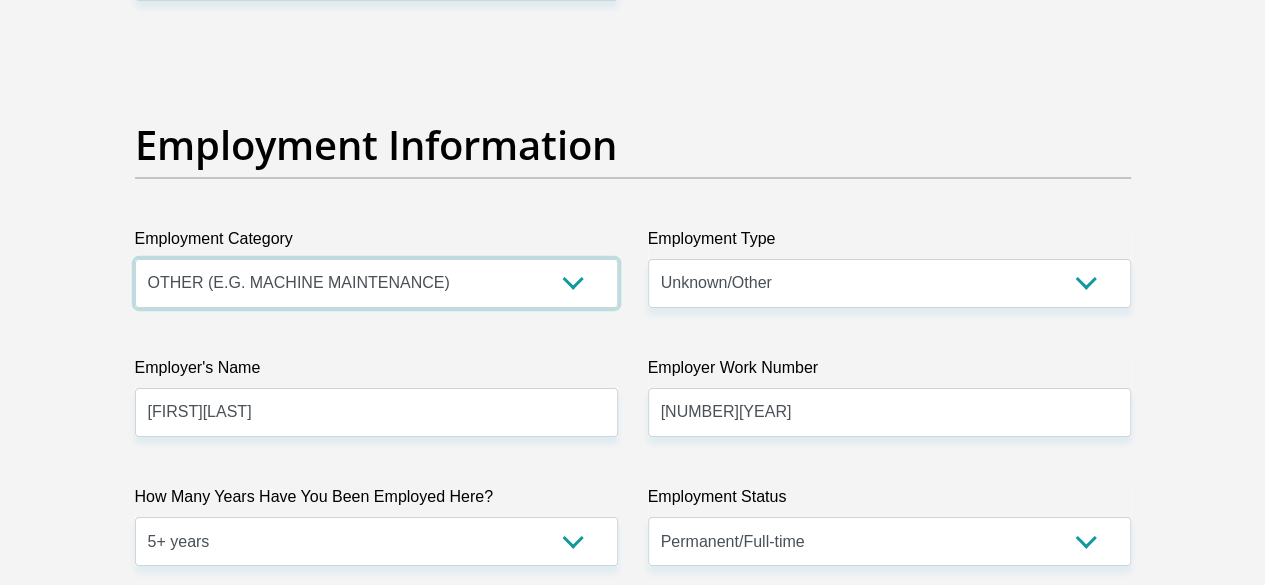 scroll, scrollTop: 3600, scrollLeft: 0, axis: vertical 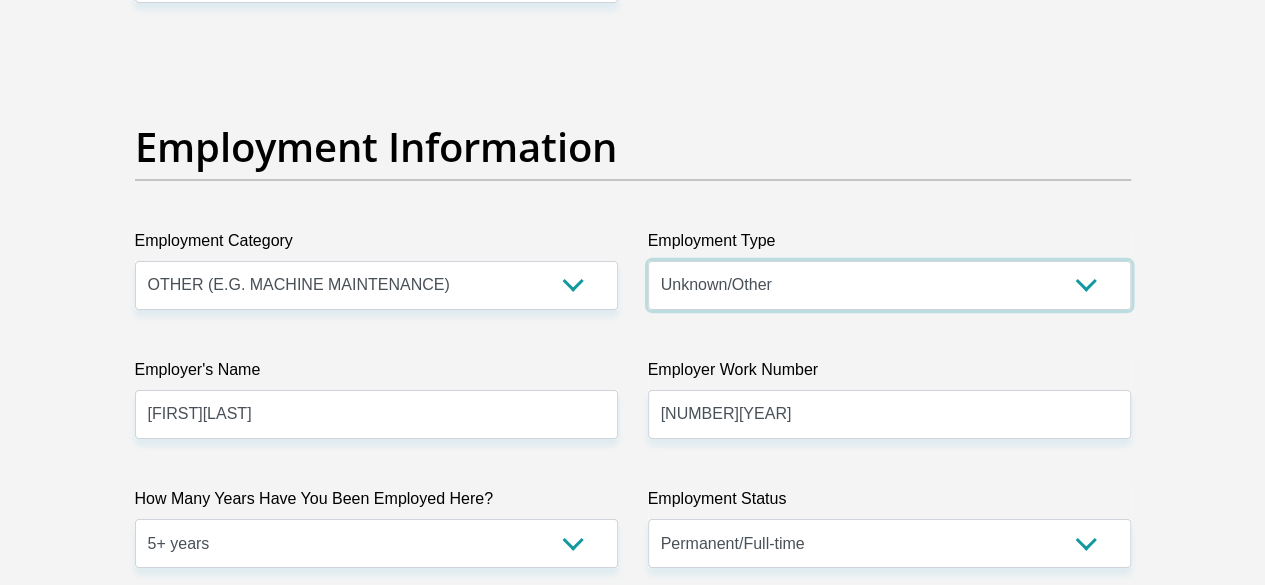 click on "College/Lecturer
Craft Seller
Creative
Driver
Executive
Farmer
Forces - Non Commissioned
Forces - Officer
Hawker
Housewife
Labourer
Licenced Professional
Manager
Miner
Non Licenced Professional
Office Staff/Clerk
Outside Worker
Pensioner
Permanent Teacher
Production/Manufacturing
Sales
Self-Employed
Semi-Professional Worker
Service Industry  Social Worker  Student" at bounding box center (889, 285) 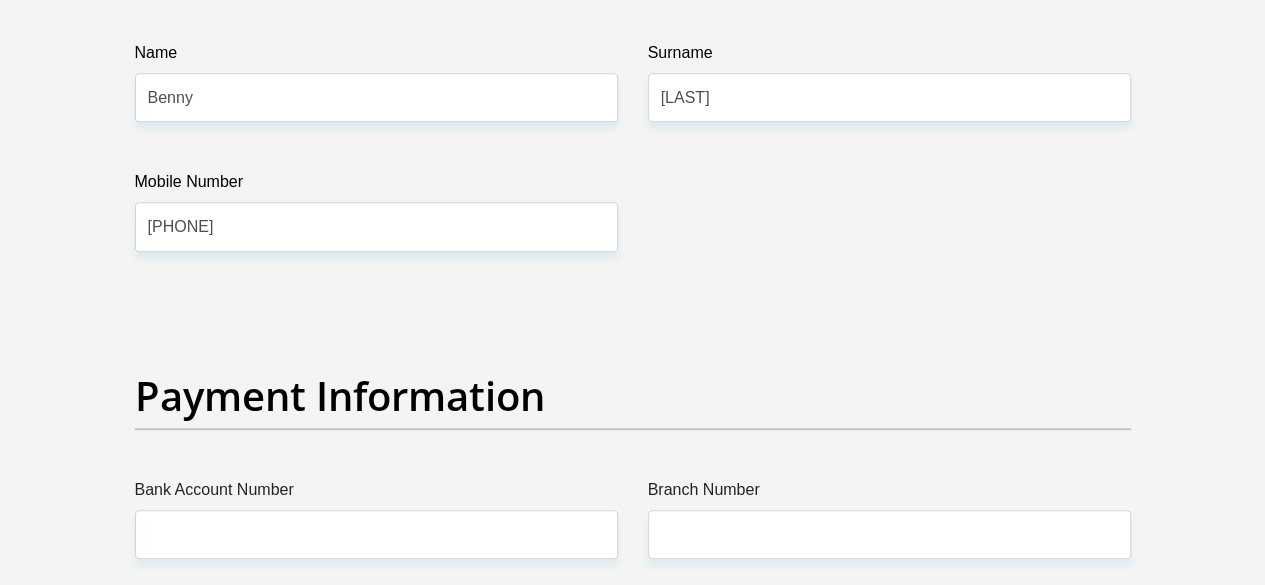 scroll, scrollTop: 4600, scrollLeft: 0, axis: vertical 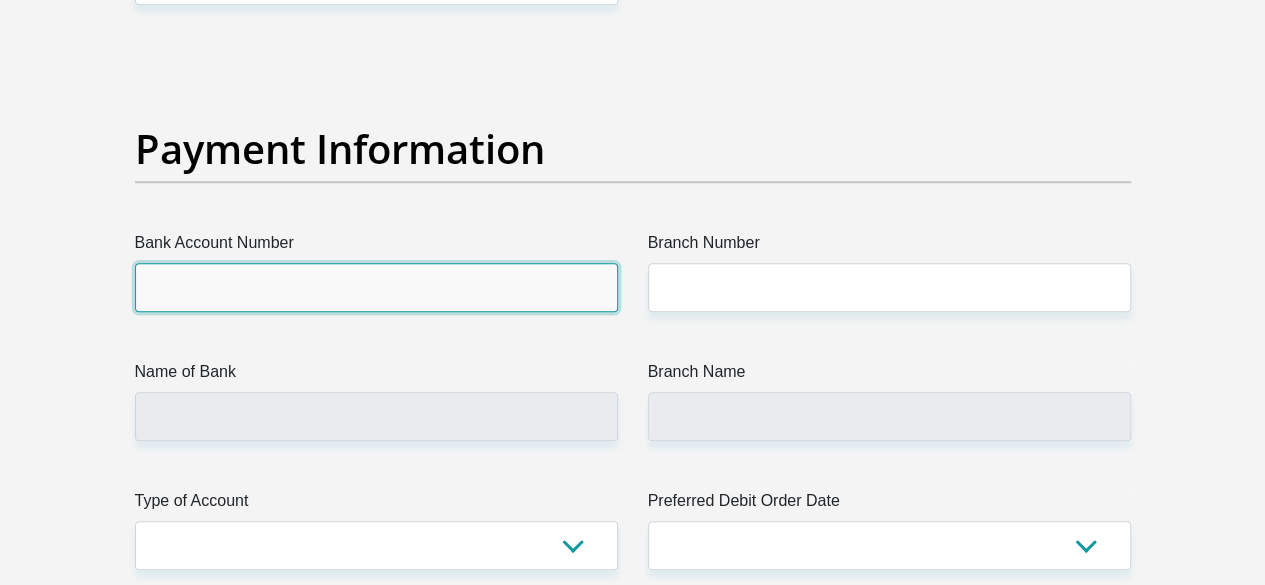 click on "Bank Account Number" at bounding box center [376, 287] 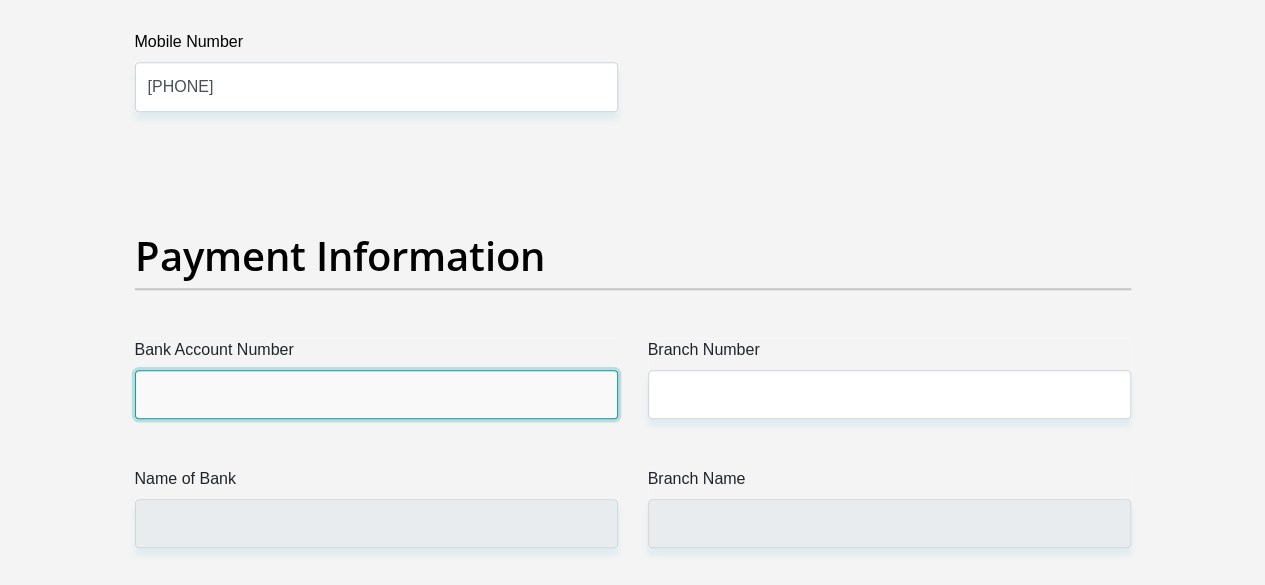 scroll, scrollTop: 4600, scrollLeft: 0, axis: vertical 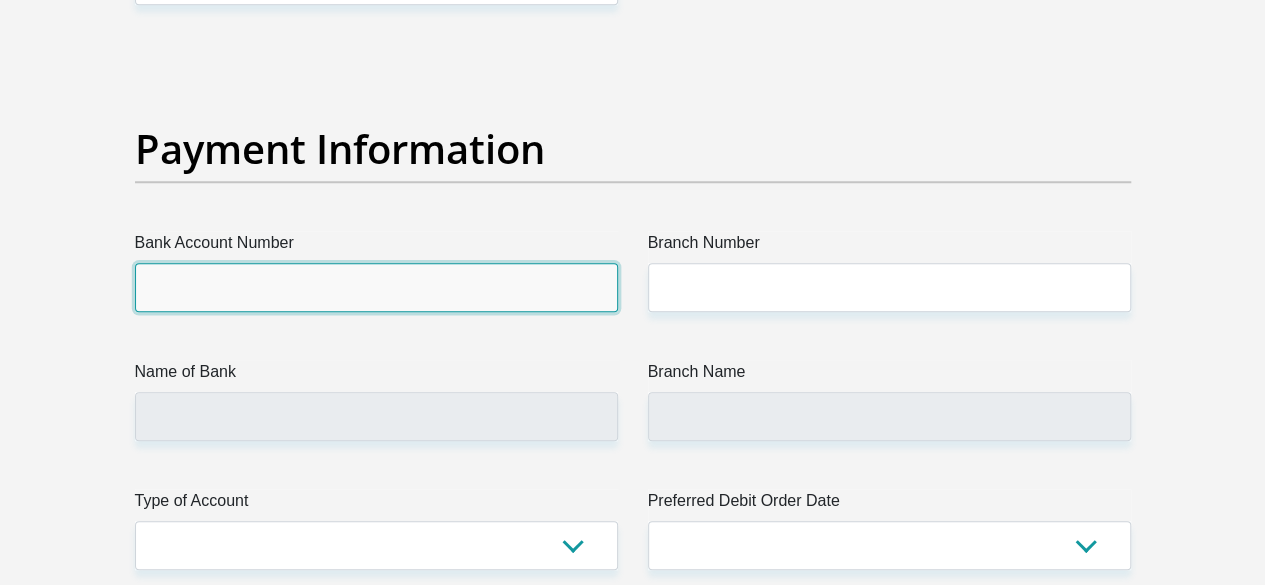 click on "Bank Account Number" at bounding box center (376, 287) 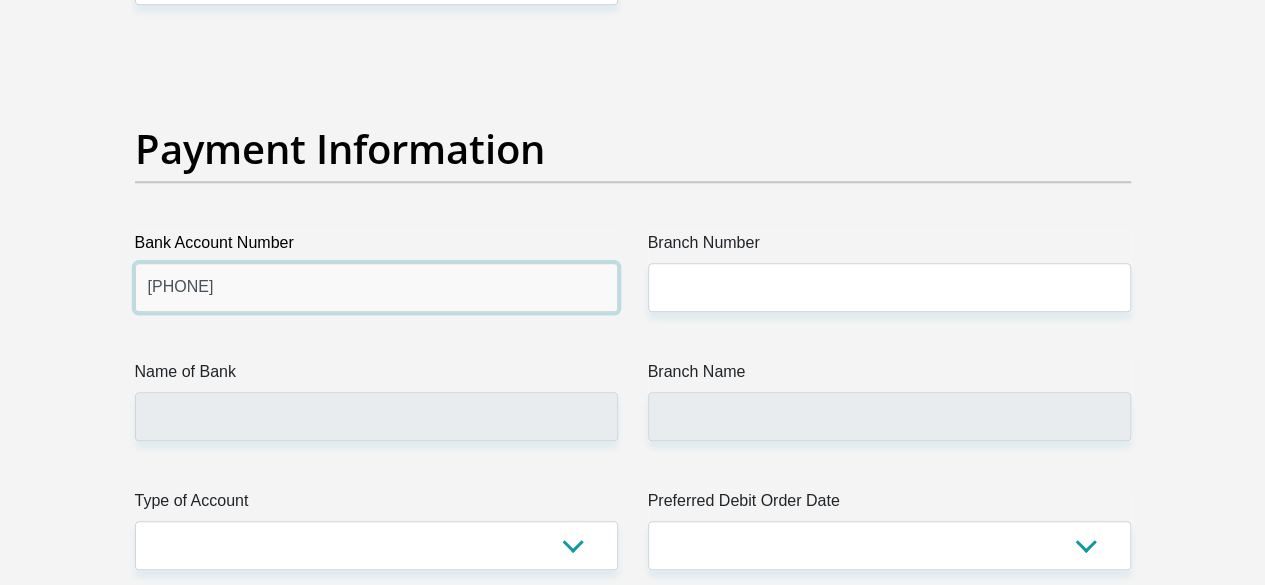 type on "62890150809" 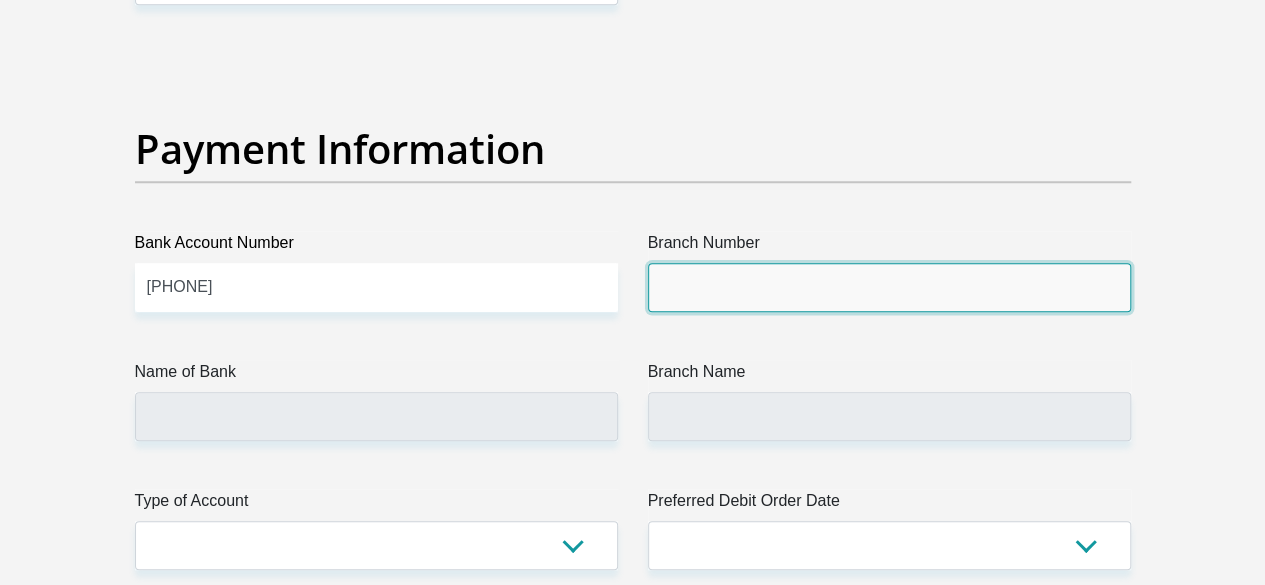 click on "Branch Number" at bounding box center (889, 287) 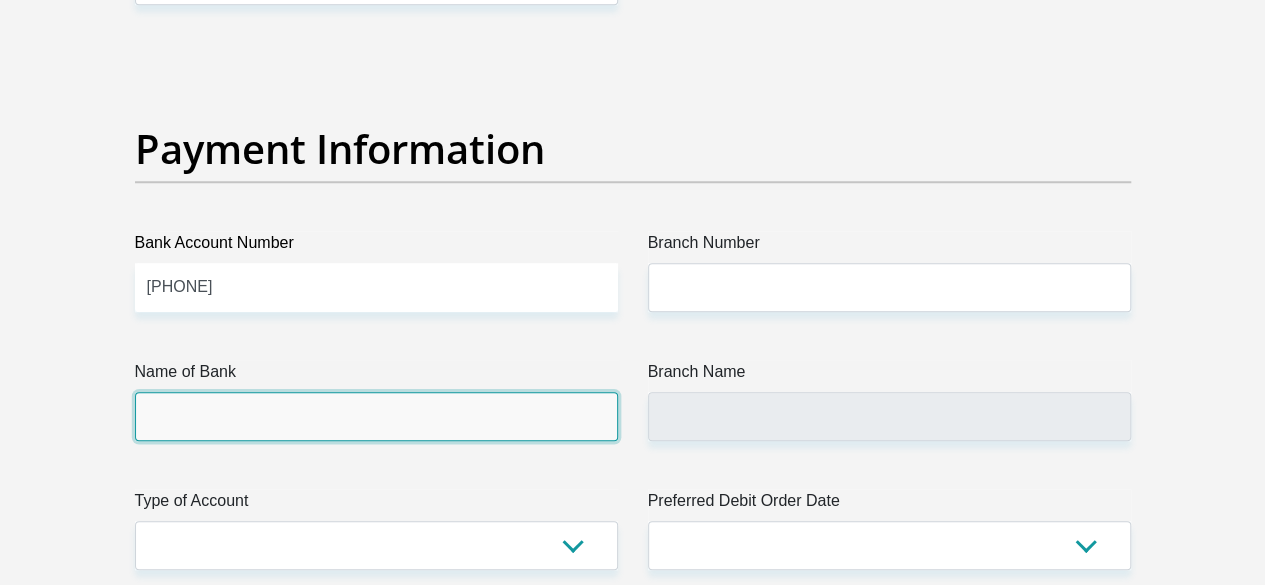 click on "Name of Bank" at bounding box center [376, 416] 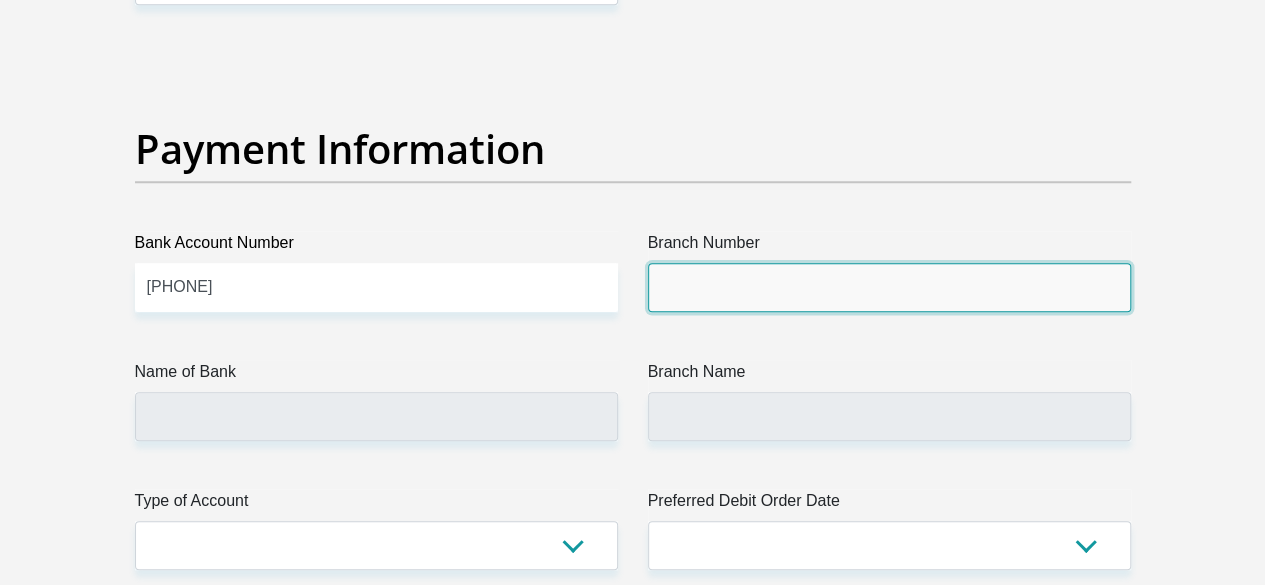 click on "Branch Number" at bounding box center [889, 287] 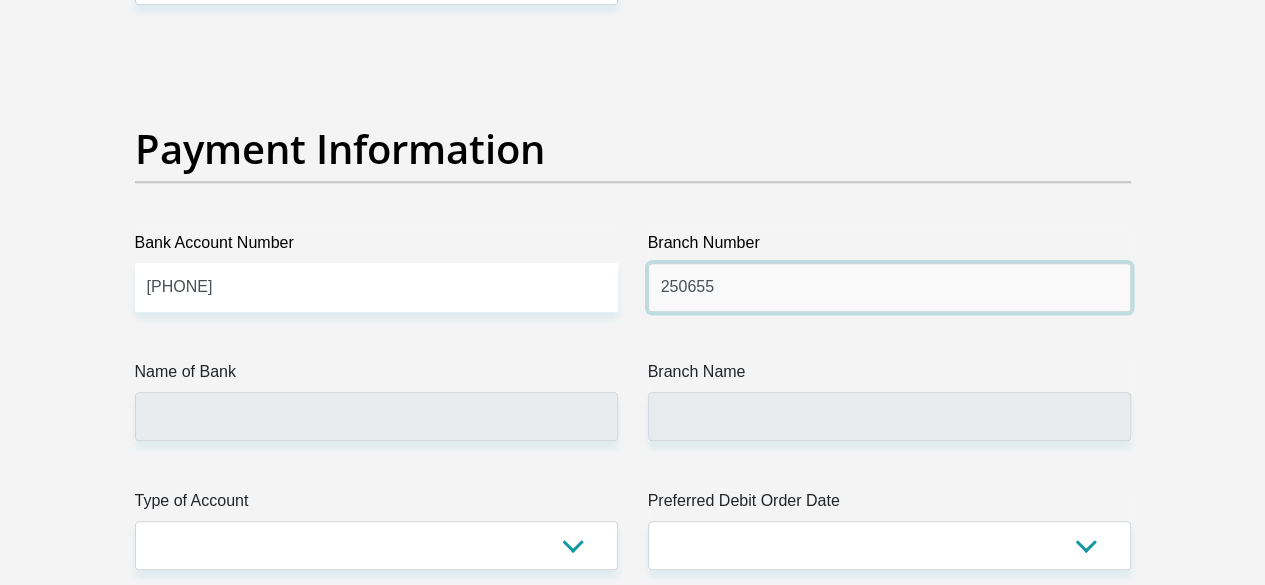 type on "250655" 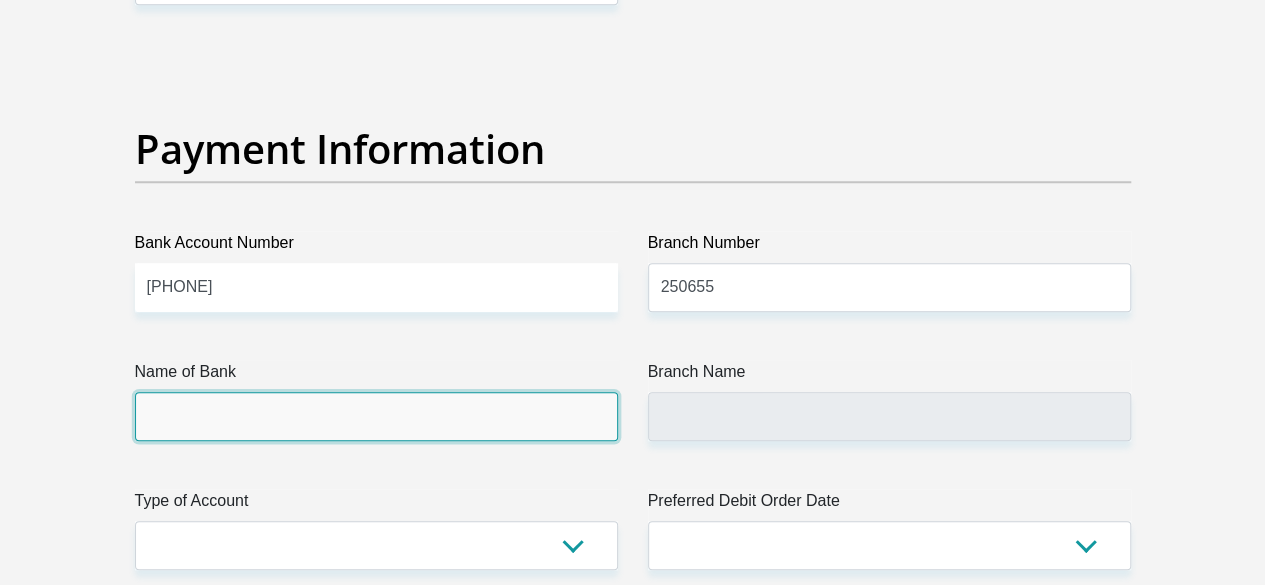type on "FIRSTRAND BANK" 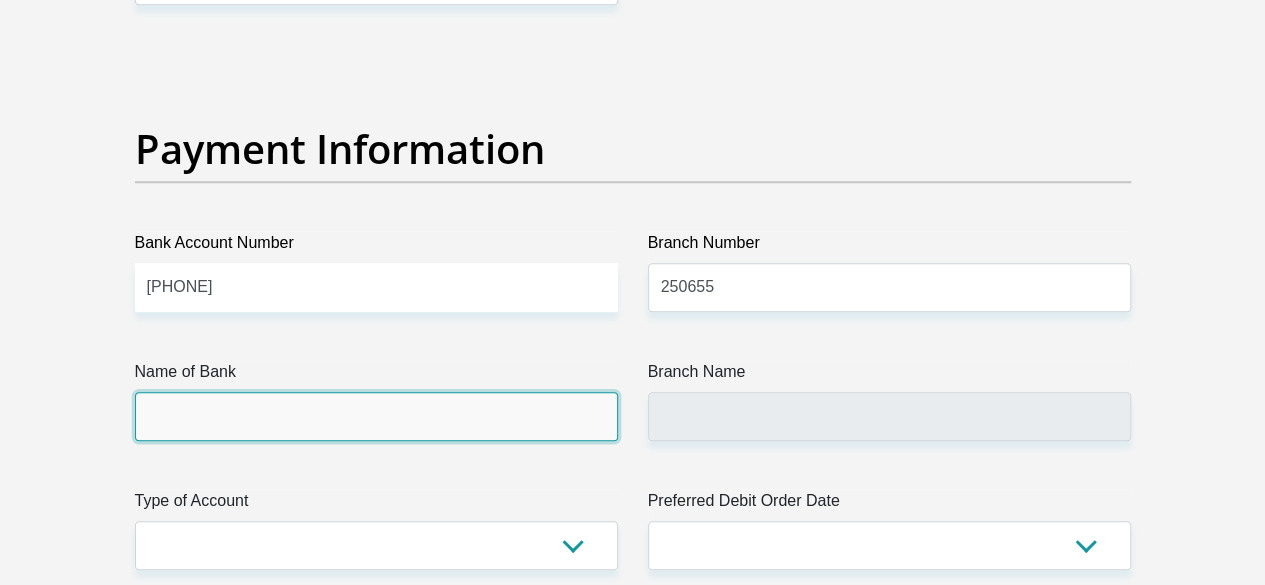 type on "BRANCH 560" 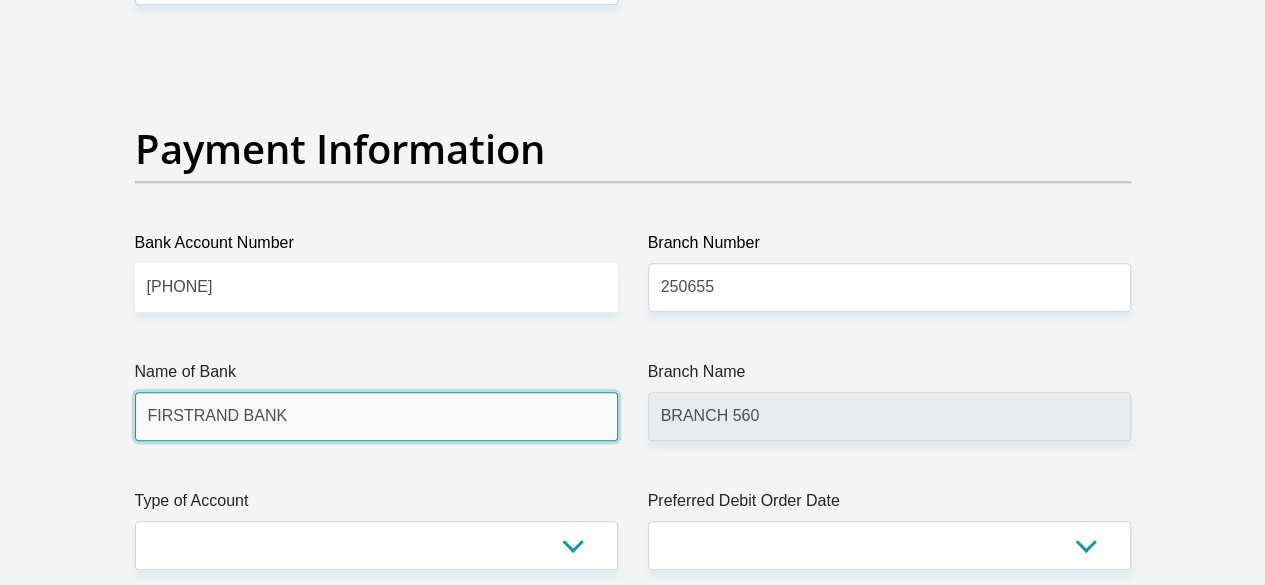 click on "FIRSTRAND BANK" at bounding box center (376, 416) 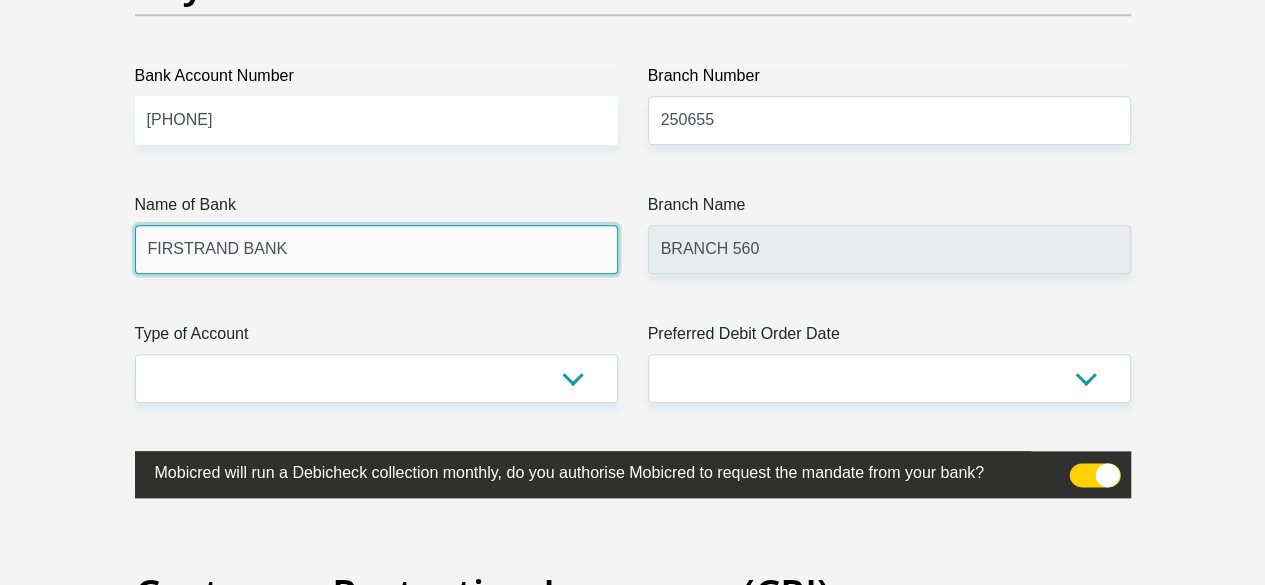 scroll, scrollTop: 4800, scrollLeft: 0, axis: vertical 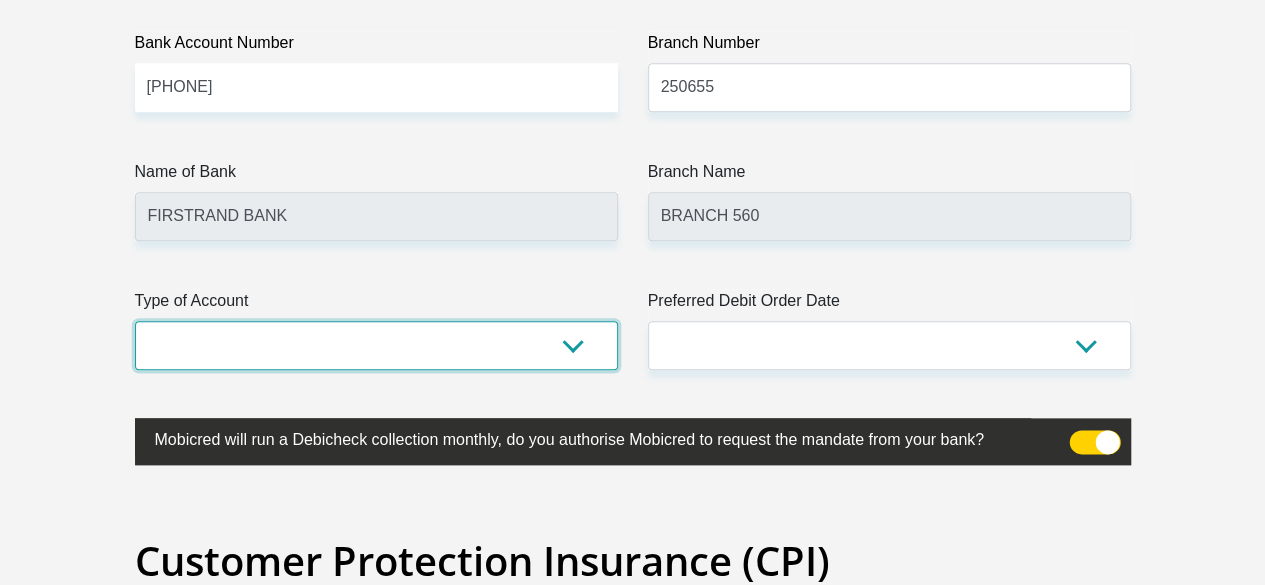 click on "Cheque
Savings" at bounding box center [376, 345] 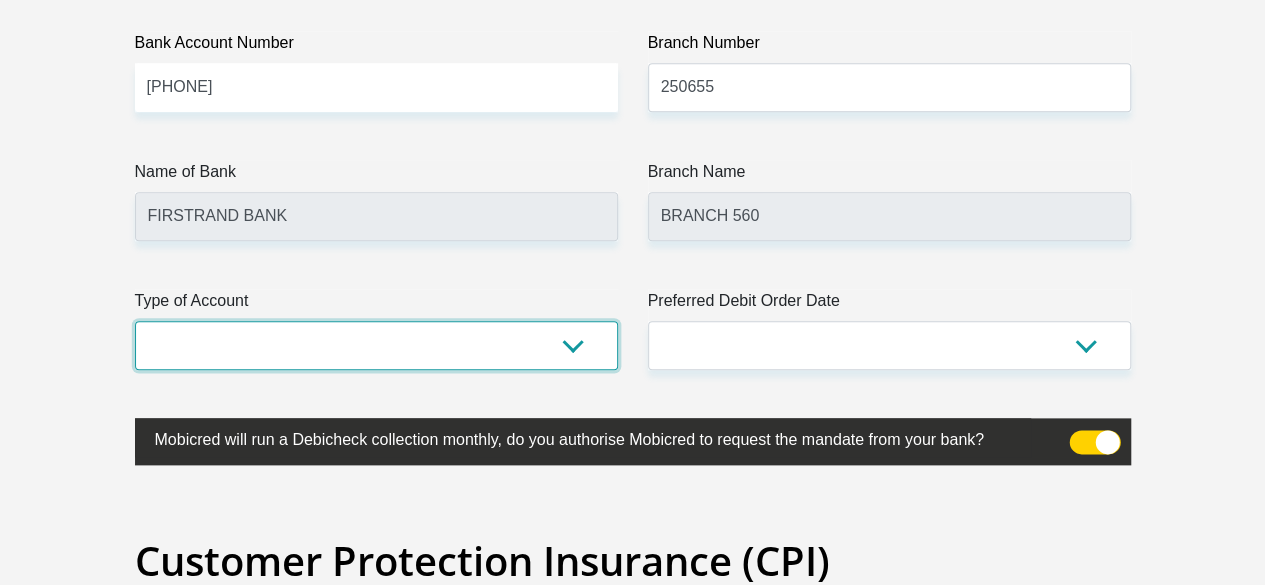select on "CUR" 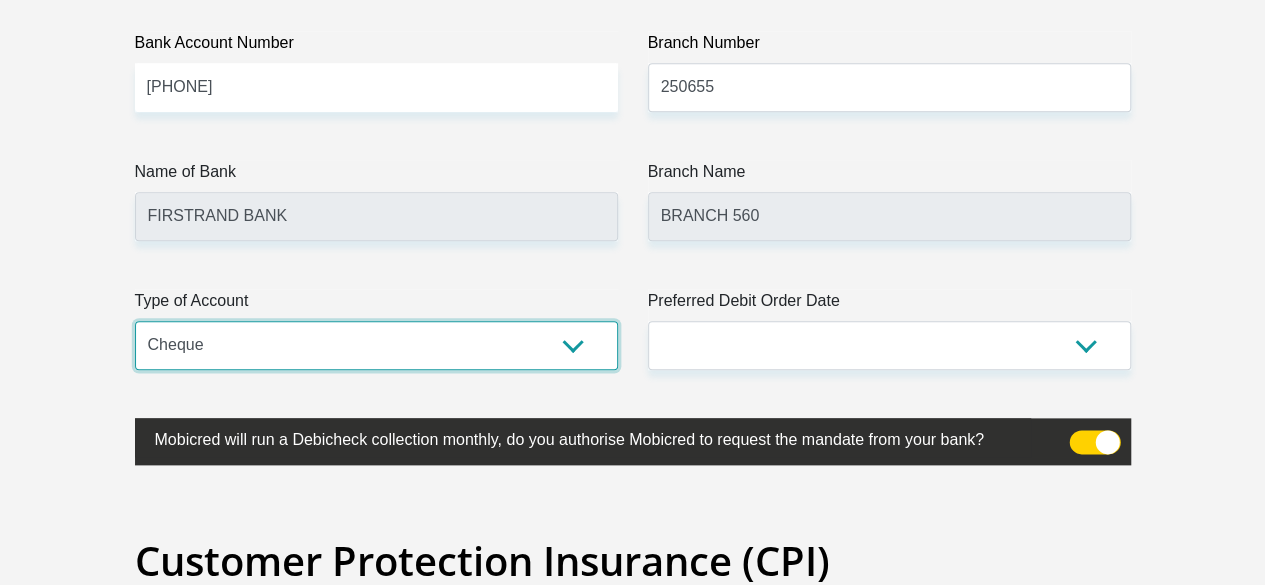click on "Cheque
Savings" at bounding box center (376, 345) 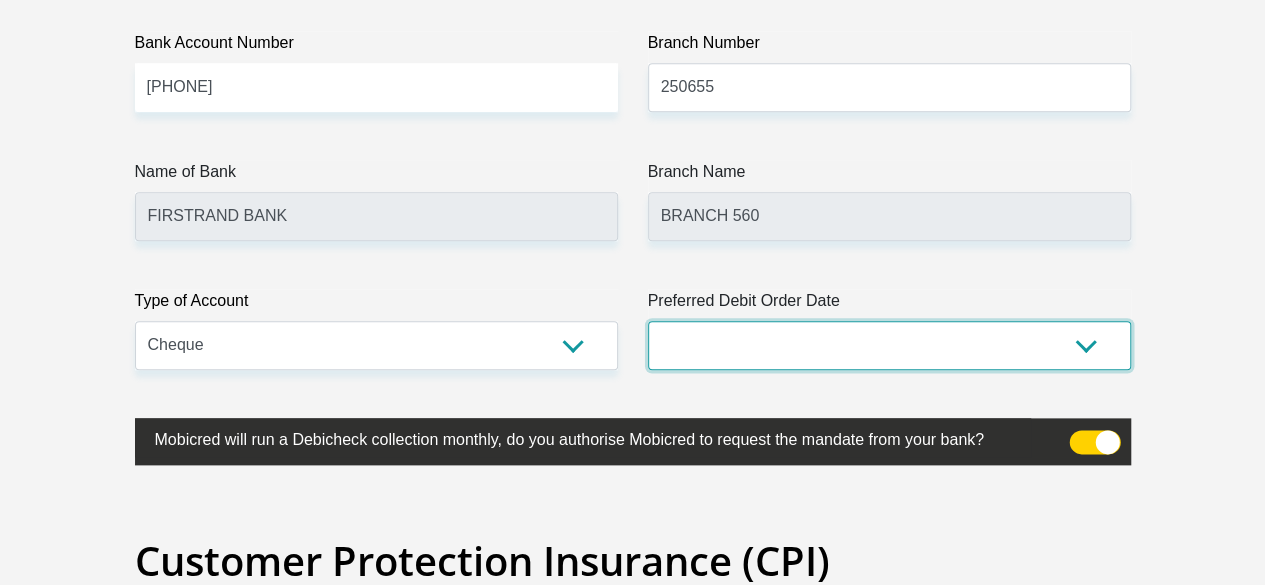 click on "1st
2nd
3rd
4th
5th
7th
18th
19th
20th
21st
22nd
23rd
24th
25th
26th
27th
28th
29th
30th" at bounding box center (889, 345) 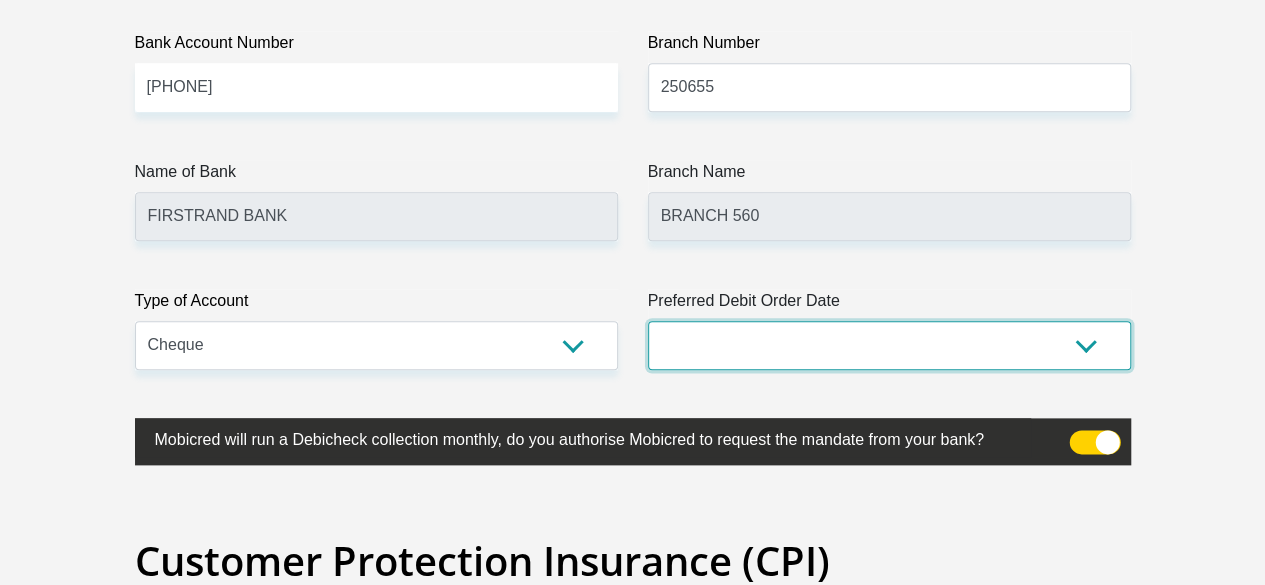 select on "25" 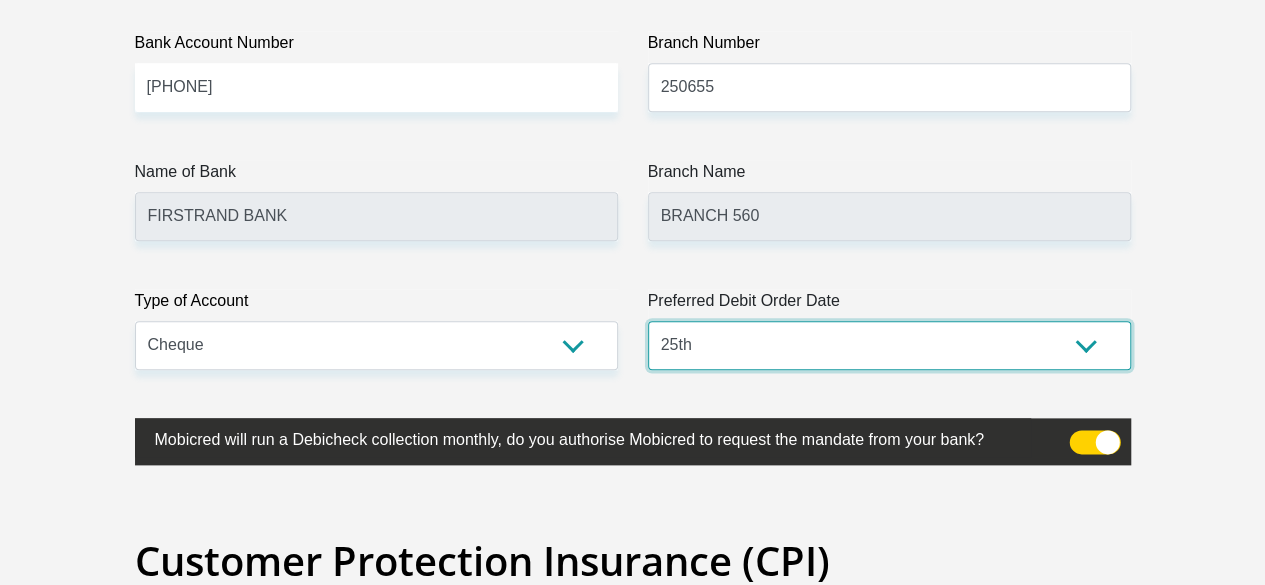 click on "1st
2nd
3rd
4th
5th
7th
18th
19th
20th
21st
22nd
23rd
24th
25th
26th
27th
28th
29th
30th" at bounding box center (889, 345) 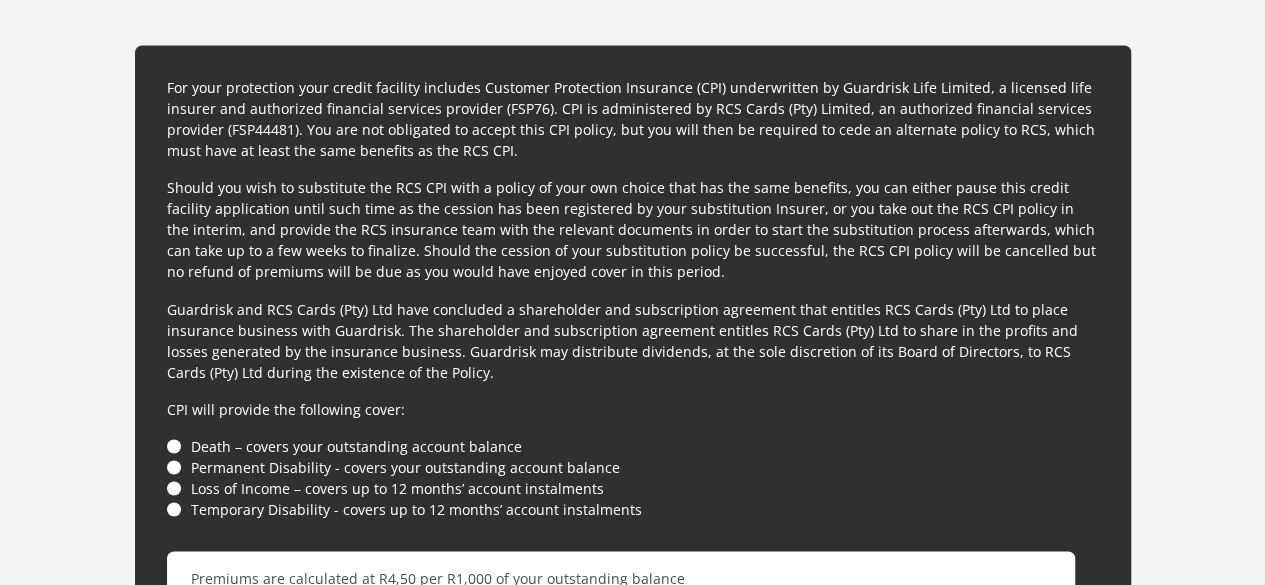 scroll, scrollTop: 5400, scrollLeft: 0, axis: vertical 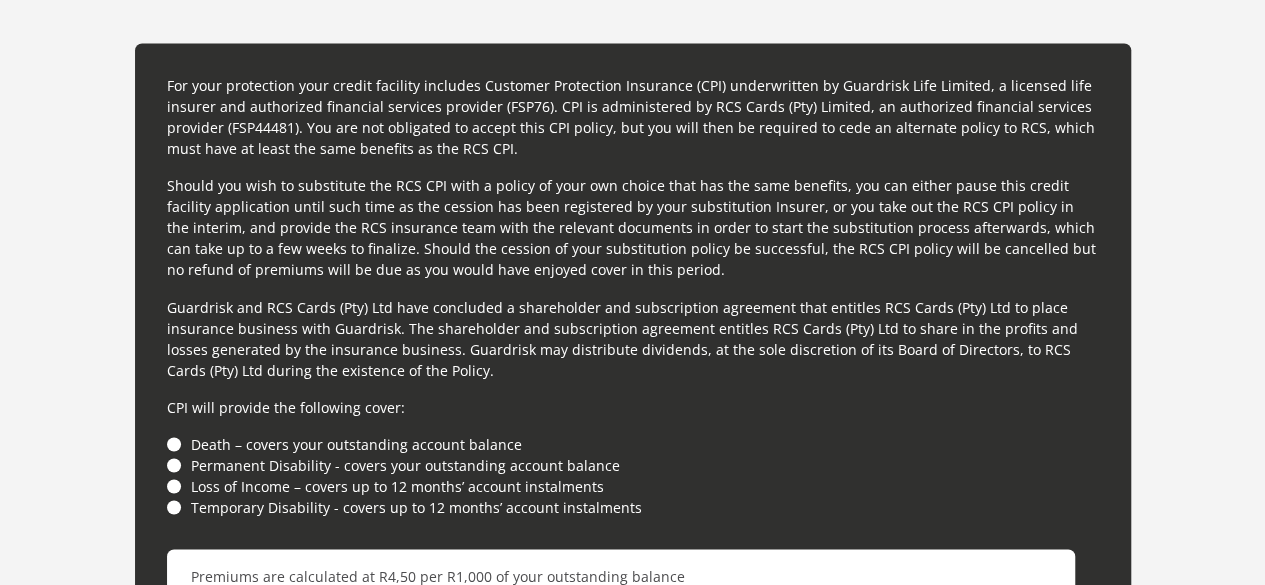 click on "Death – covers your outstanding account balance" at bounding box center (633, 443) 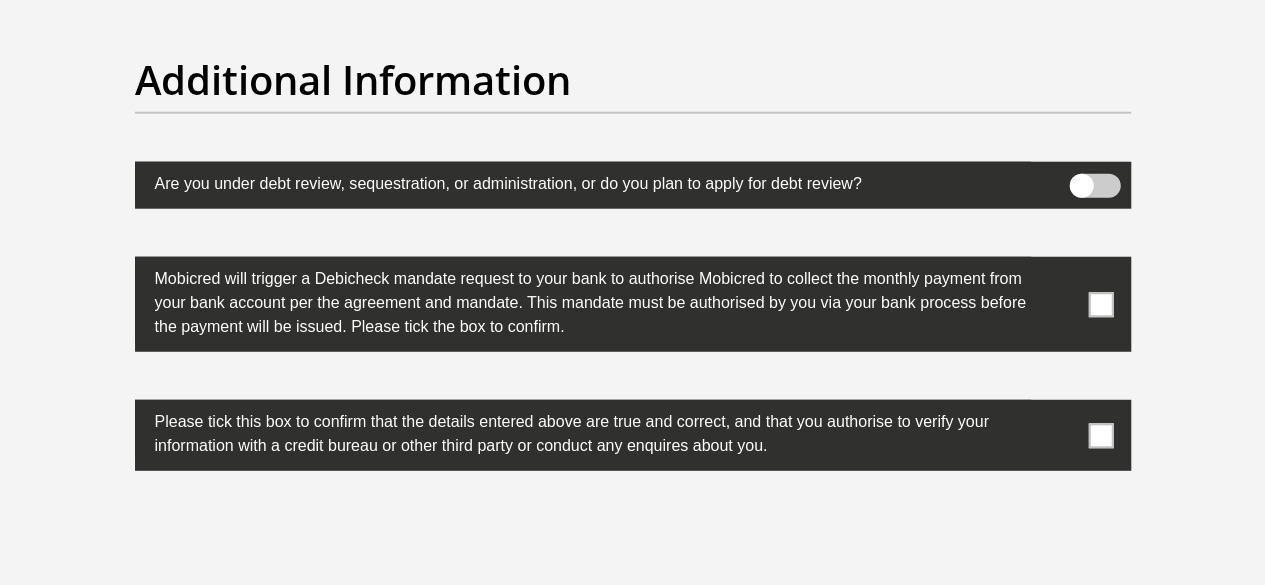 scroll, scrollTop: 6300, scrollLeft: 0, axis: vertical 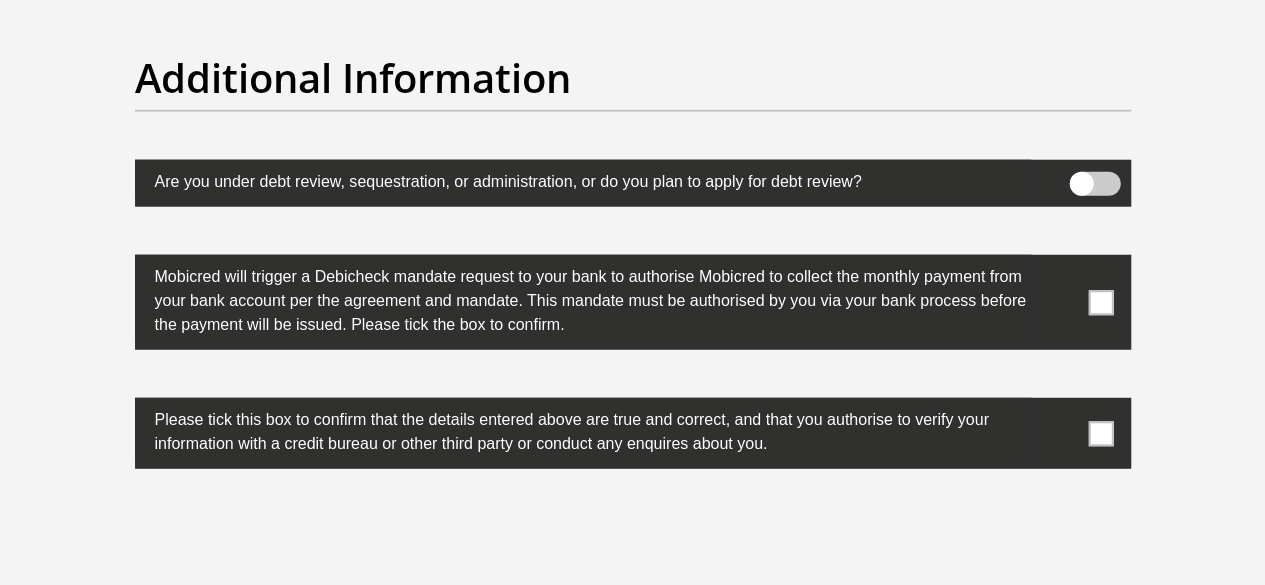 click at bounding box center (1100, 302) 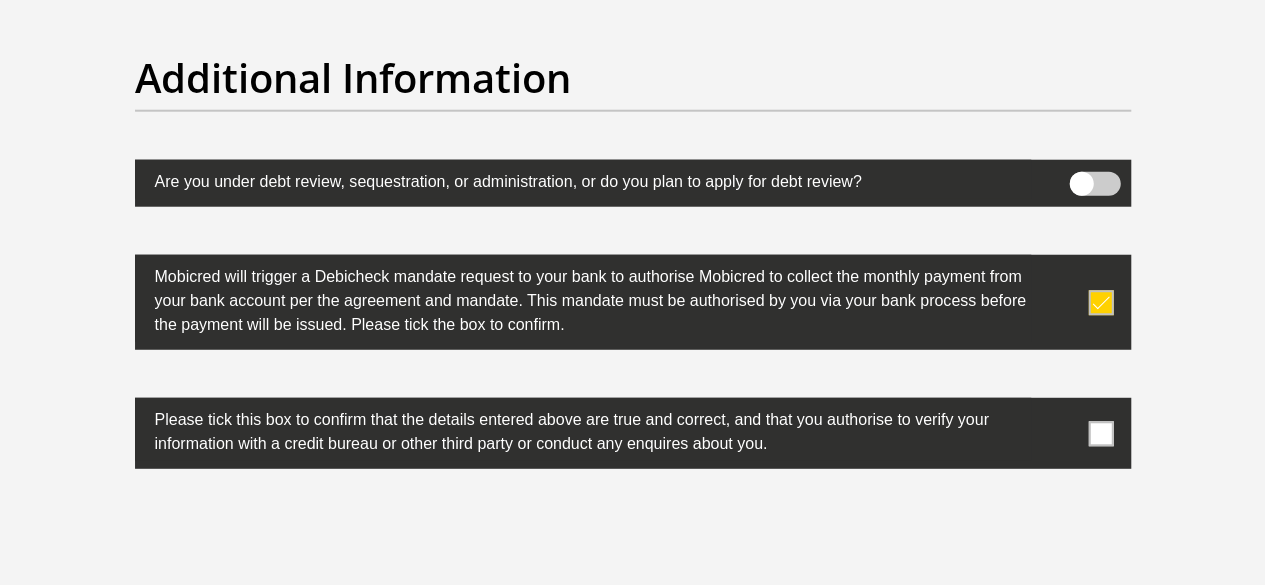drag, startPoint x: 1101, startPoint y: 361, endPoint x: 1092, endPoint y: 369, distance: 12.0415945 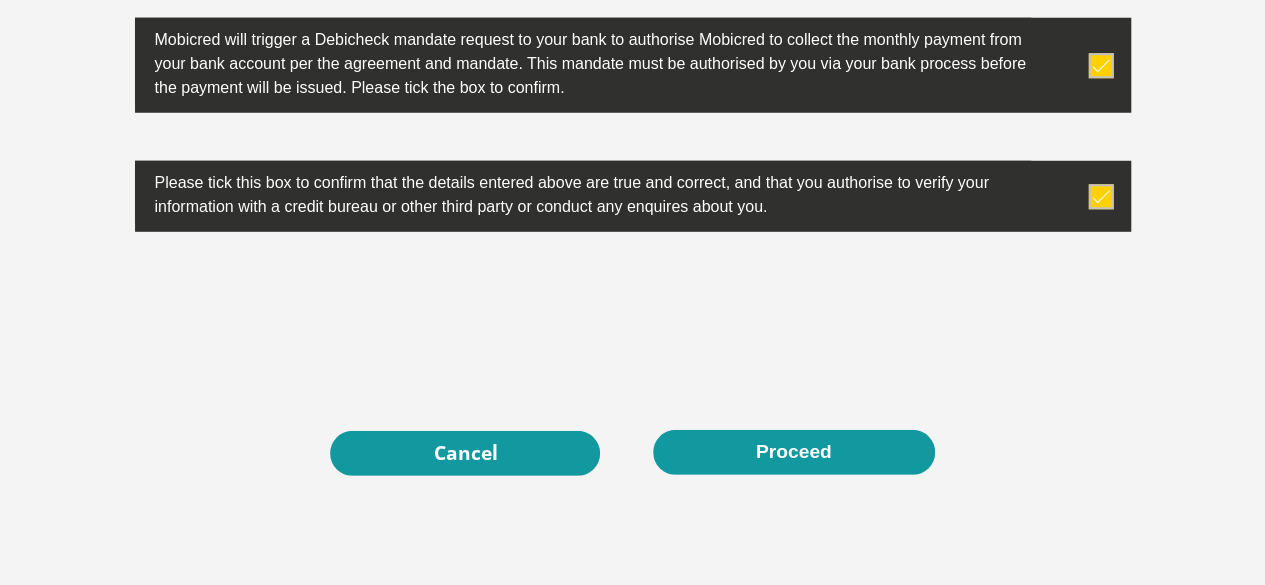 scroll, scrollTop: 6583, scrollLeft: 0, axis: vertical 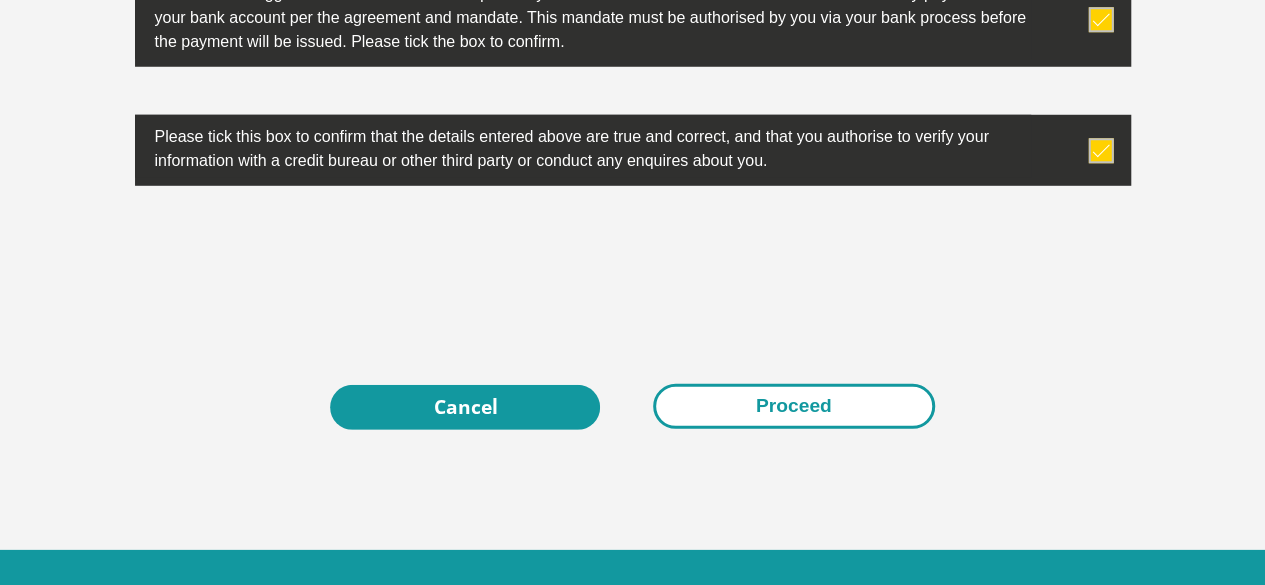 click on "Proceed" at bounding box center [794, 406] 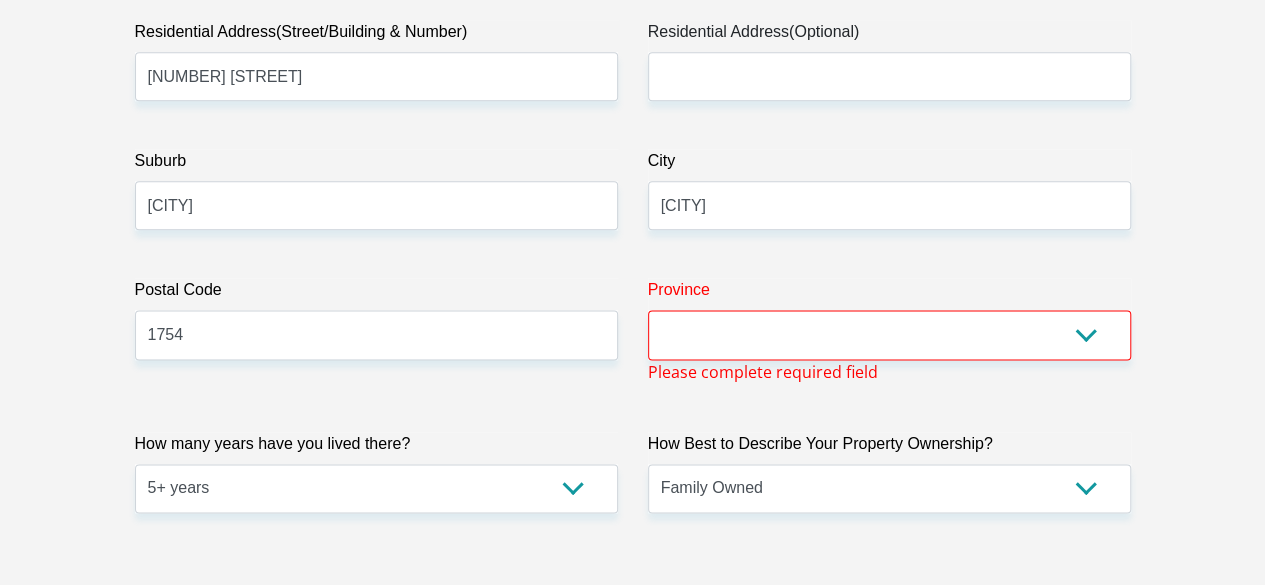 scroll, scrollTop: 1176, scrollLeft: 0, axis: vertical 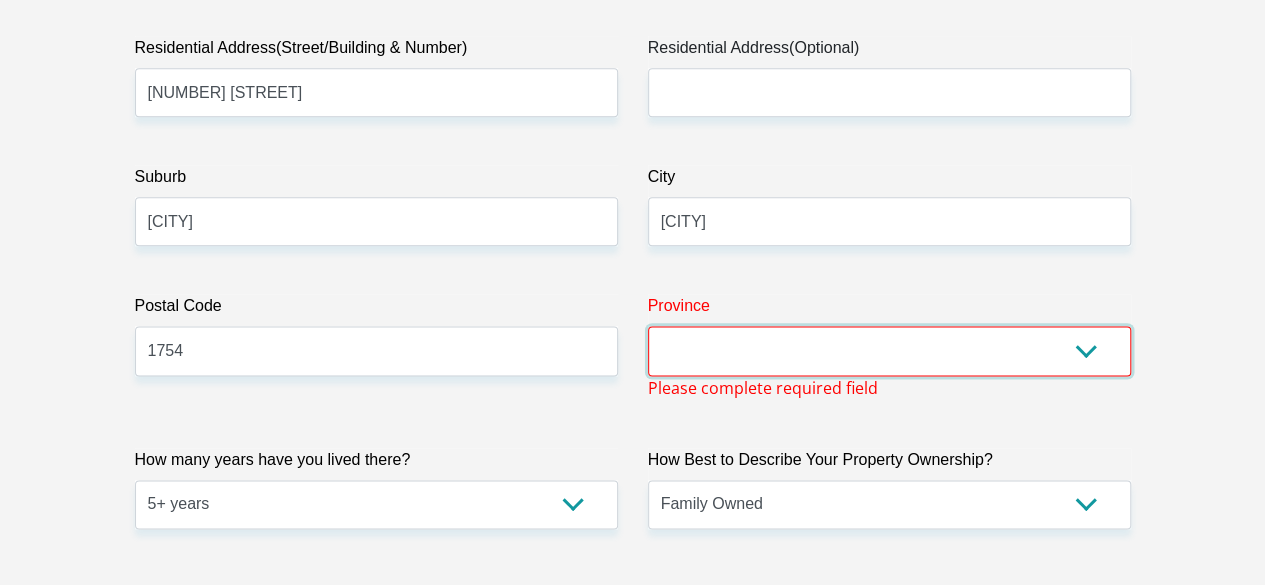 click on "Eastern Cape
Free State
Gauteng
KwaZulu-Natal
Limpopo
Mpumalanga
Northern Cape
North West
Western Cape" at bounding box center (889, 350) 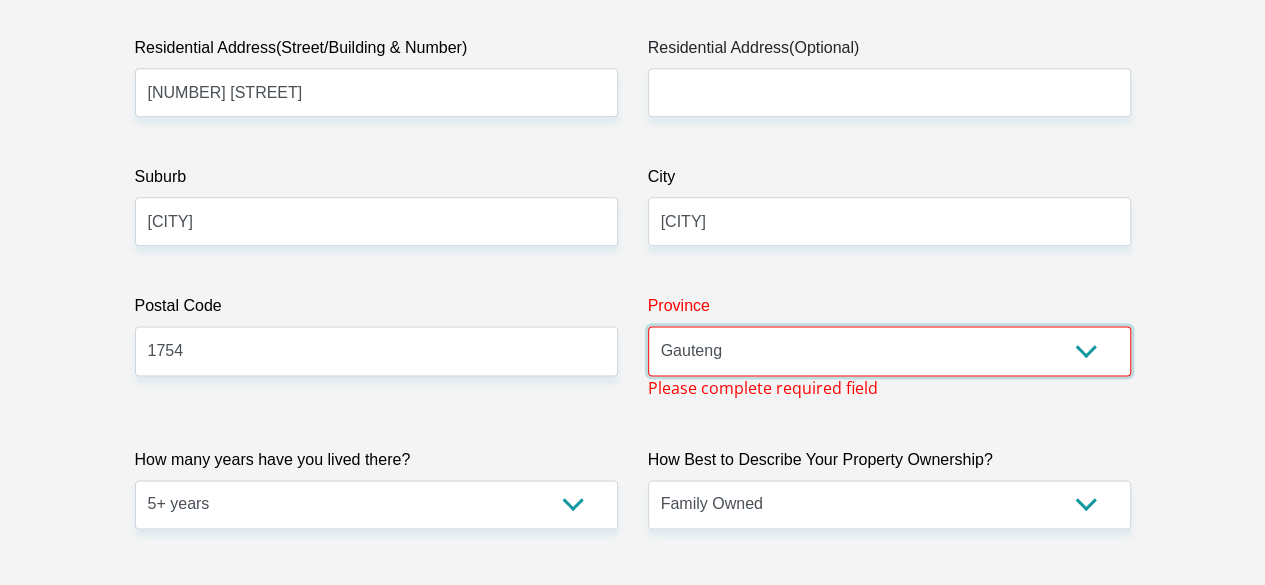 click on "Eastern Cape
Free State
Gauteng
KwaZulu-Natal
Limpopo
Mpumalanga
Northern Cape
North West
Western Cape" at bounding box center [889, 350] 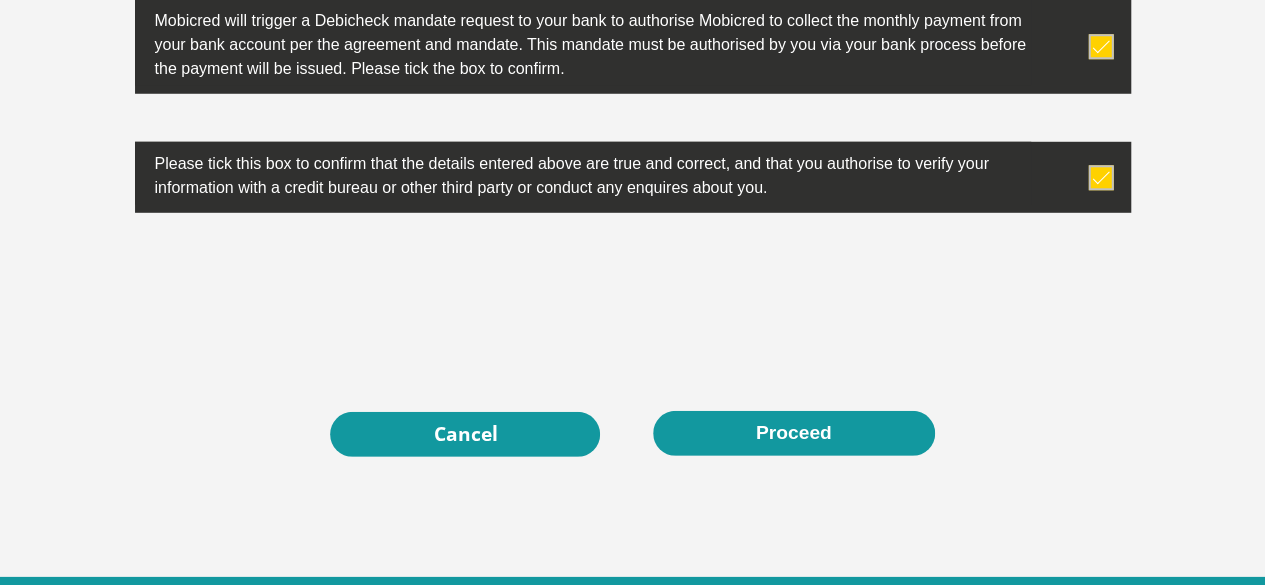 scroll, scrollTop: 6607, scrollLeft: 0, axis: vertical 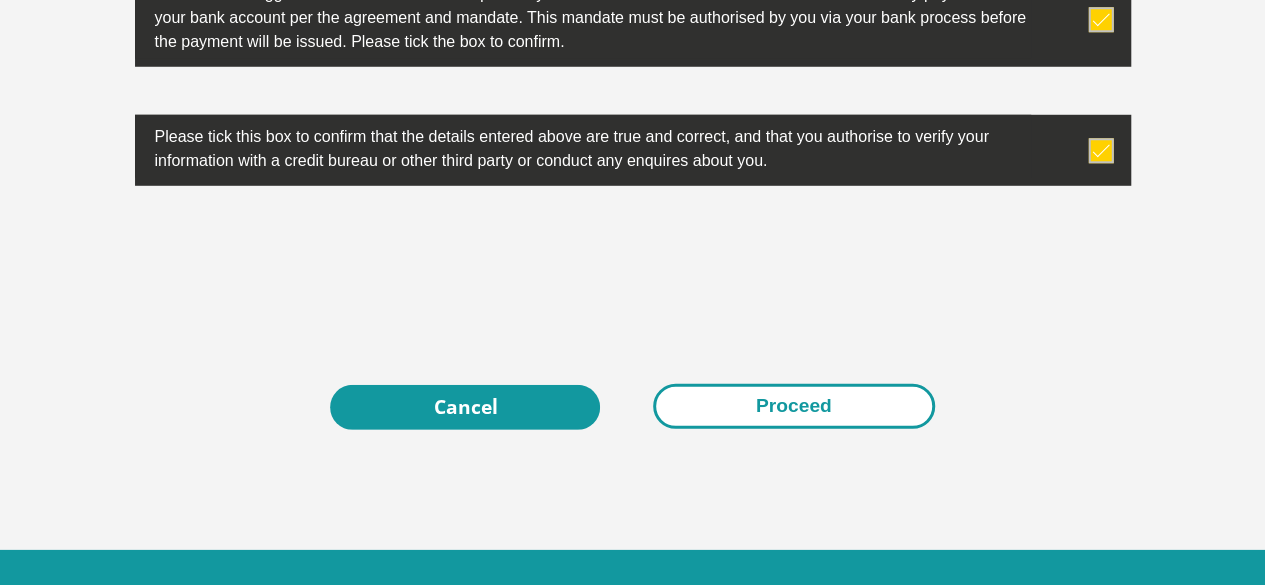 click on "Proceed" at bounding box center [794, 406] 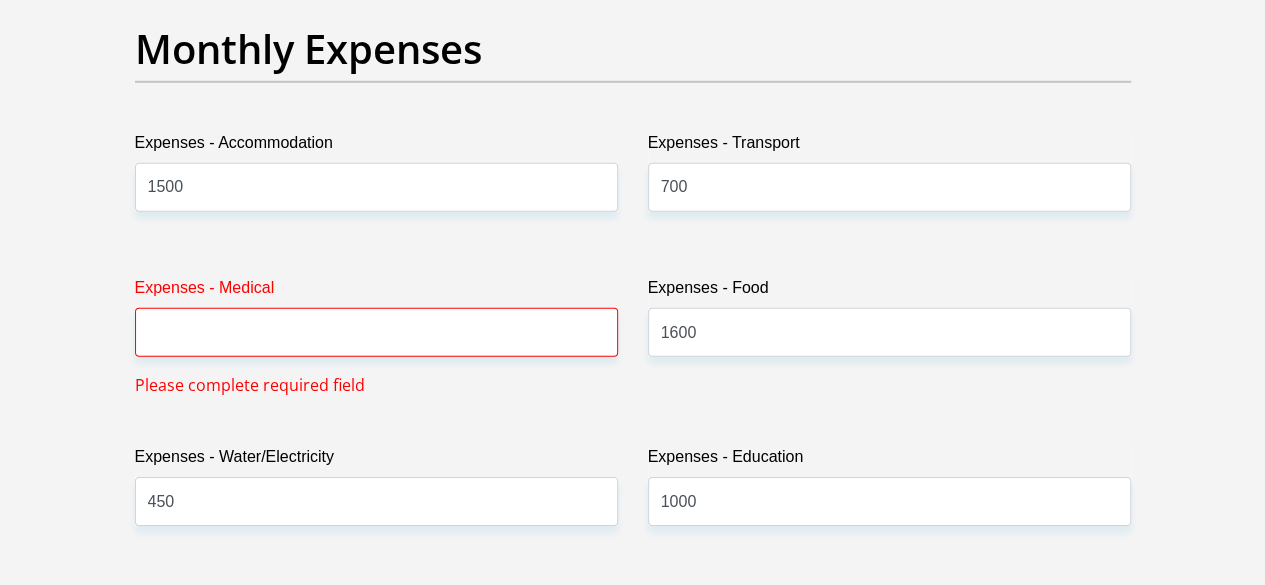 scroll, scrollTop: 2951, scrollLeft: 0, axis: vertical 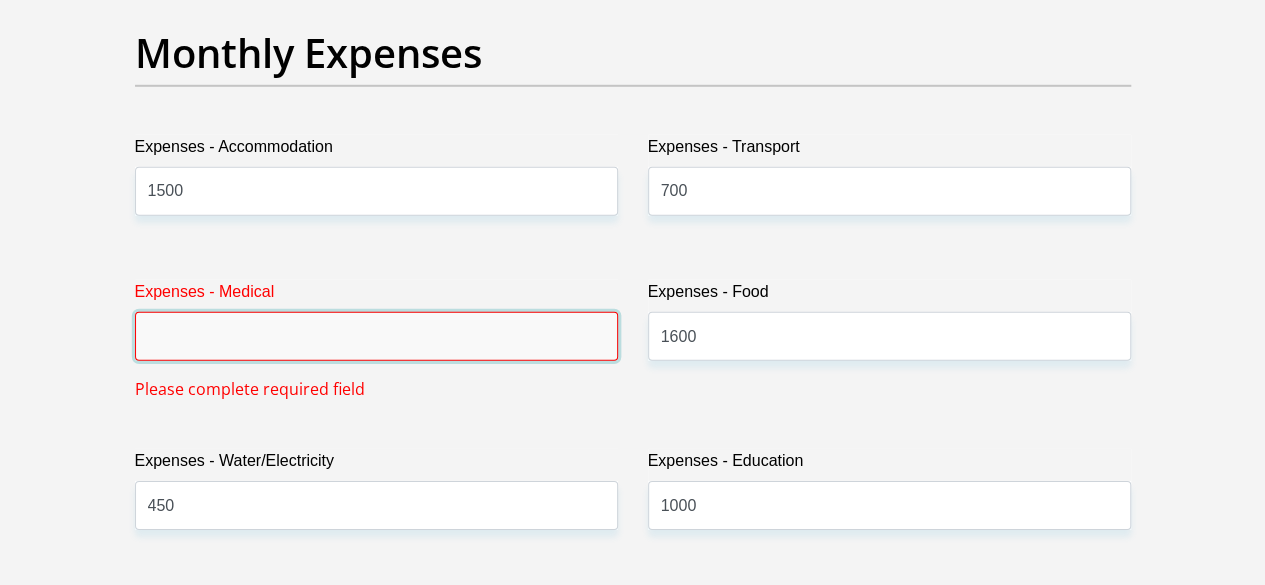 click on "Expenses - Medical" at bounding box center (376, 336) 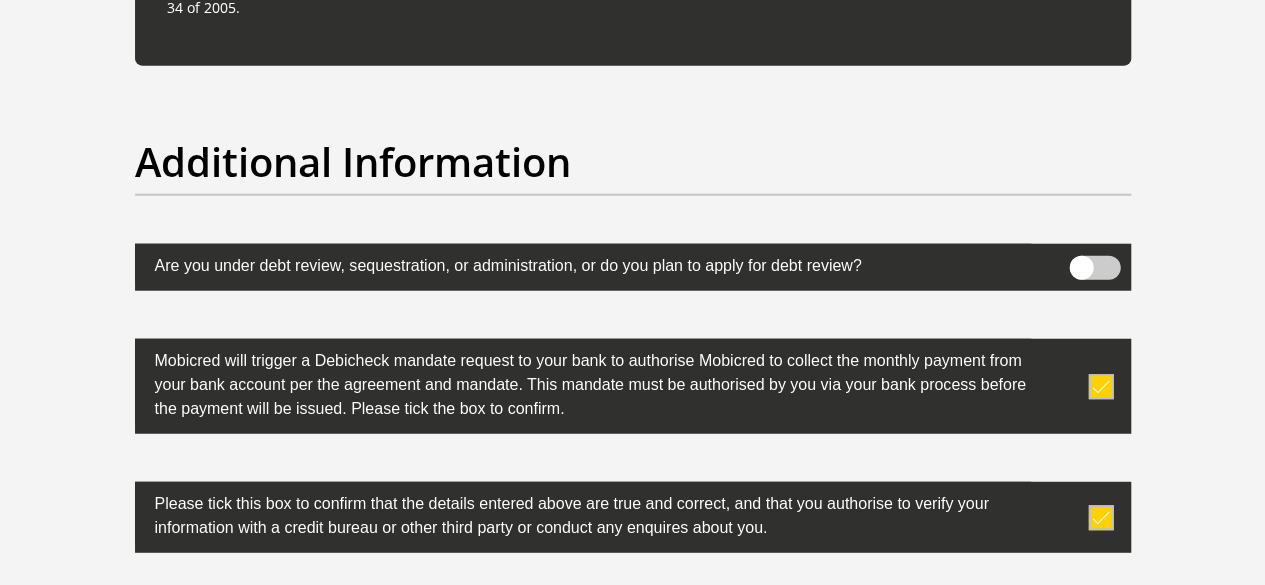 scroll, scrollTop: 6551, scrollLeft: 0, axis: vertical 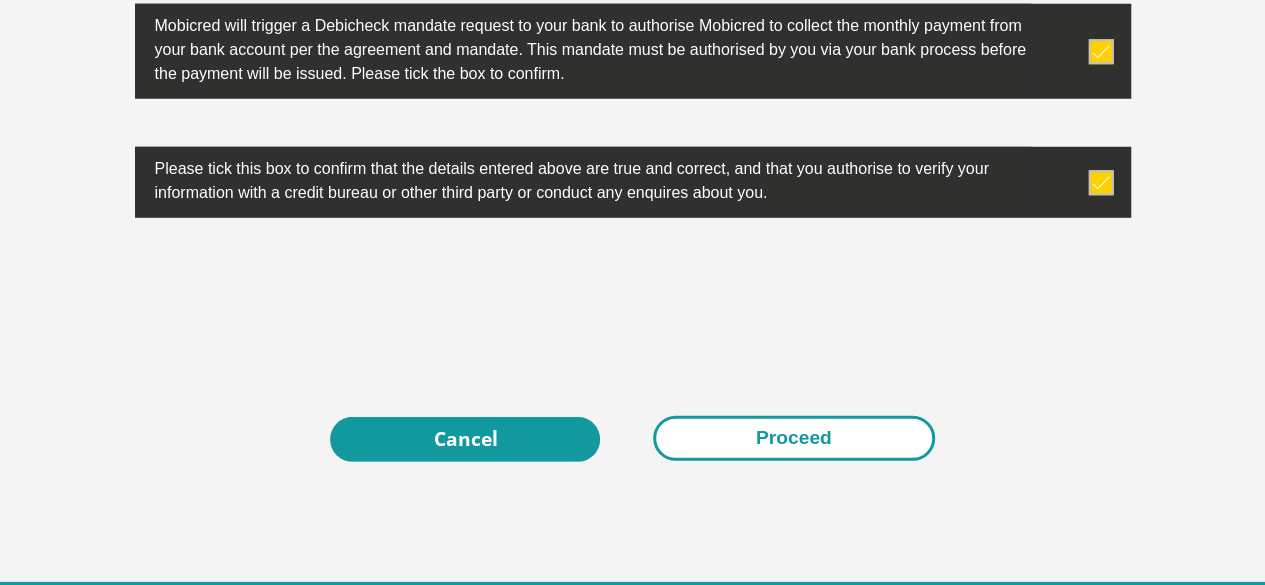 type on "0" 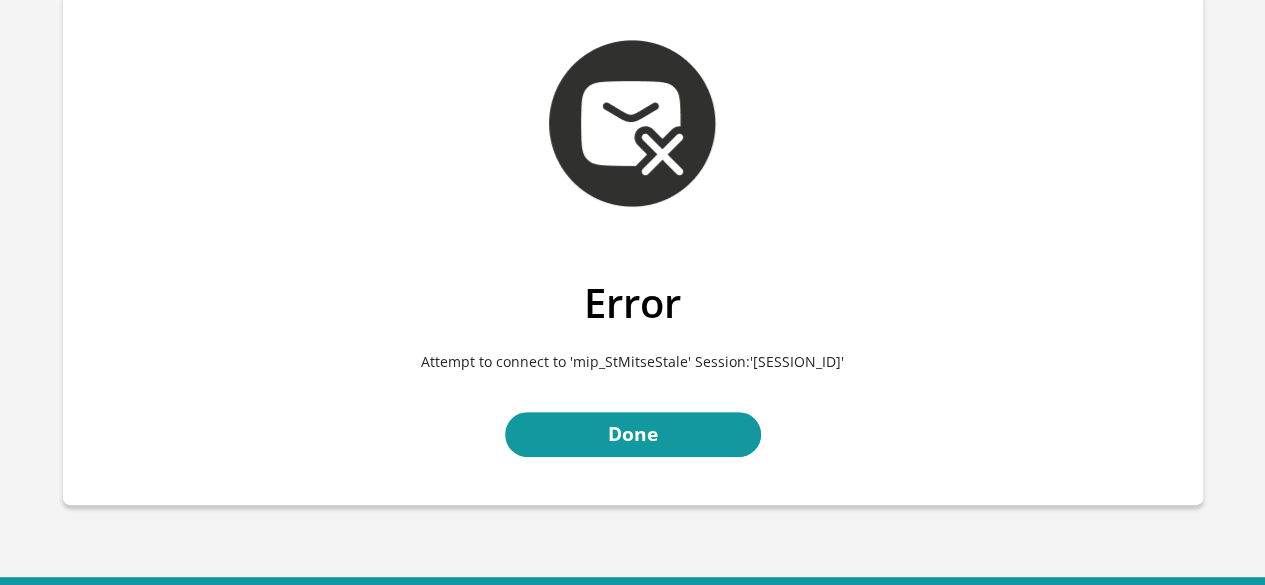 scroll, scrollTop: 184, scrollLeft: 0, axis: vertical 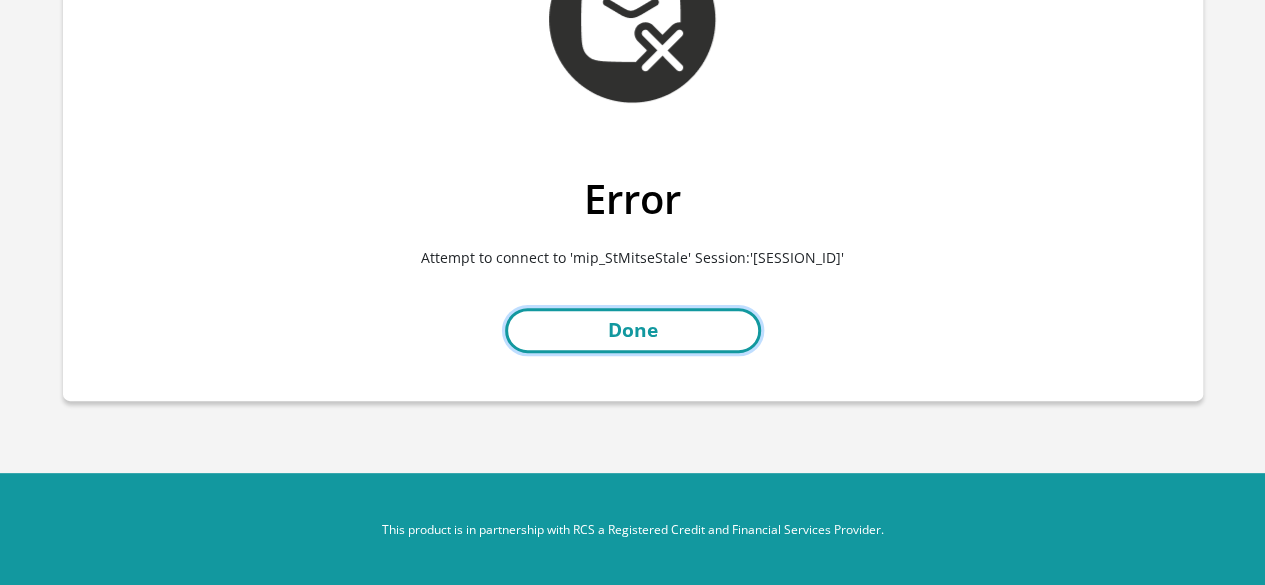 click on "Done" at bounding box center (633, 330) 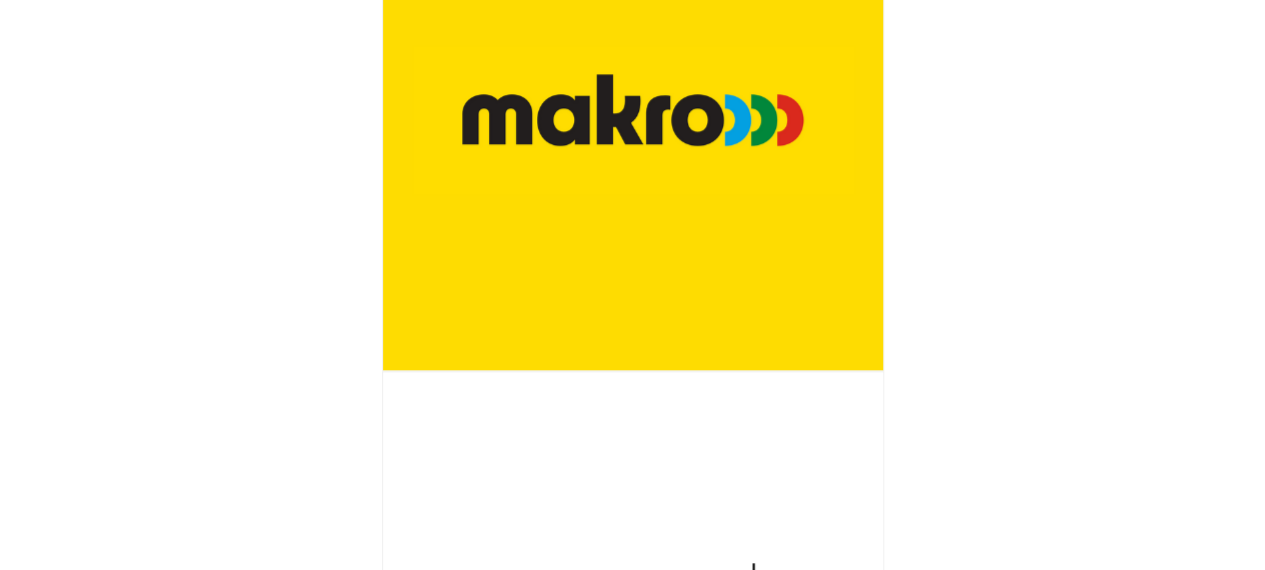 scroll, scrollTop: 4400, scrollLeft: 0, axis: vertical 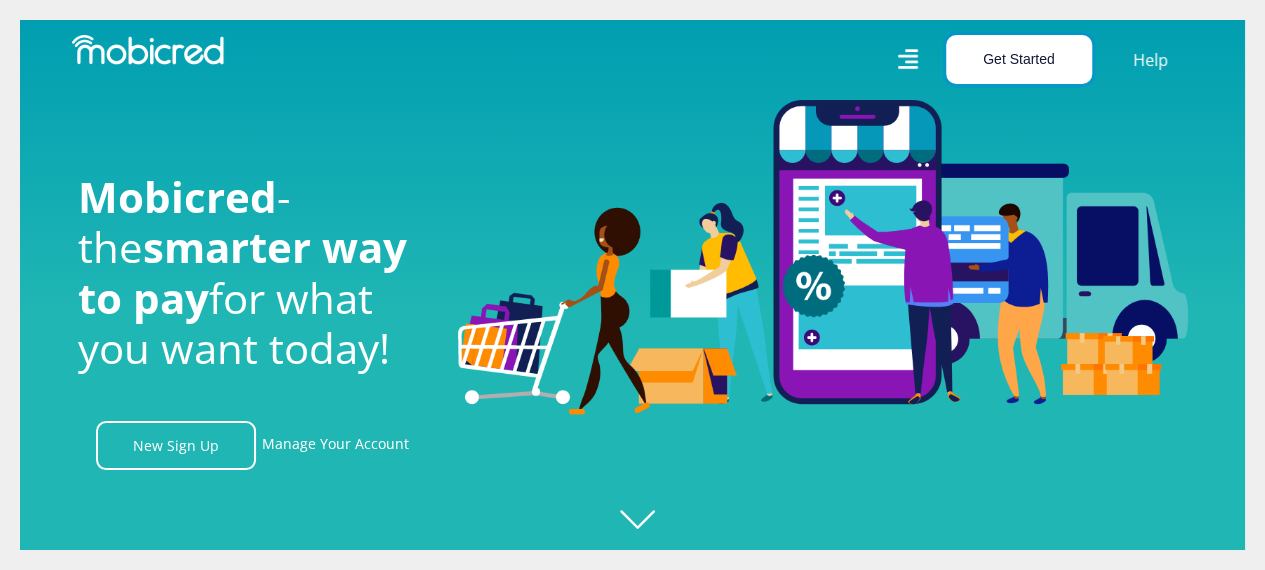 click on "Get Started" at bounding box center (1019, 59) 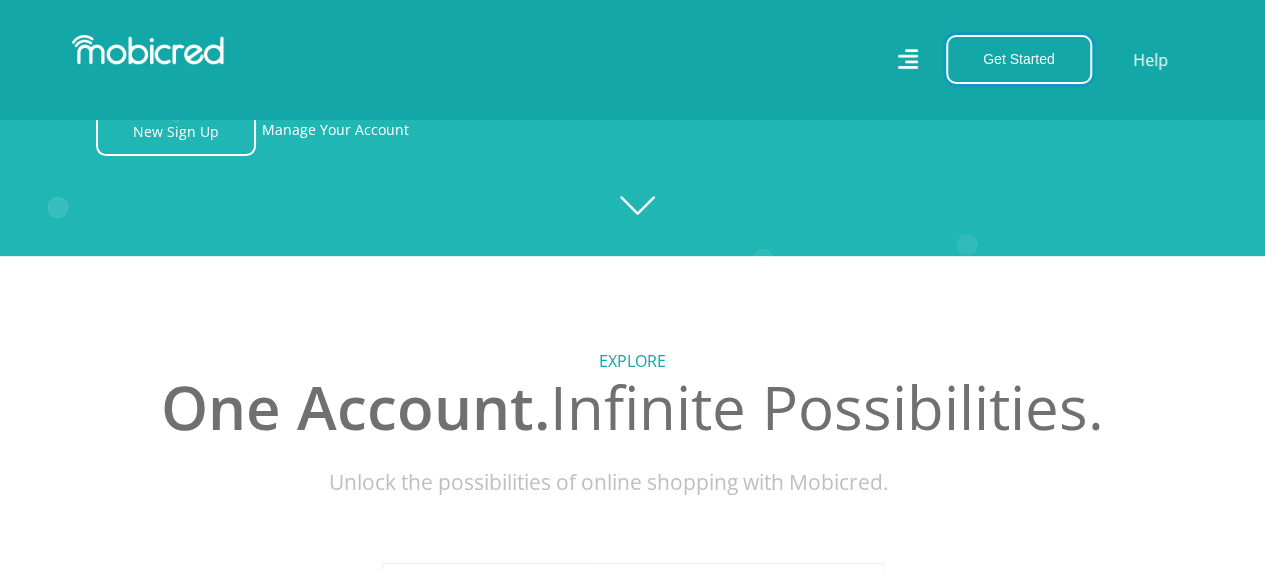 scroll, scrollTop: 0, scrollLeft: 0, axis: both 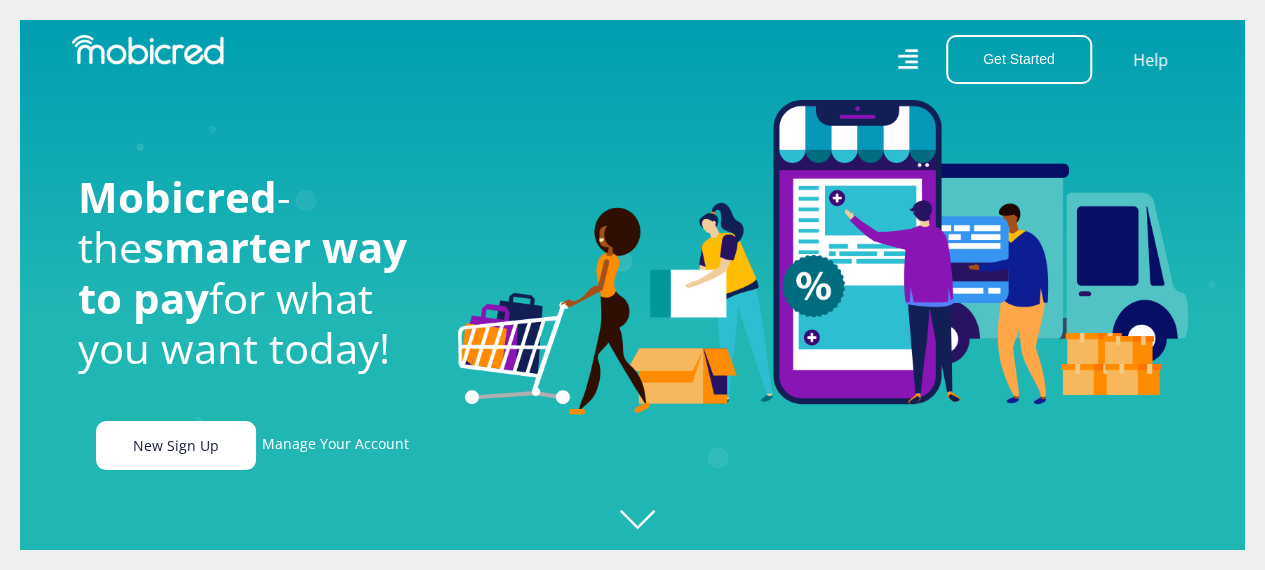 click on "New Sign Up" at bounding box center (176, 445) 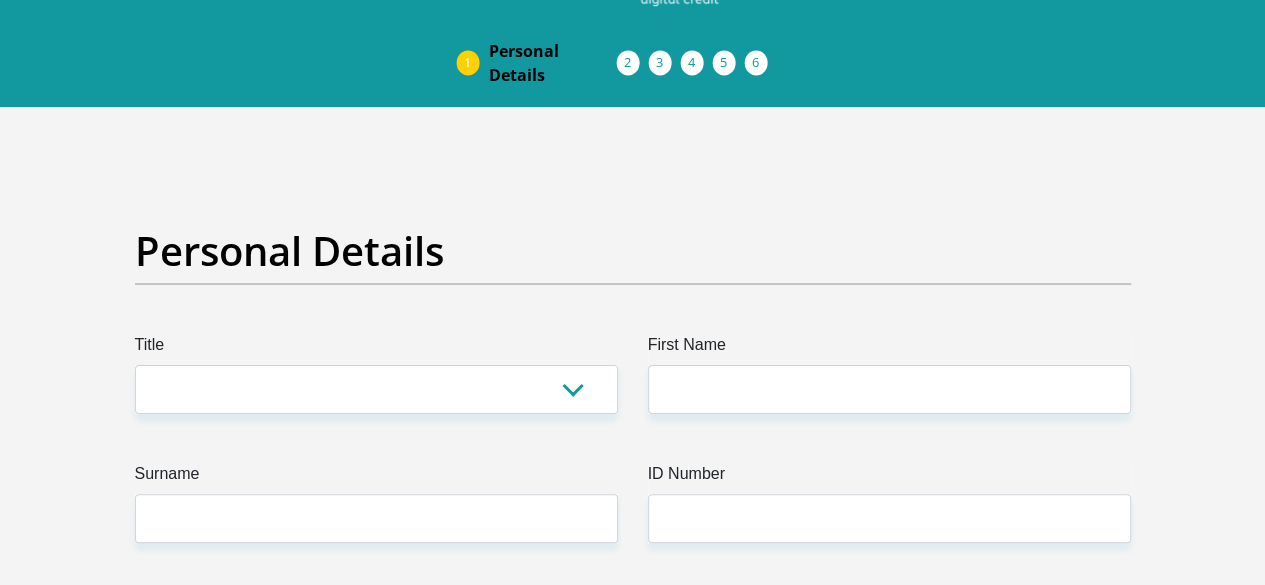 scroll, scrollTop: 0, scrollLeft: 0, axis: both 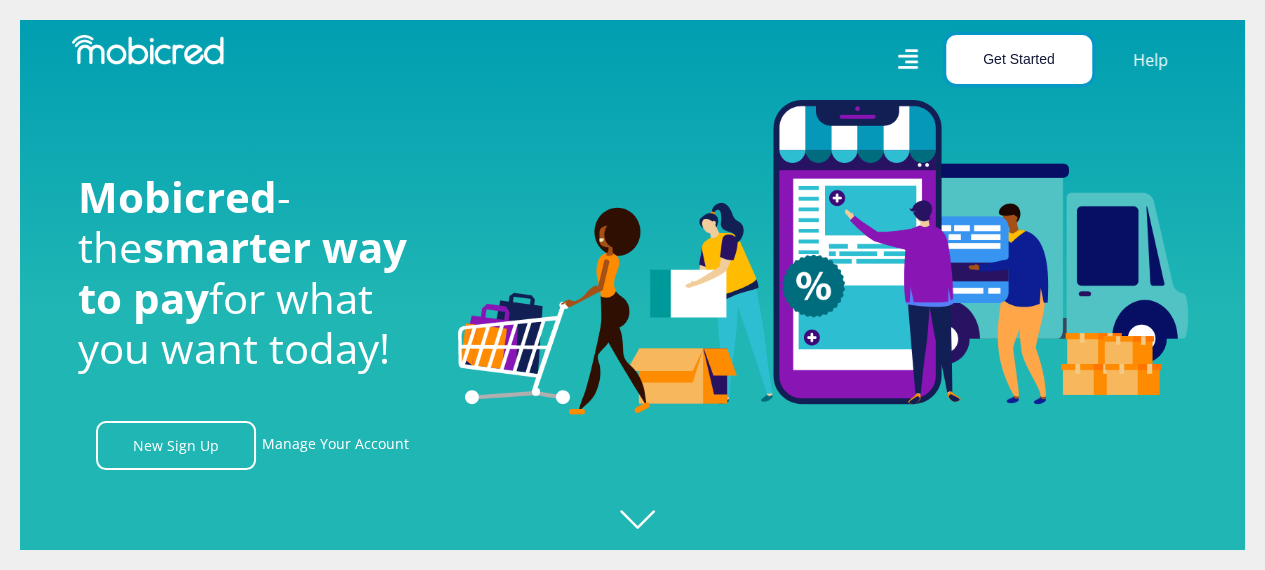 click on "Get Started" at bounding box center [1019, 59] 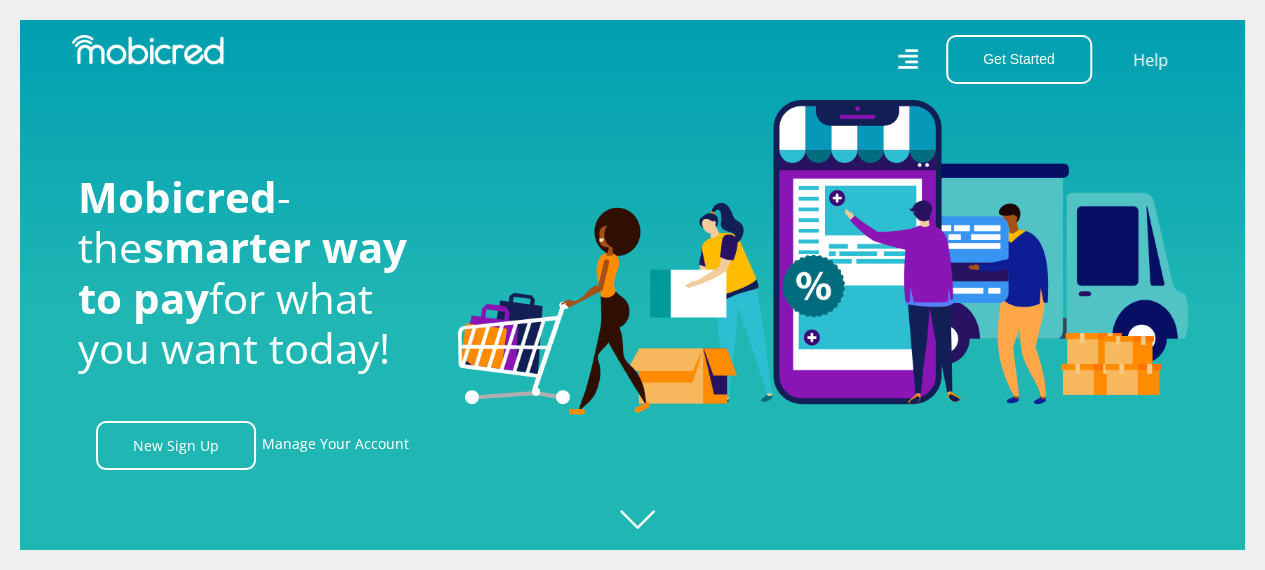 click 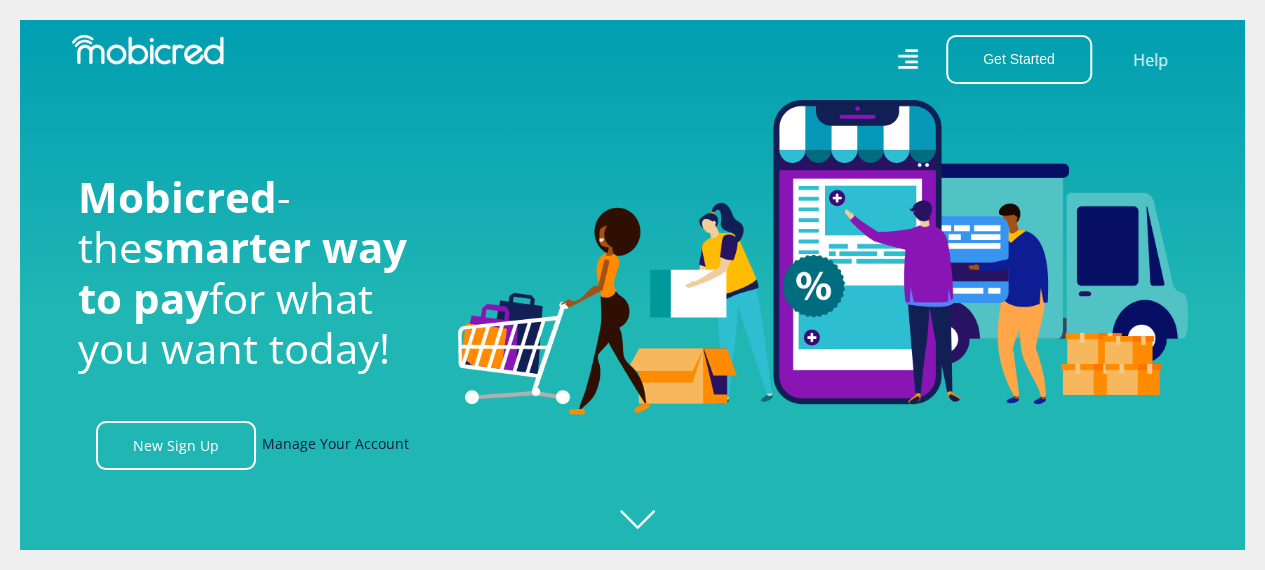 click on "Manage Your Account" at bounding box center [335, 445] 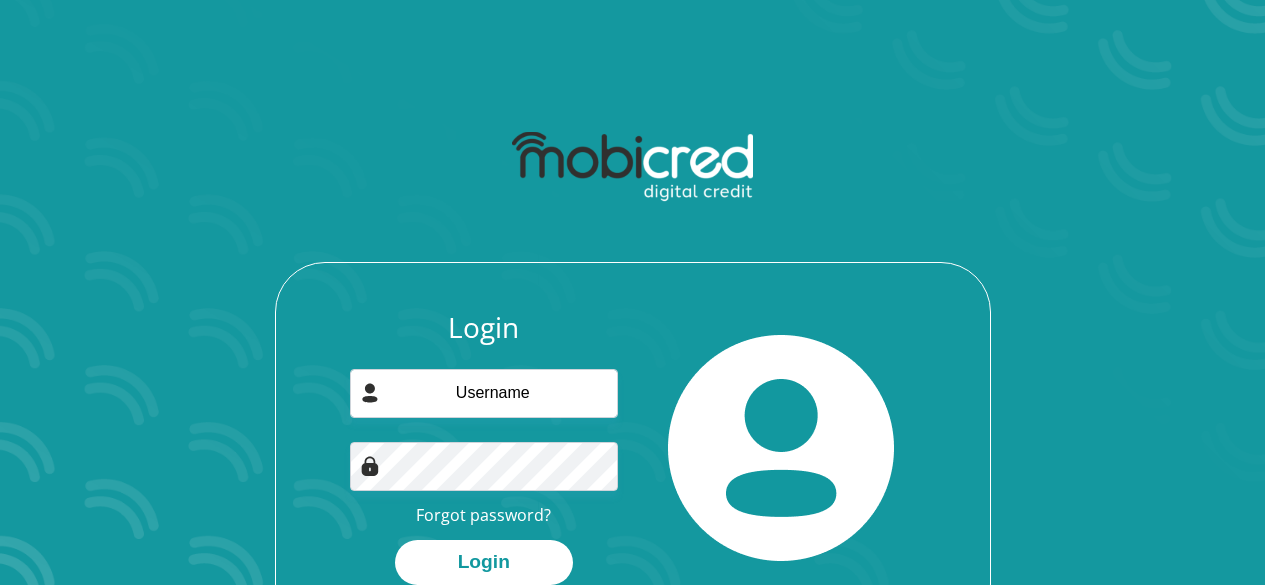 scroll, scrollTop: 0, scrollLeft: 0, axis: both 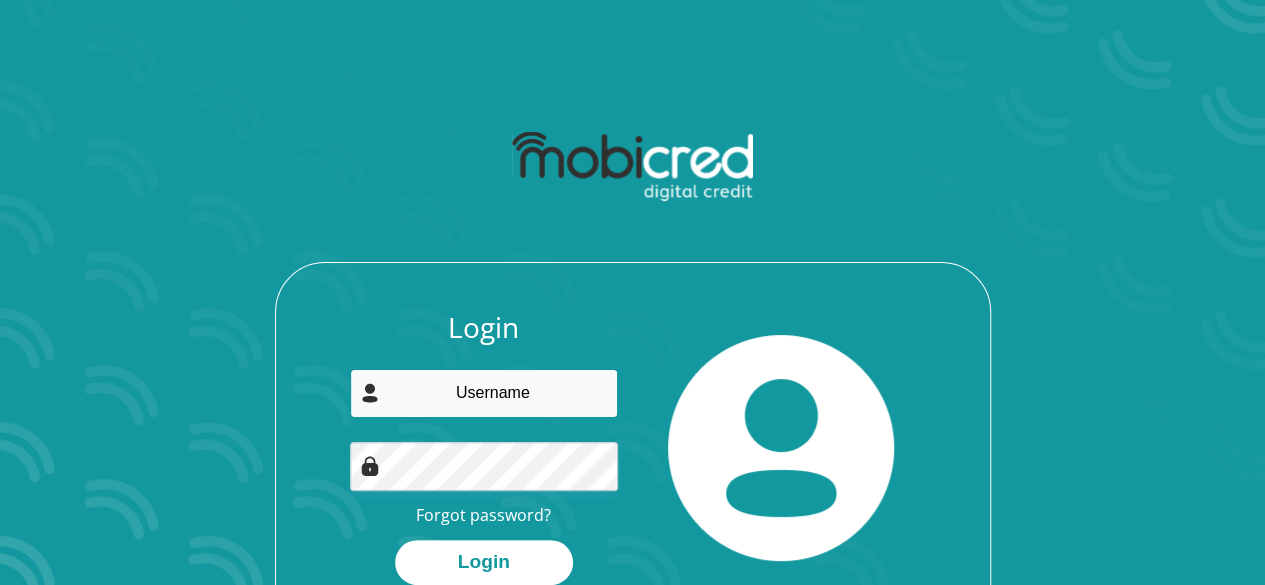 click at bounding box center (484, 393) 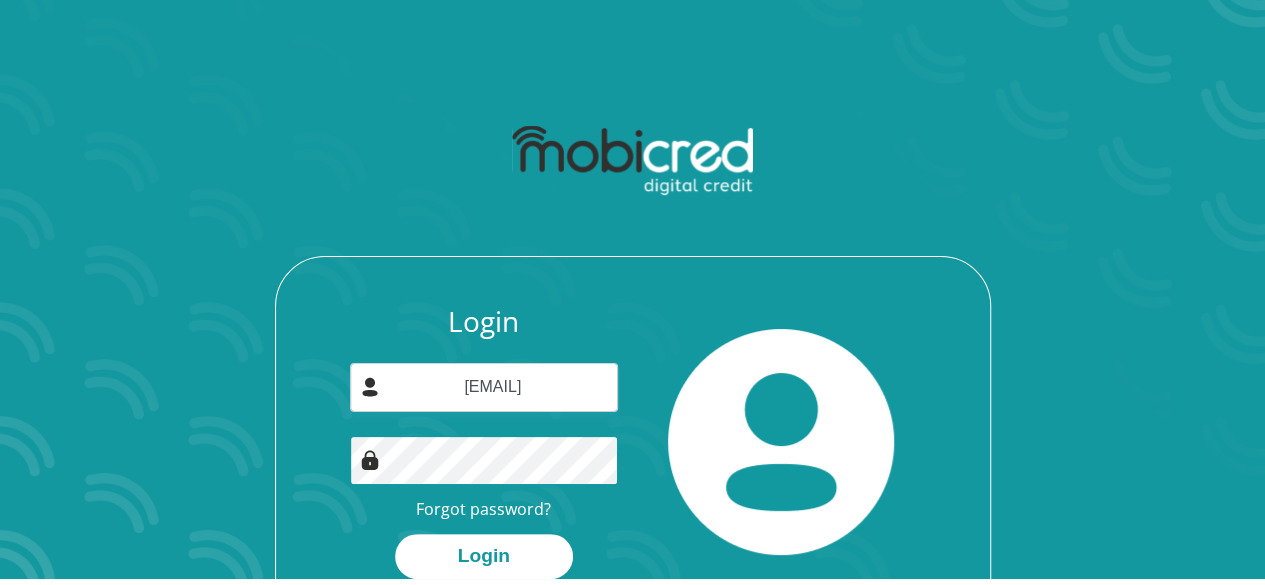 scroll, scrollTop: 114, scrollLeft: 0, axis: vertical 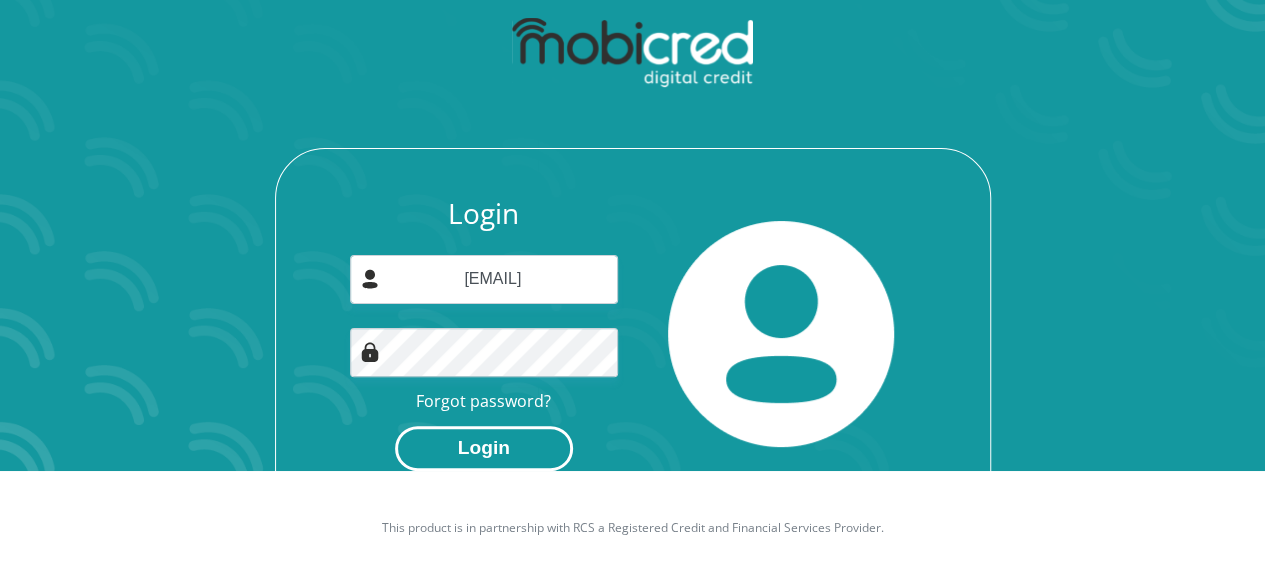 click on "Login" at bounding box center (484, 448) 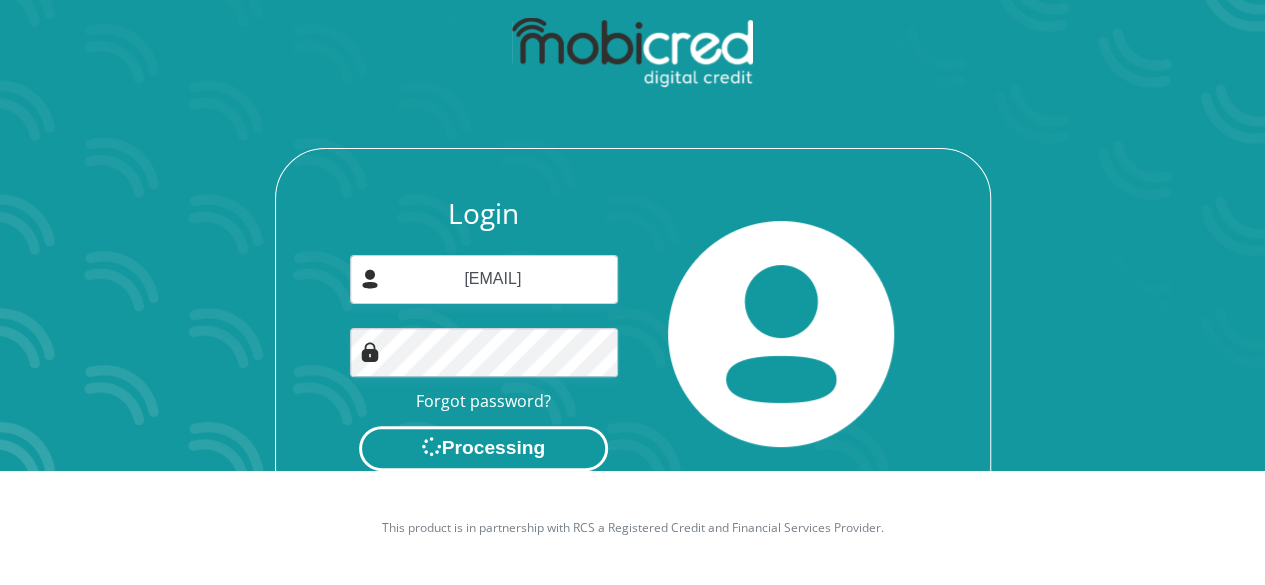 scroll, scrollTop: 0, scrollLeft: 0, axis: both 